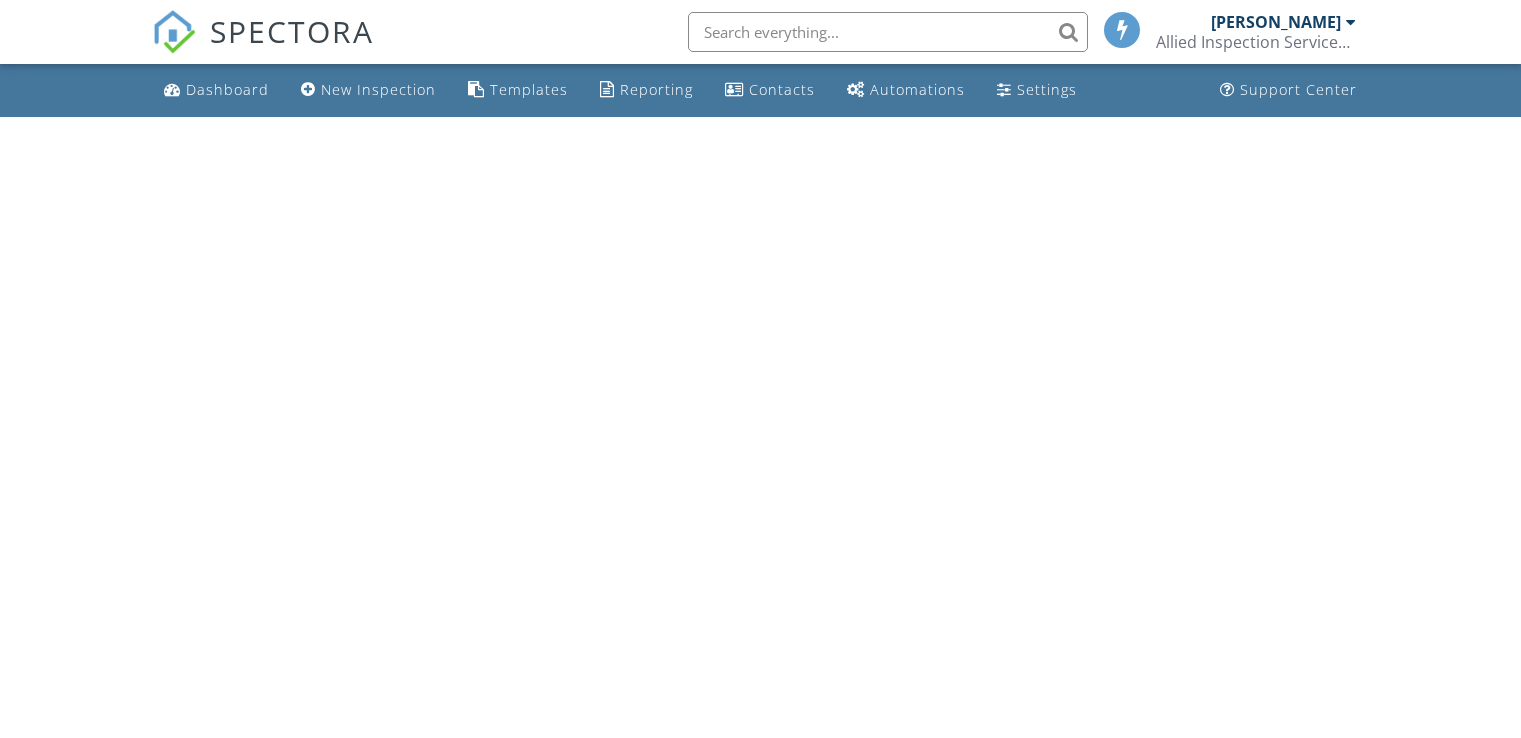 scroll, scrollTop: 0, scrollLeft: 0, axis: both 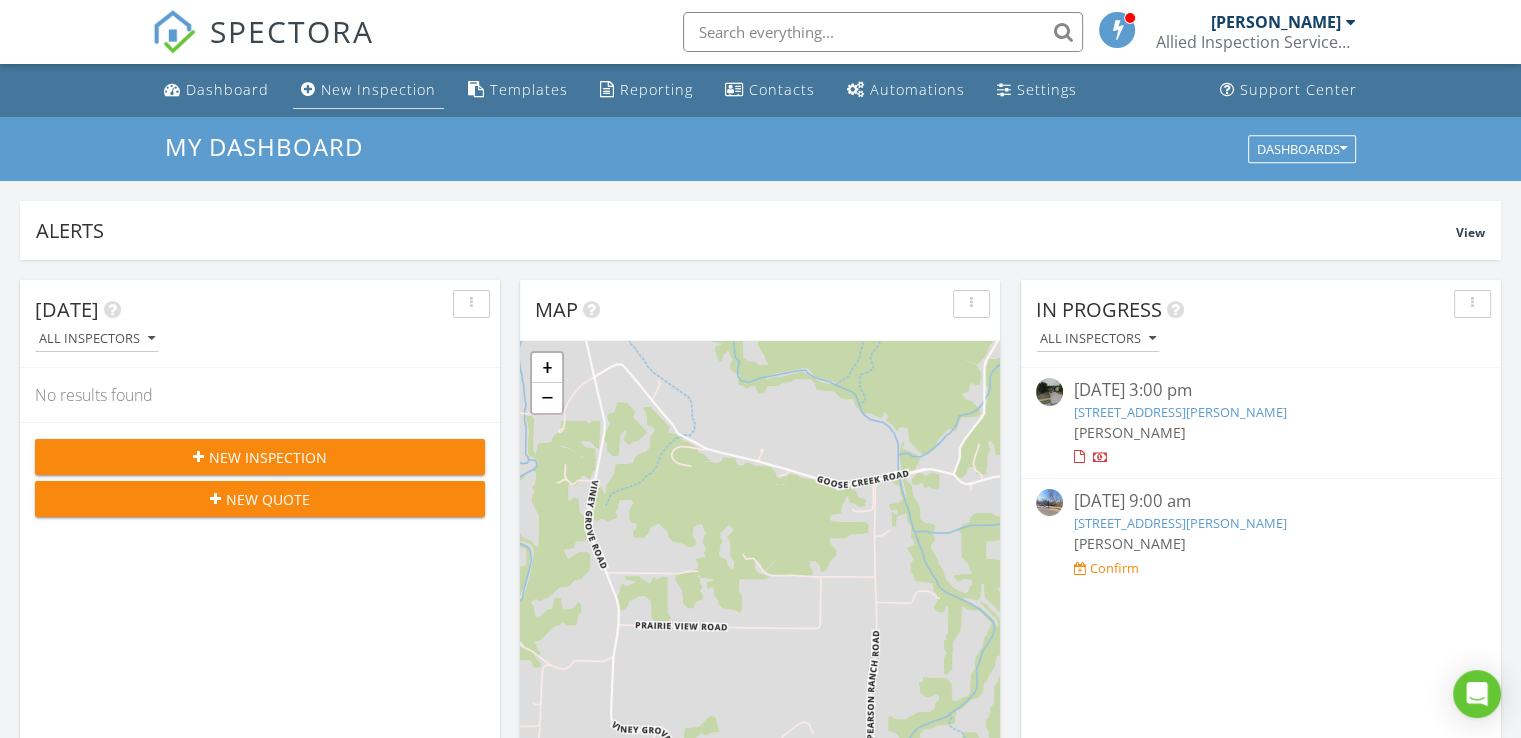 click on "New Inspection" at bounding box center [378, 89] 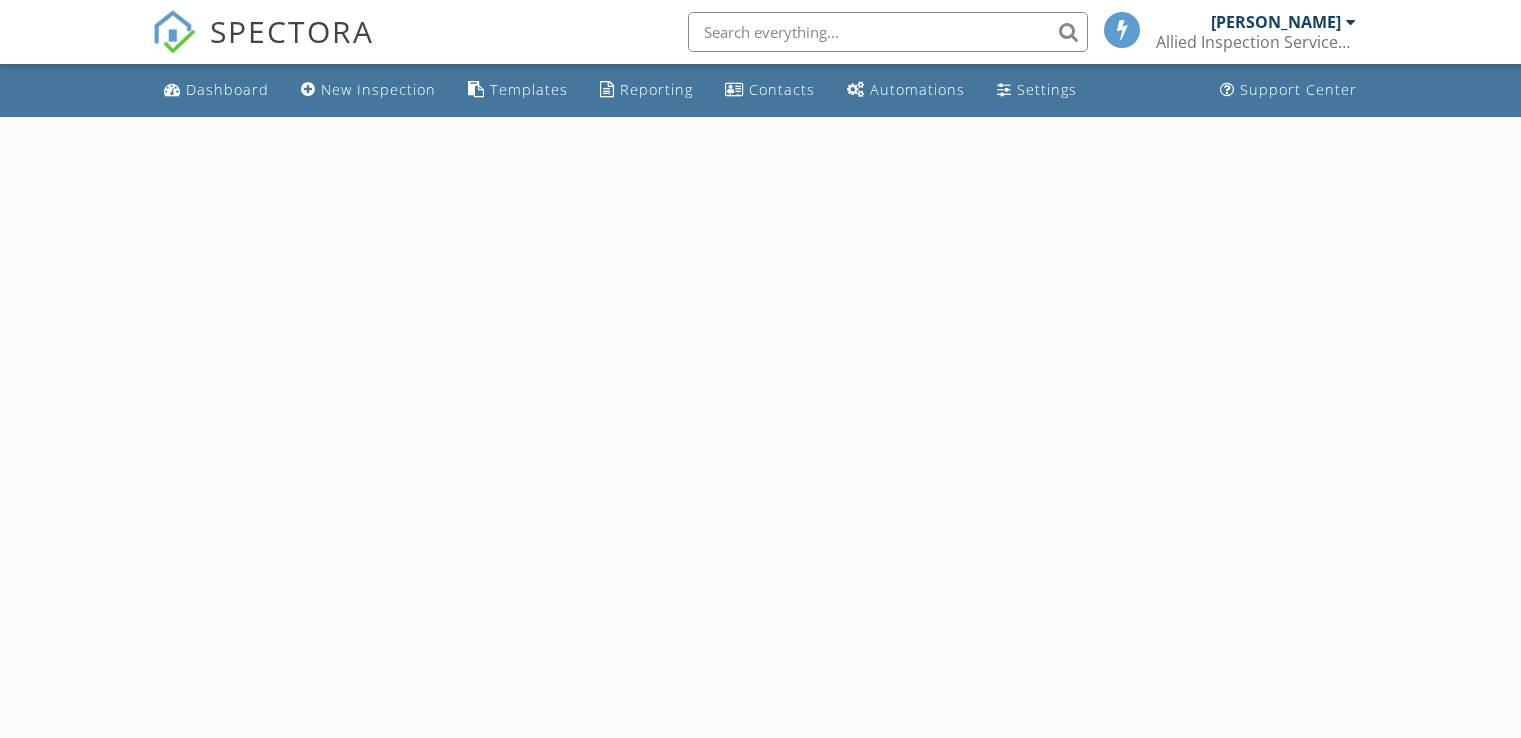 scroll, scrollTop: 0, scrollLeft: 0, axis: both 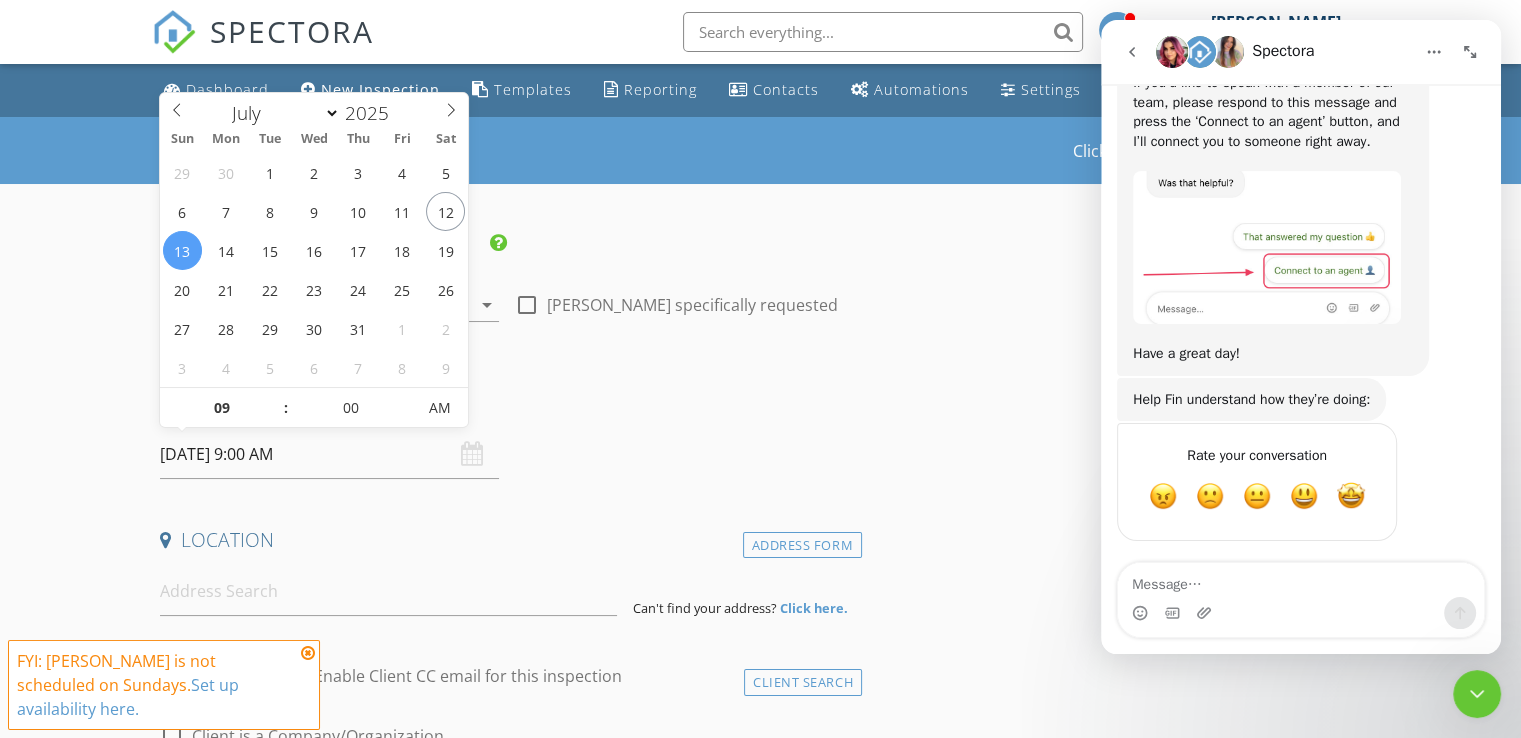 click on "07/13/2025 9:00 AM" at bounding box center [329, 454] 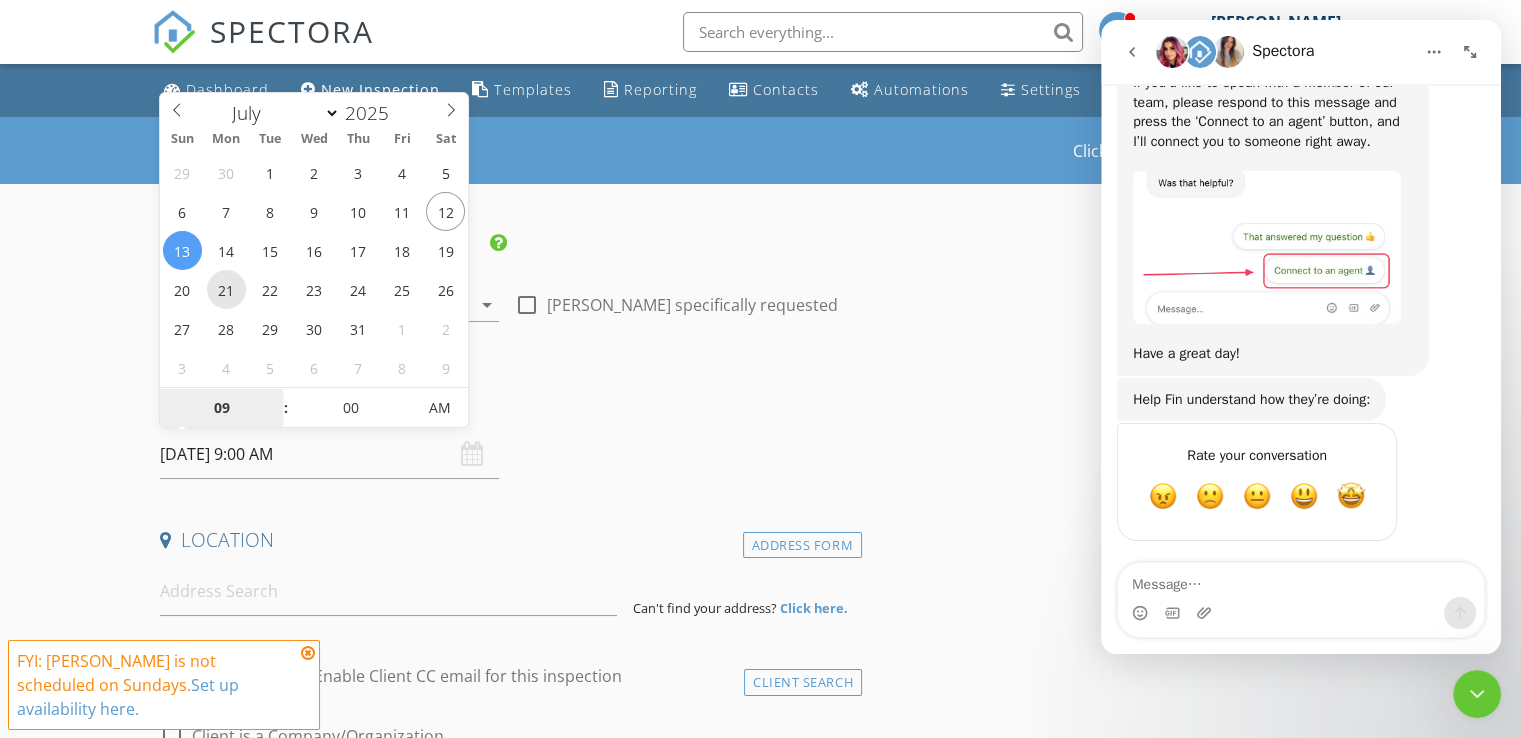 type on "07/21/2025 9:00 AM" 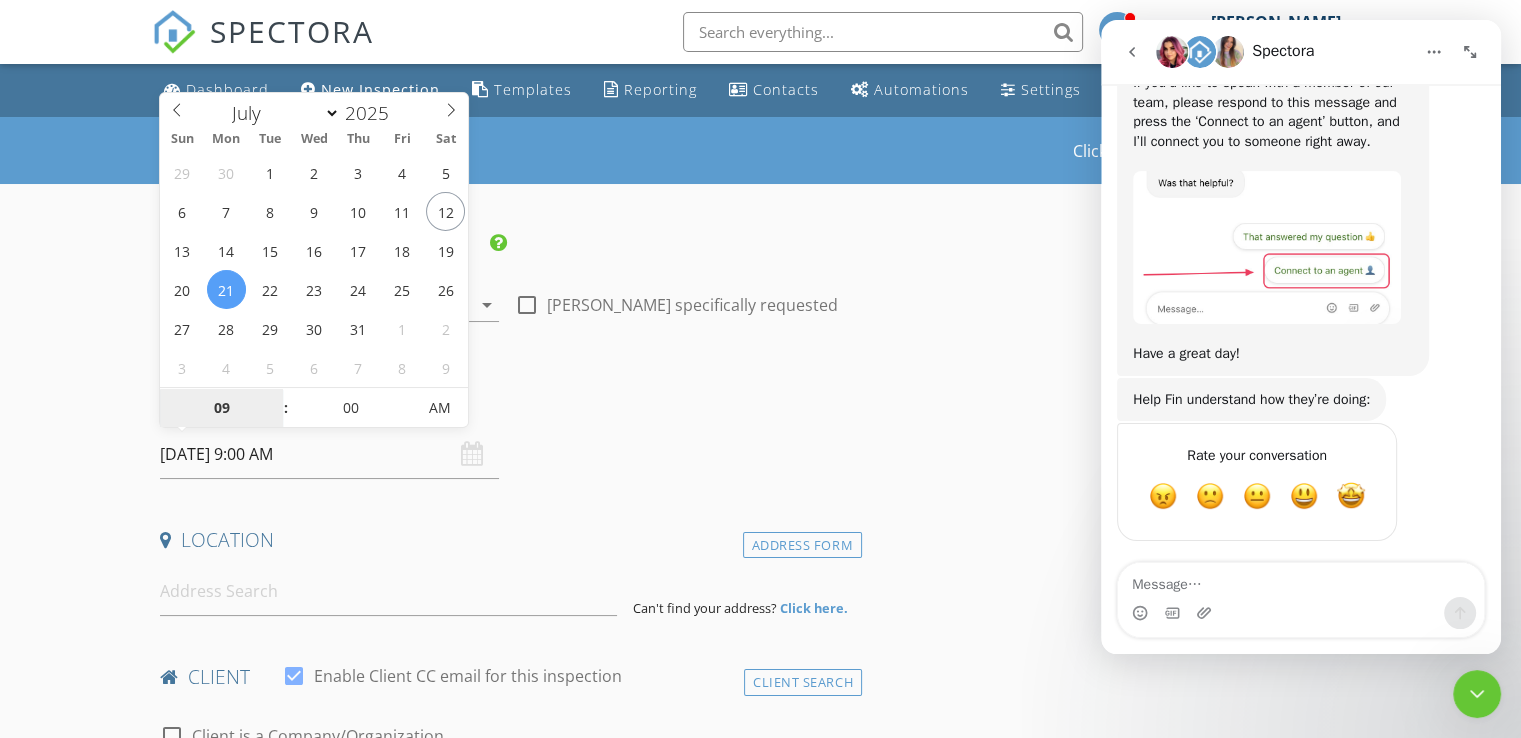 scroll, scrollTop: 120, scrollLeft: 0, axis: vertical 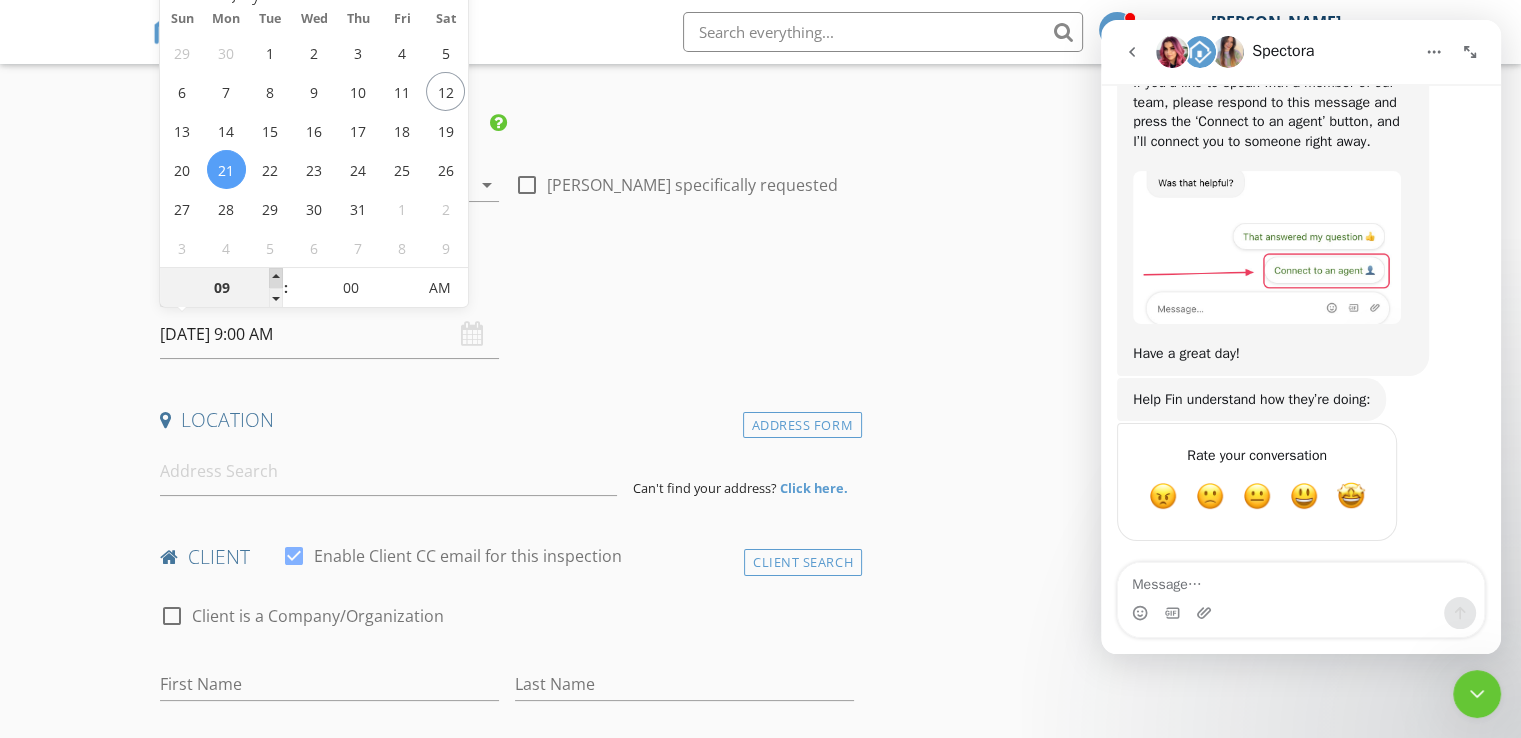 type on "10" 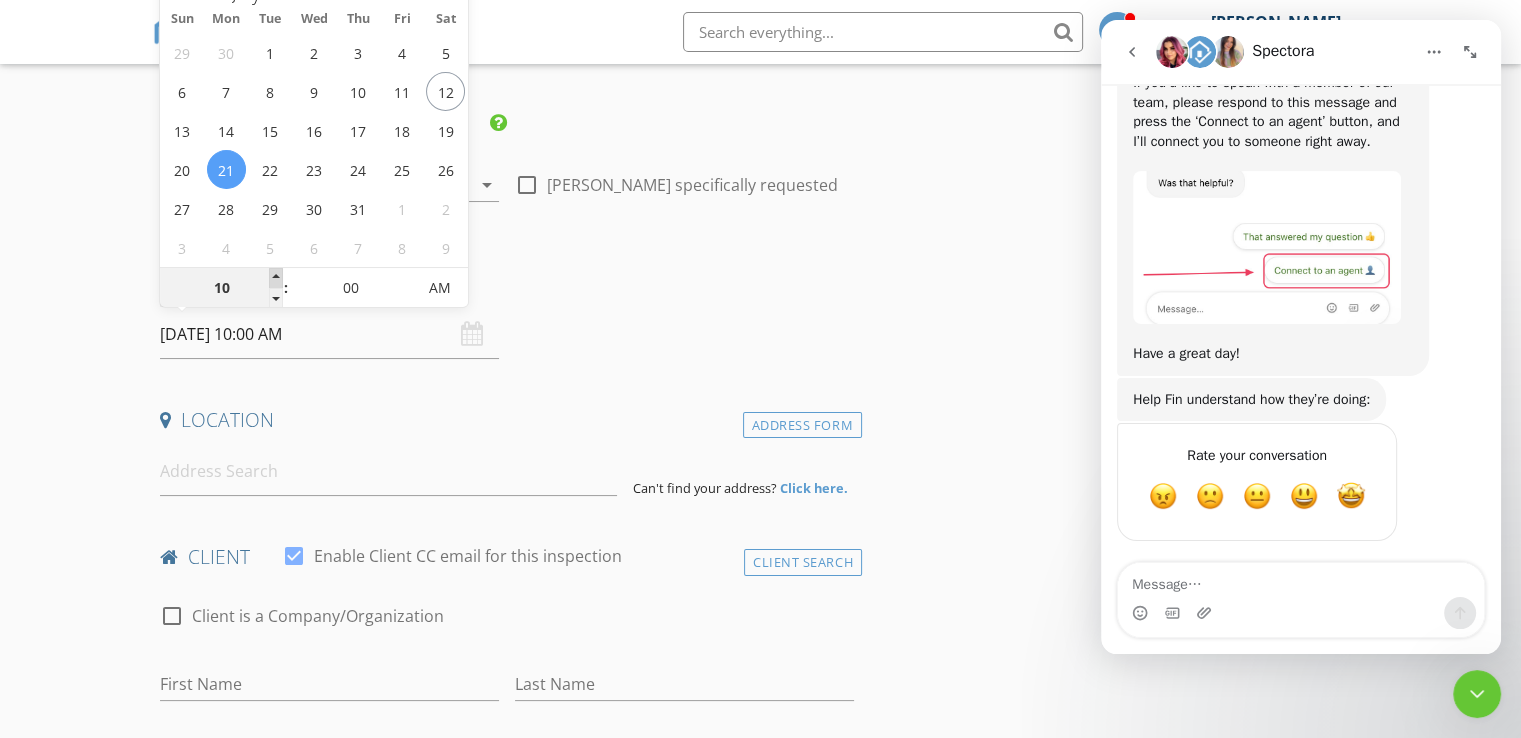 click at bounding box center [276, 278] 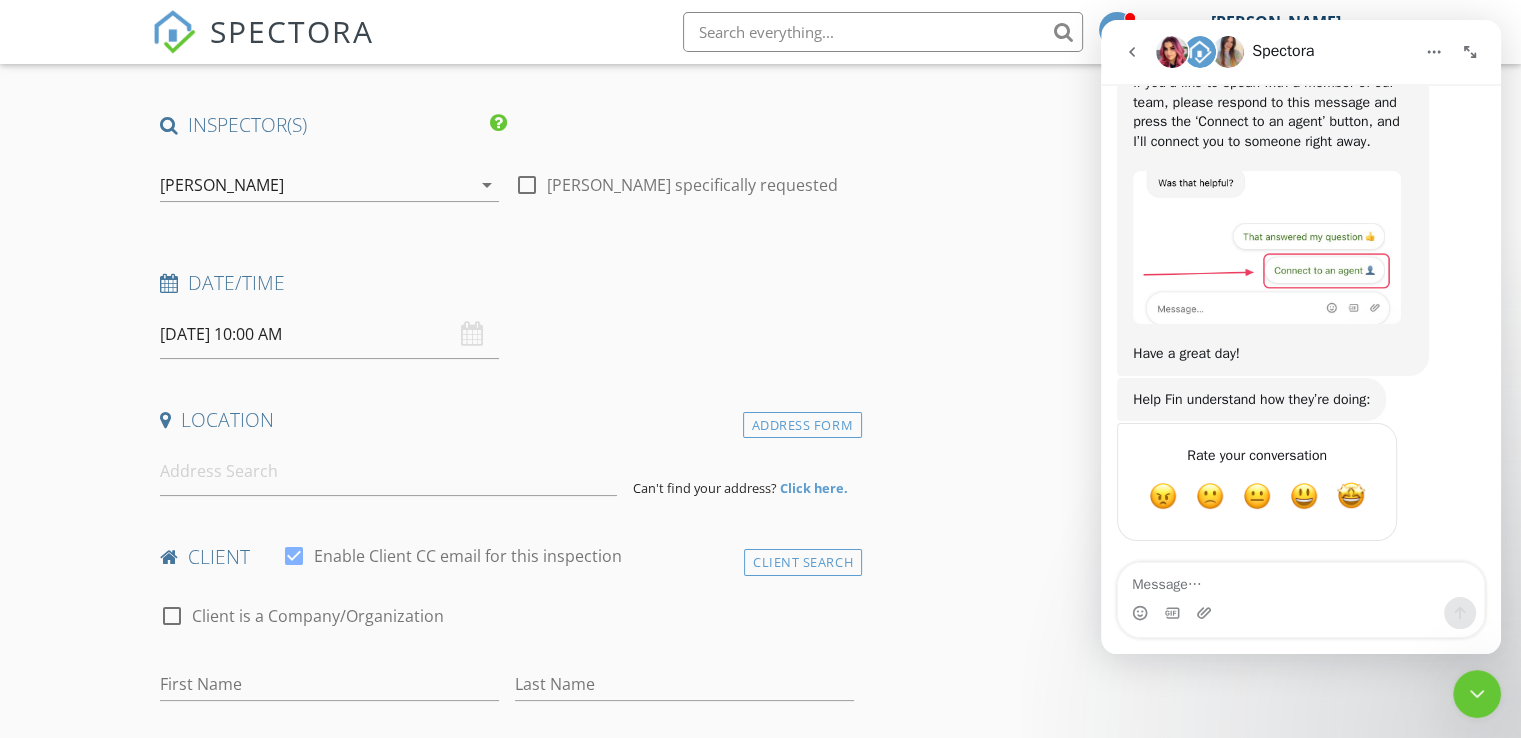 click on "Date/Time" at bounding box center [507, 290] 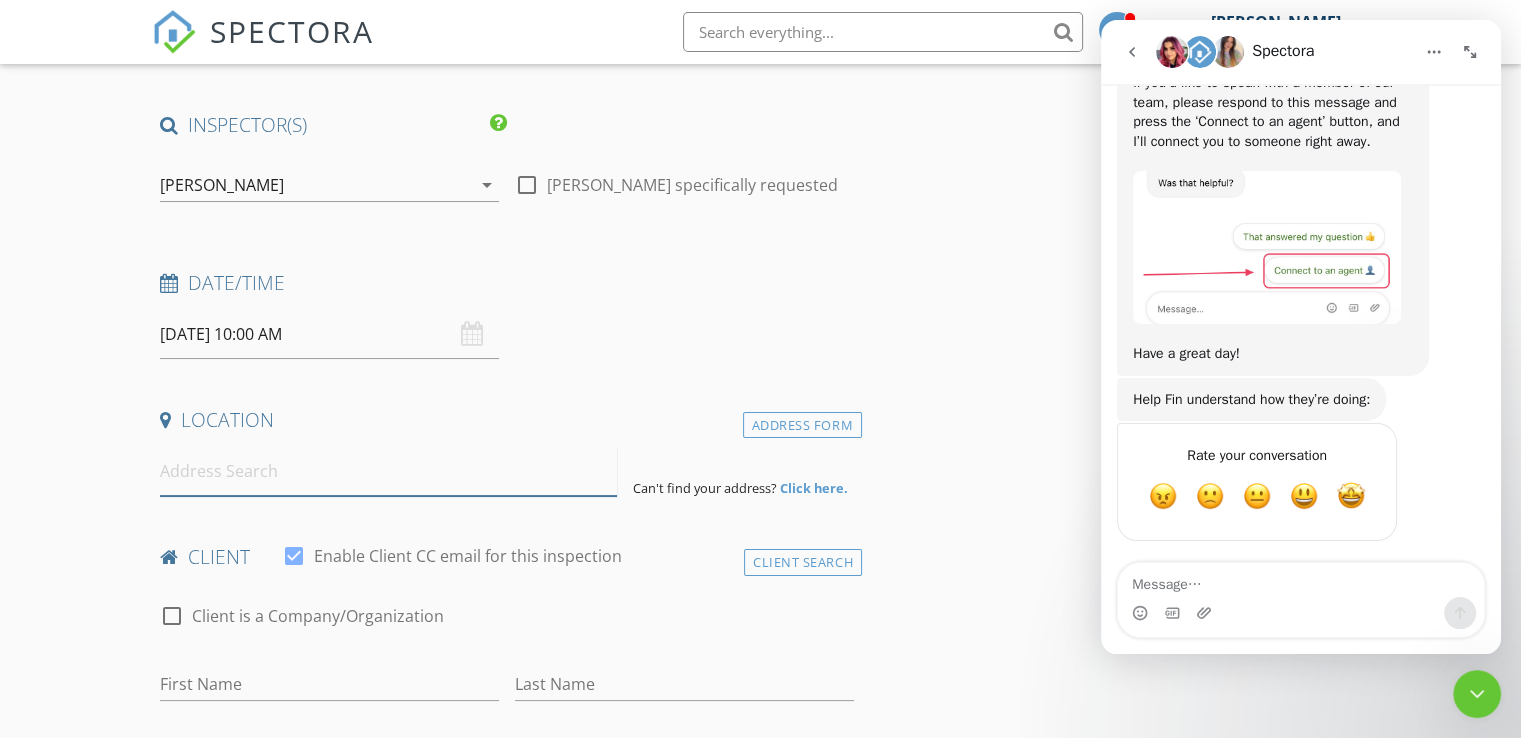 click at bounding box center [388, 471] 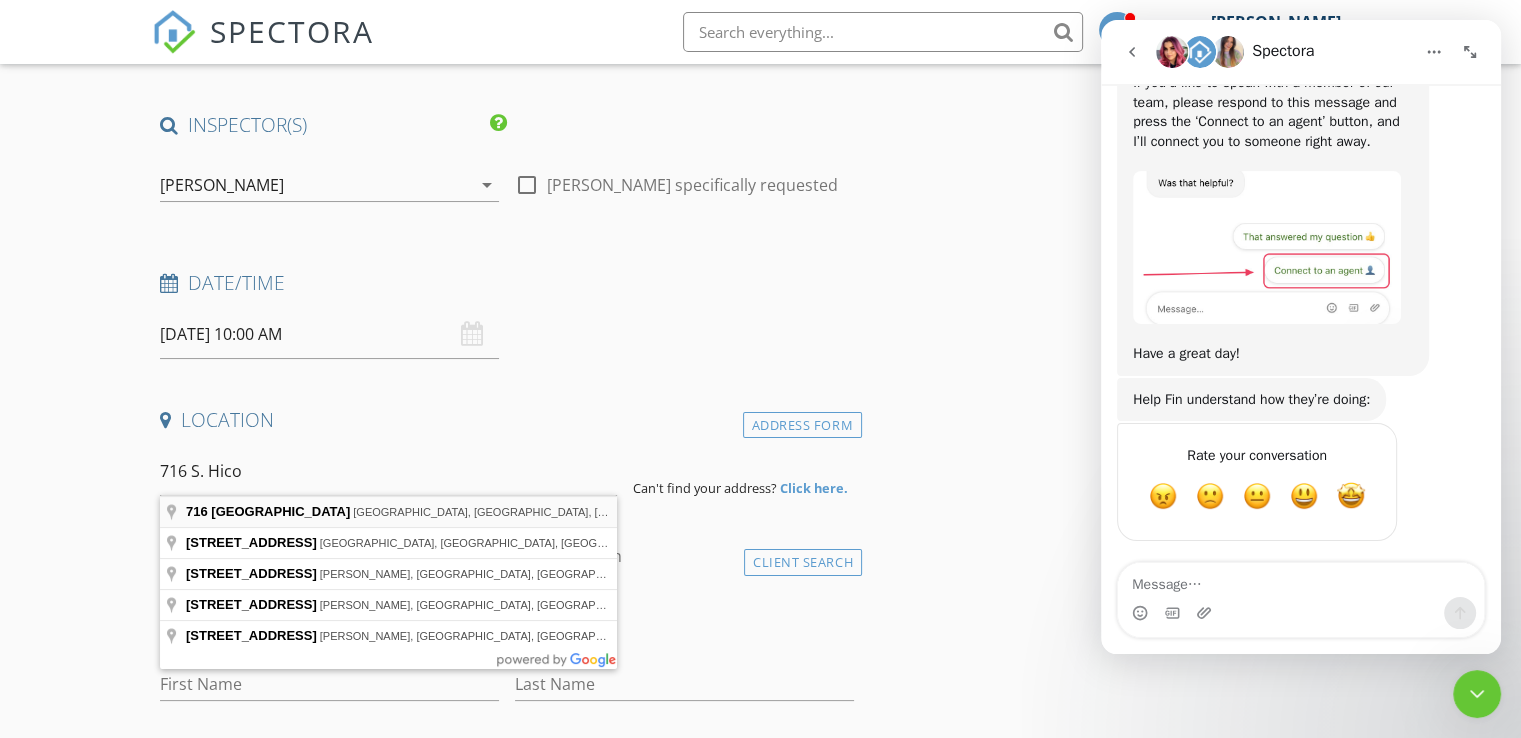 type on "716 South Hico Street, Siloam Springs, AR, USA" 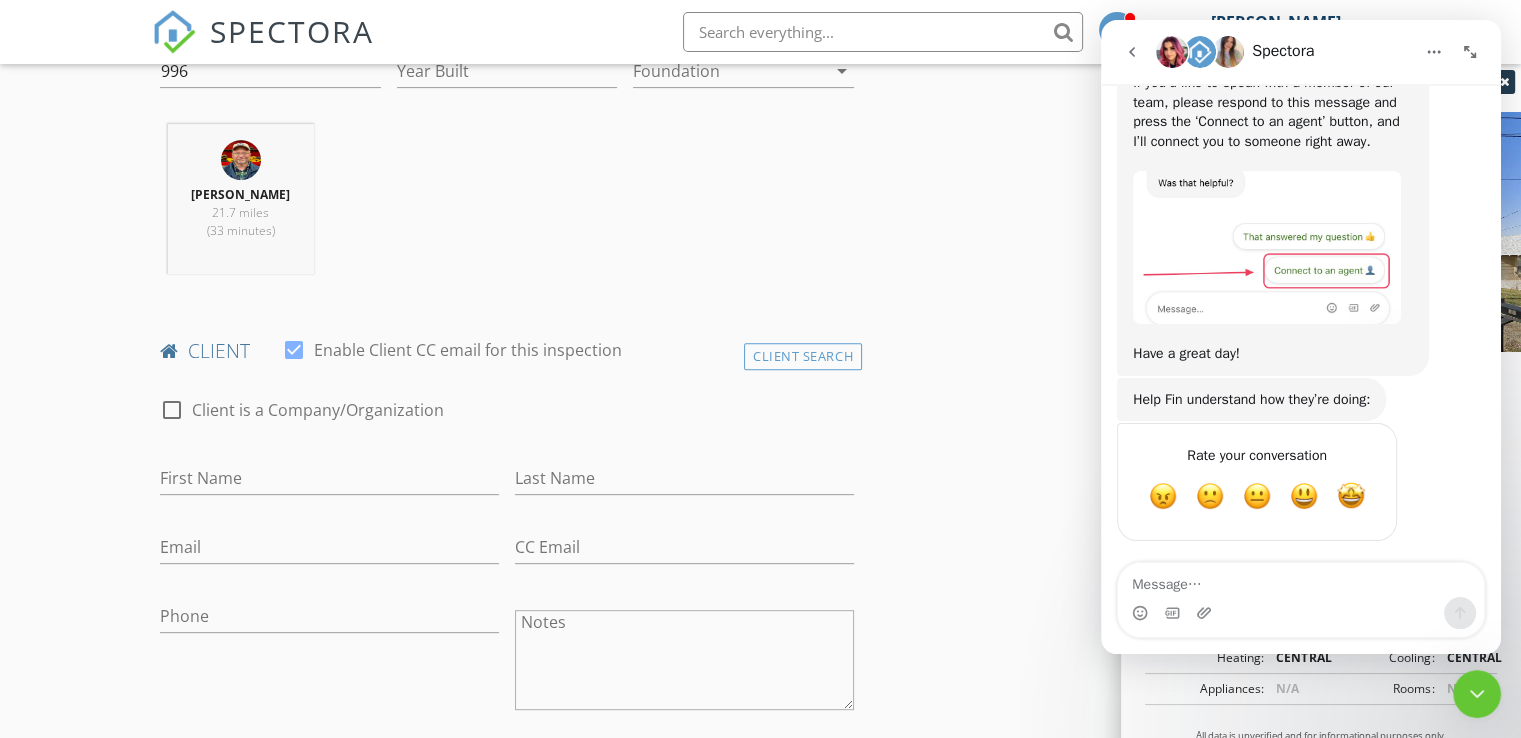 scroll, scrollTop: 736, scrollLeft: 0, axis: vertical 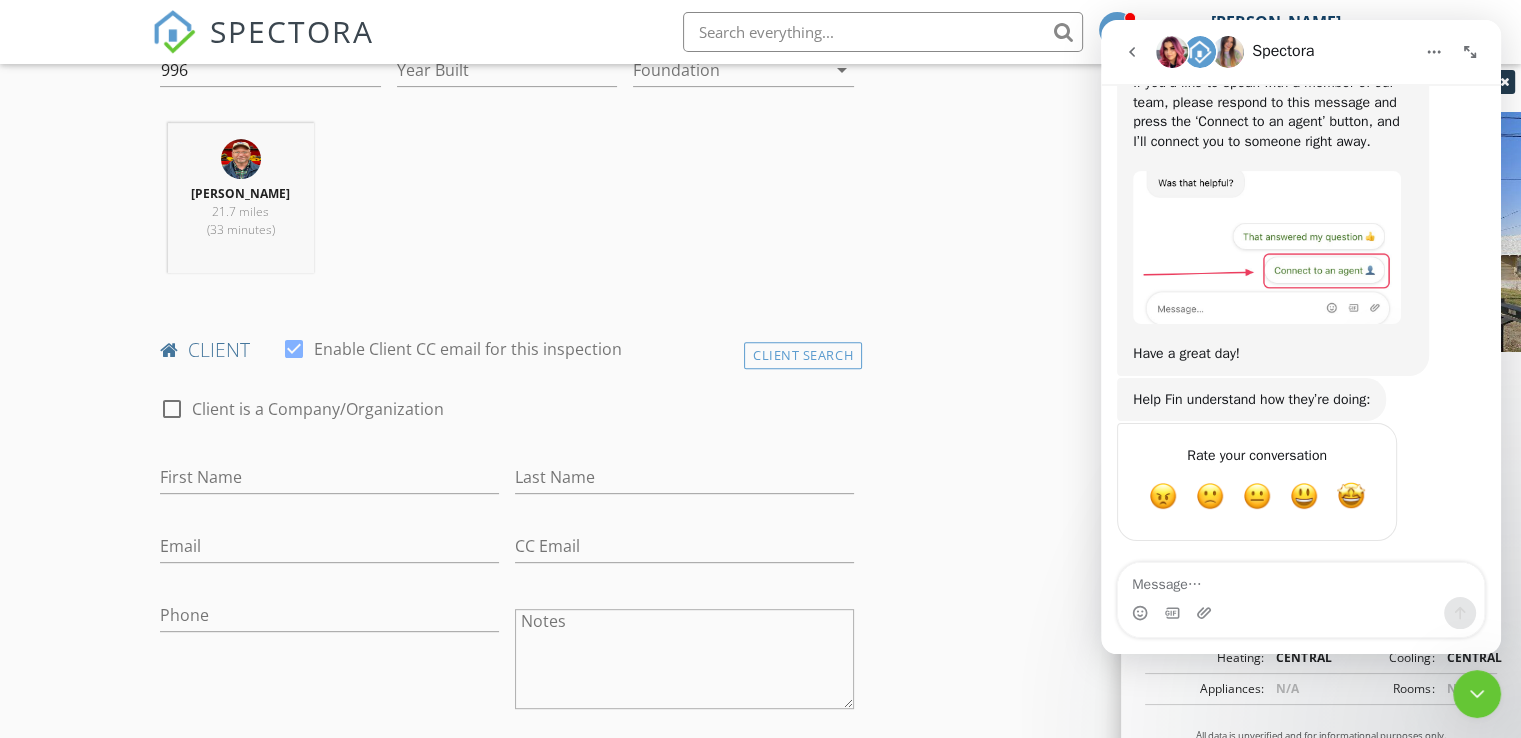 click on "INSPECTOR(S)
check_box   Brian Smith   PRIMARY   check_box_outline_blank   David Peck     Brian Smith arrow_drop_down   check_box_outline_blank Brian Smith specifically requested
Date/Time
07/21/2025 10:00 AM
Location
Address Search       Address 716 S Hico St   Unit   City Siloam Springs   State AR   Zip 72761   County Benton     Square Feet 996   Year Built   Foundation arrow_drop_down     Brian Smith     21.7 miles     (33 minutes)
client
check_box Enable Client CC email for this inspection   Client Search     check_box_outline_blank Client is a Company/Organization     First Name   Last Name   Email   CC Email   Phone           Notes   Private Notes
ADD ADDITIONAL client
SERVICES
arrow_drop_down     Select Discount Code arrow_drop_down    Charges       TOTAL   $0.00" at bounding box center (760, 1135) 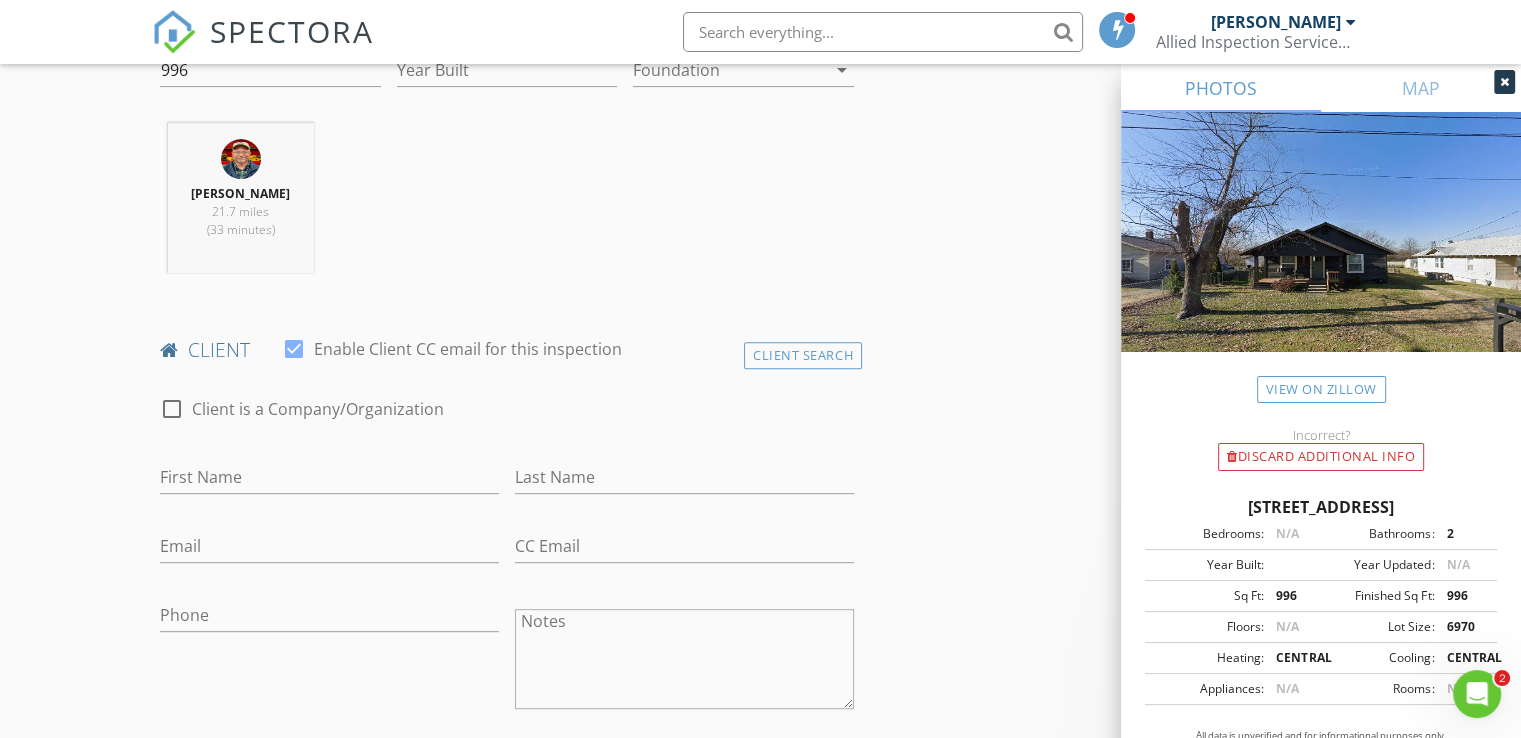 scroll, scrollTop: 0, scrollLeft: 0, axis: both 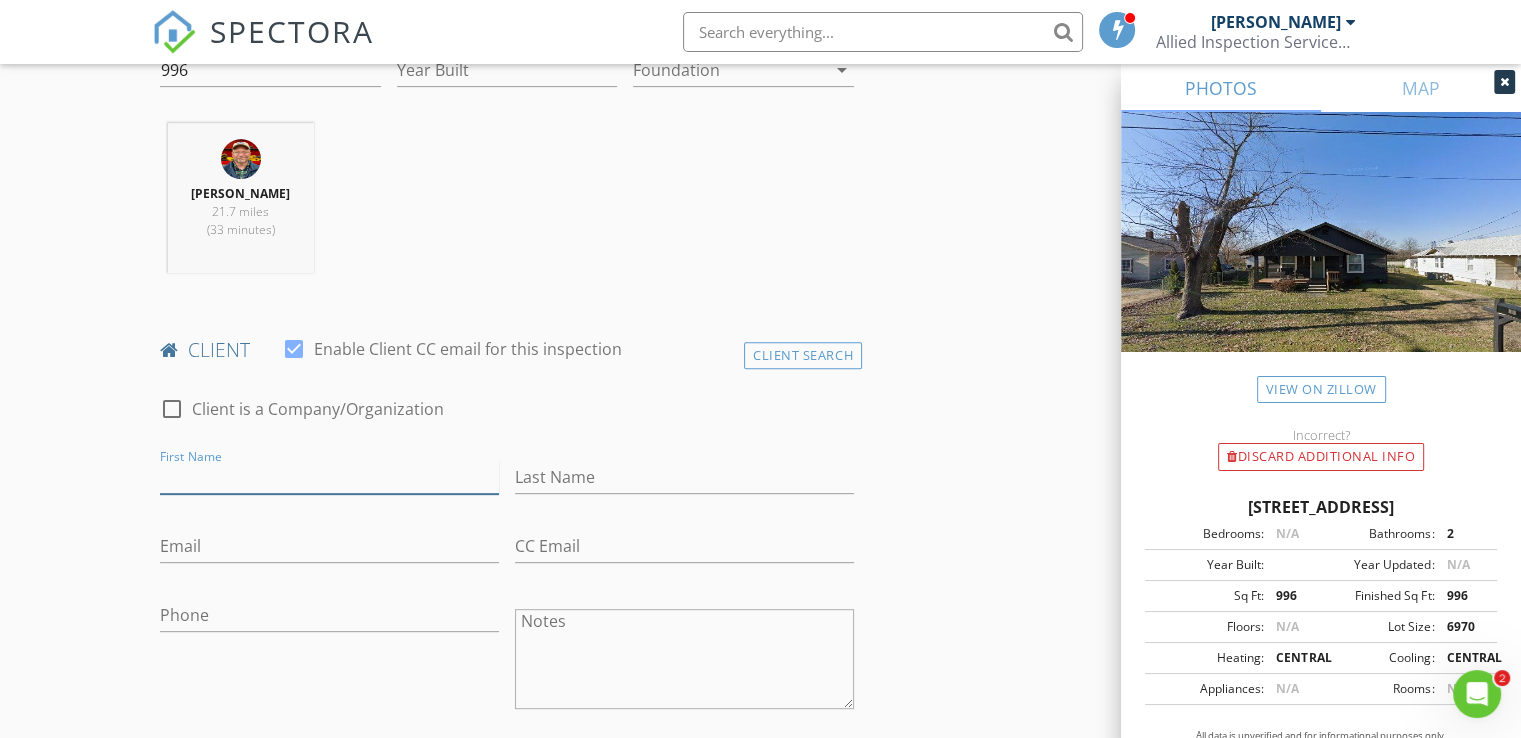 click on "First Name" at bounding box center [329, 477] 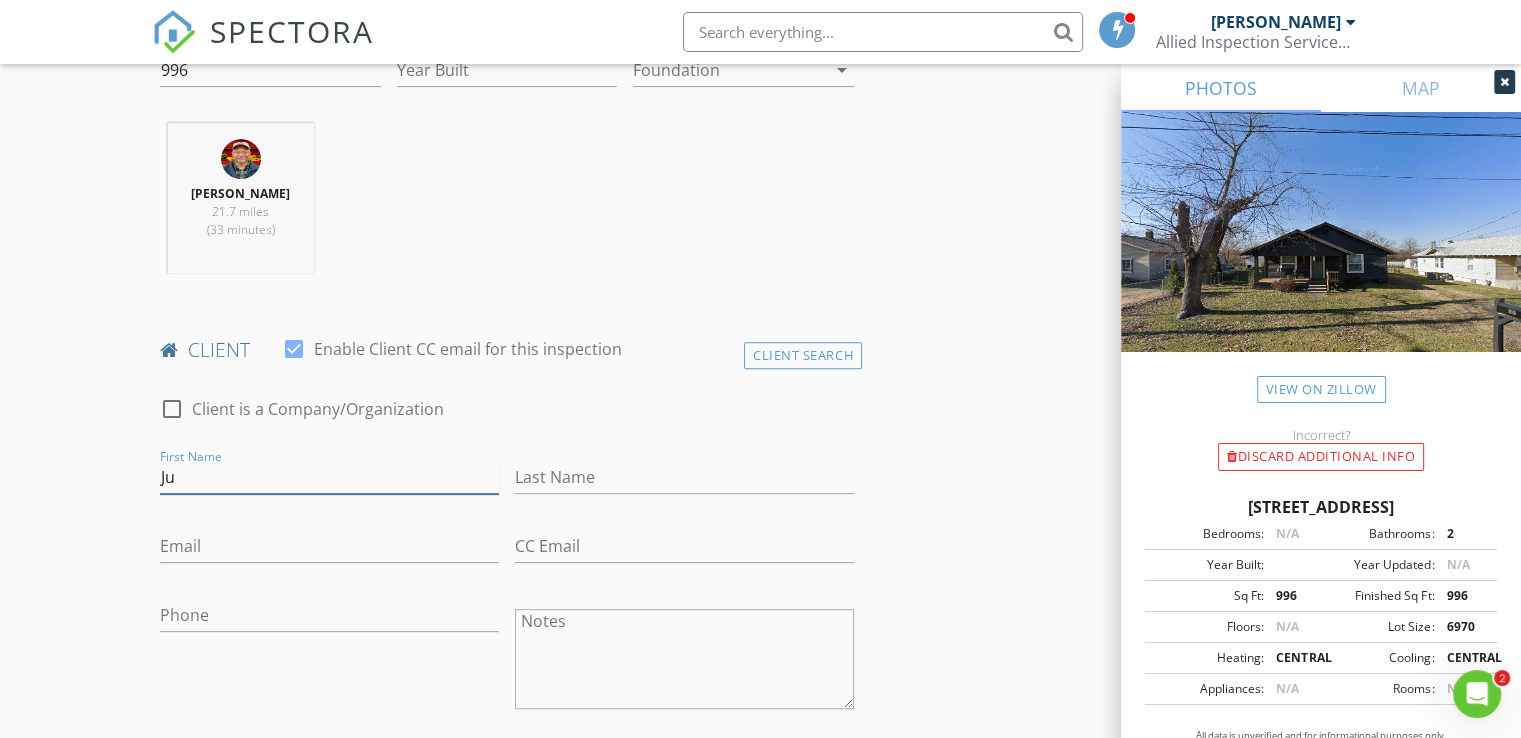 type on "J" 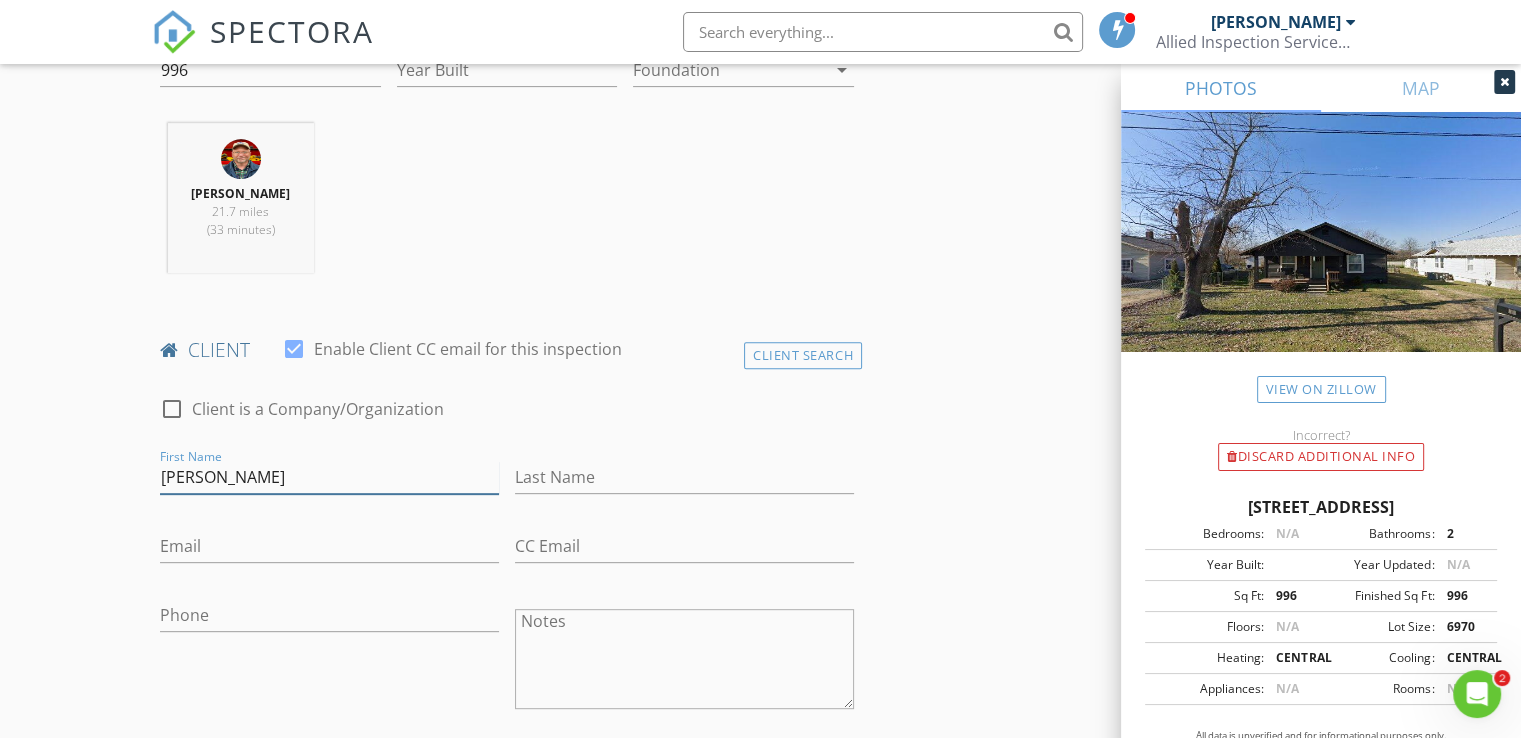 type on "Luis" 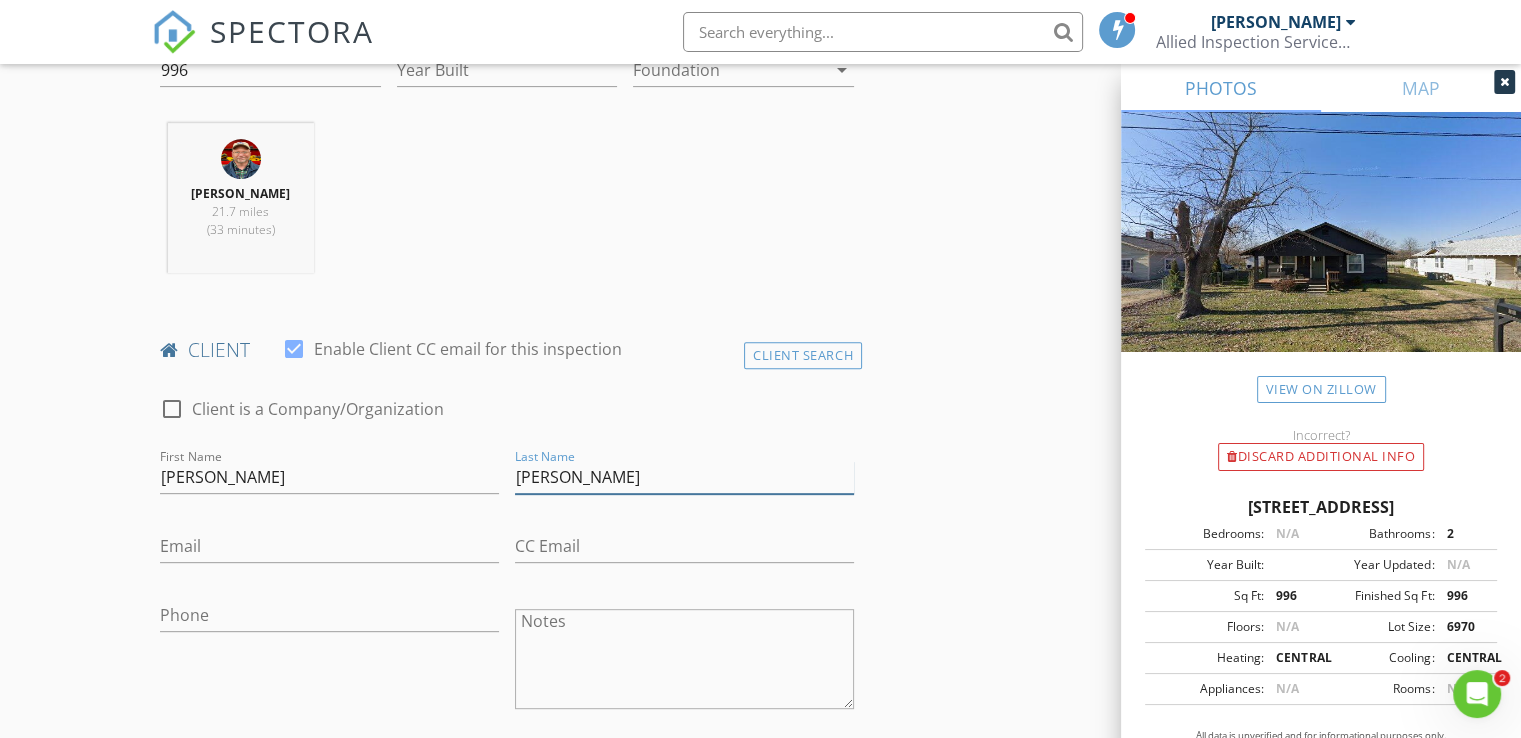 type on "Lopez" 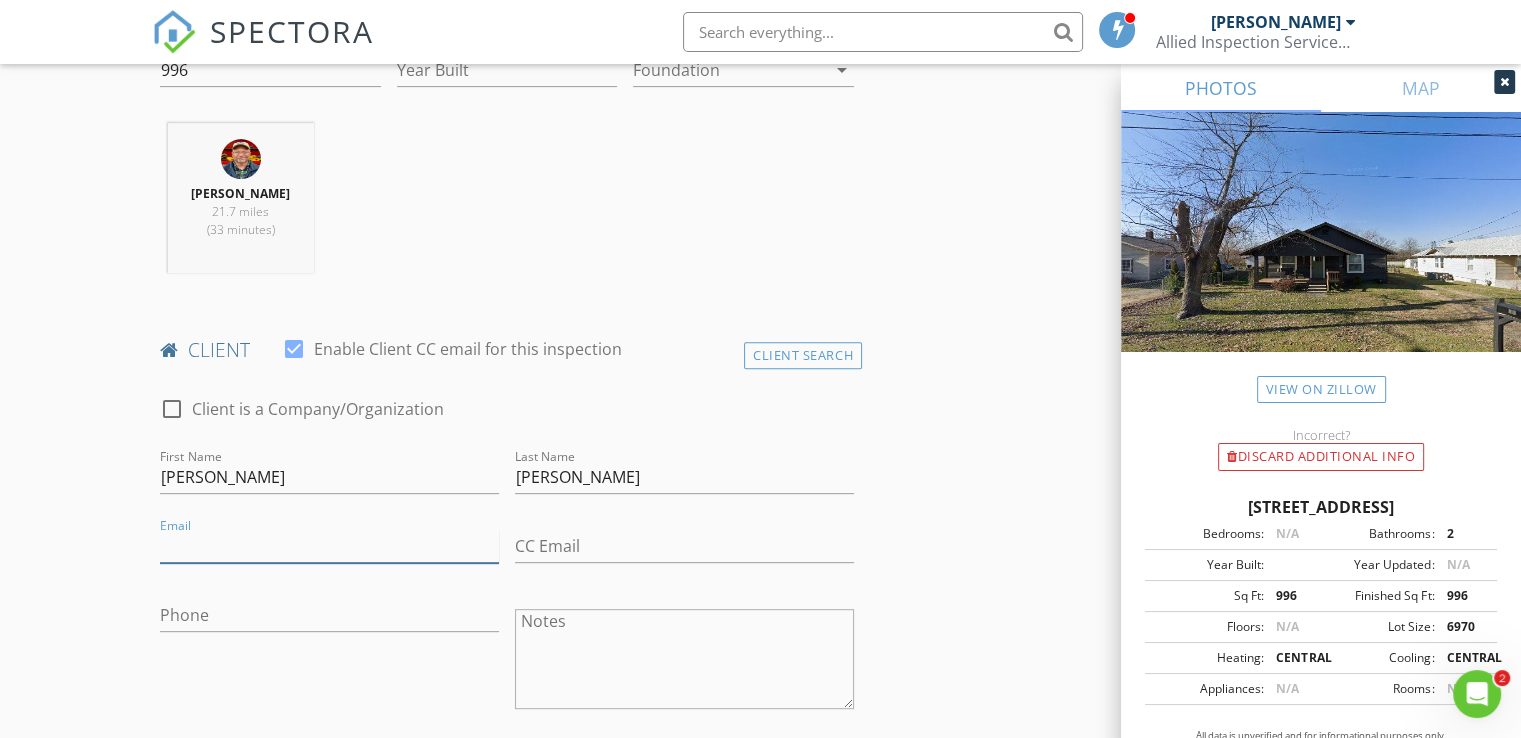 click on "Email" at bounding box center (329, 546) 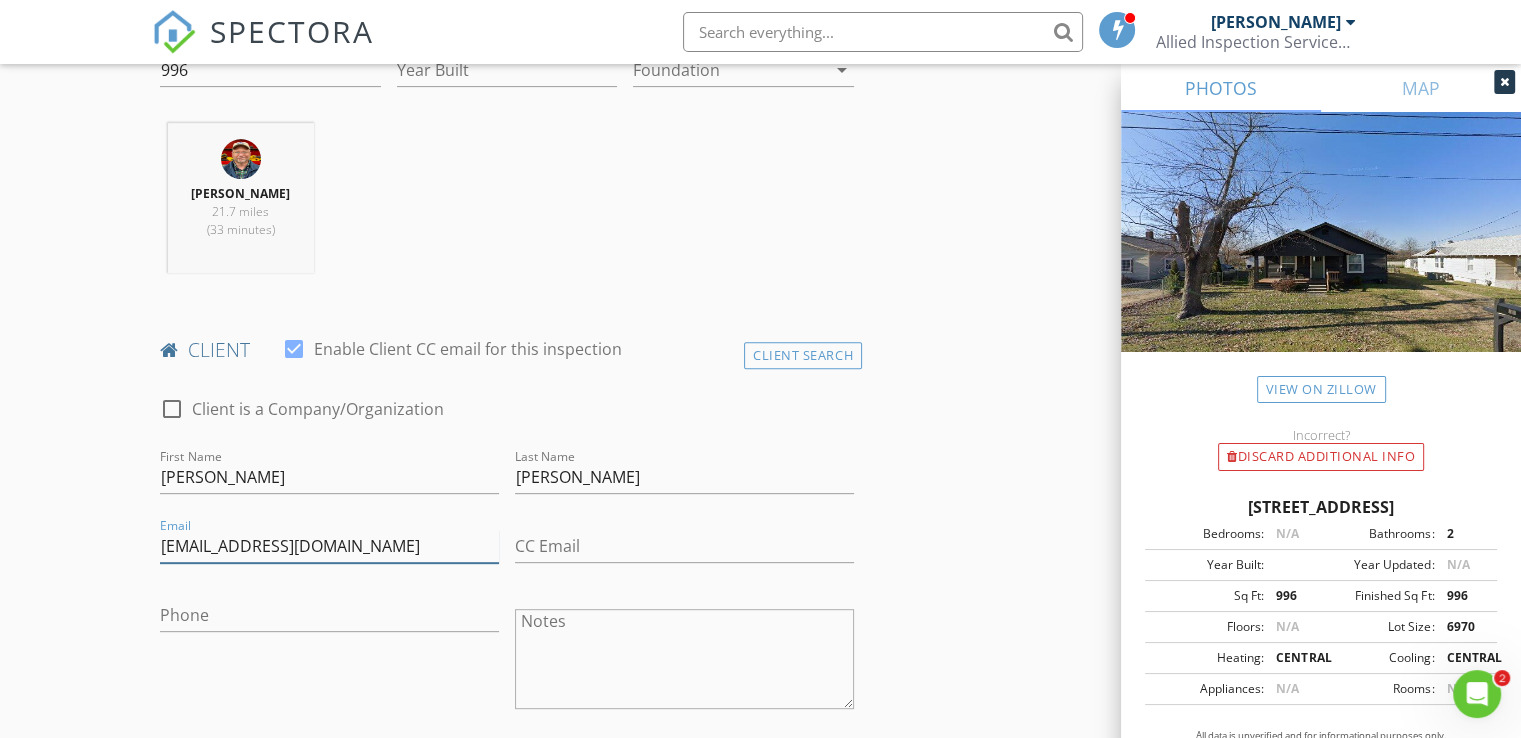 click on "L.lopez98@yahoo.com" at bounding box center (329, 546) 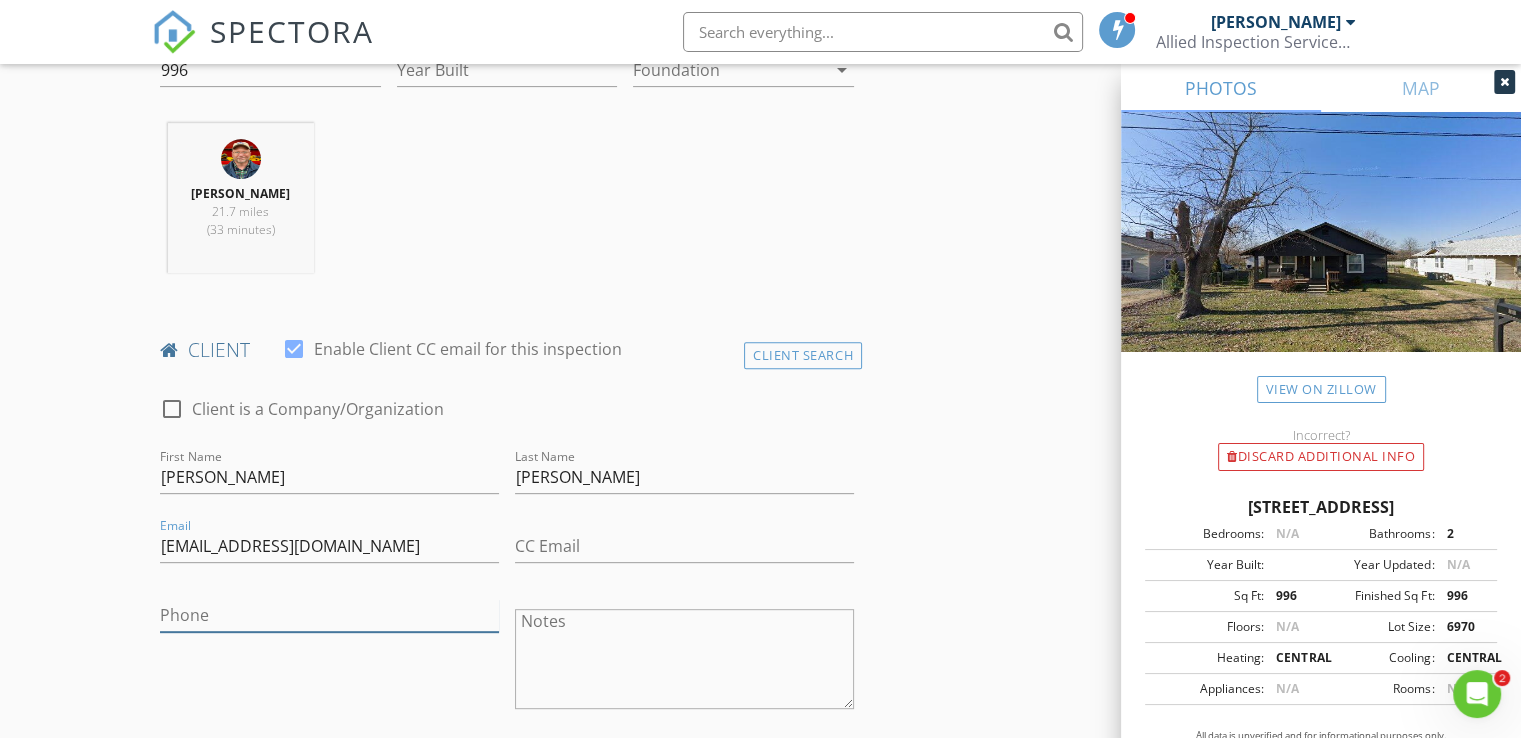 click on "Phone" at bounding box center [329, 615] 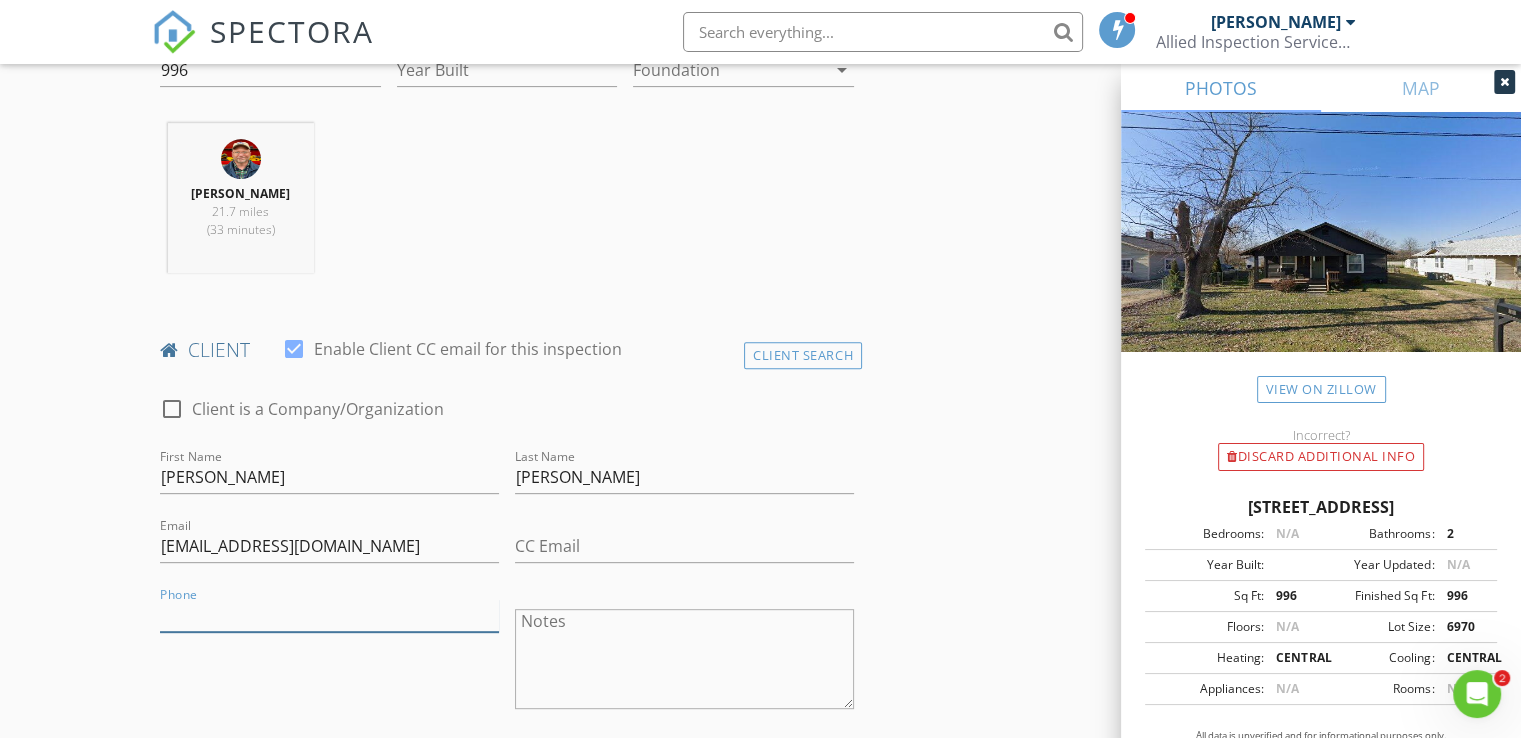 click on "Phone" at bounding box center (329, 615) 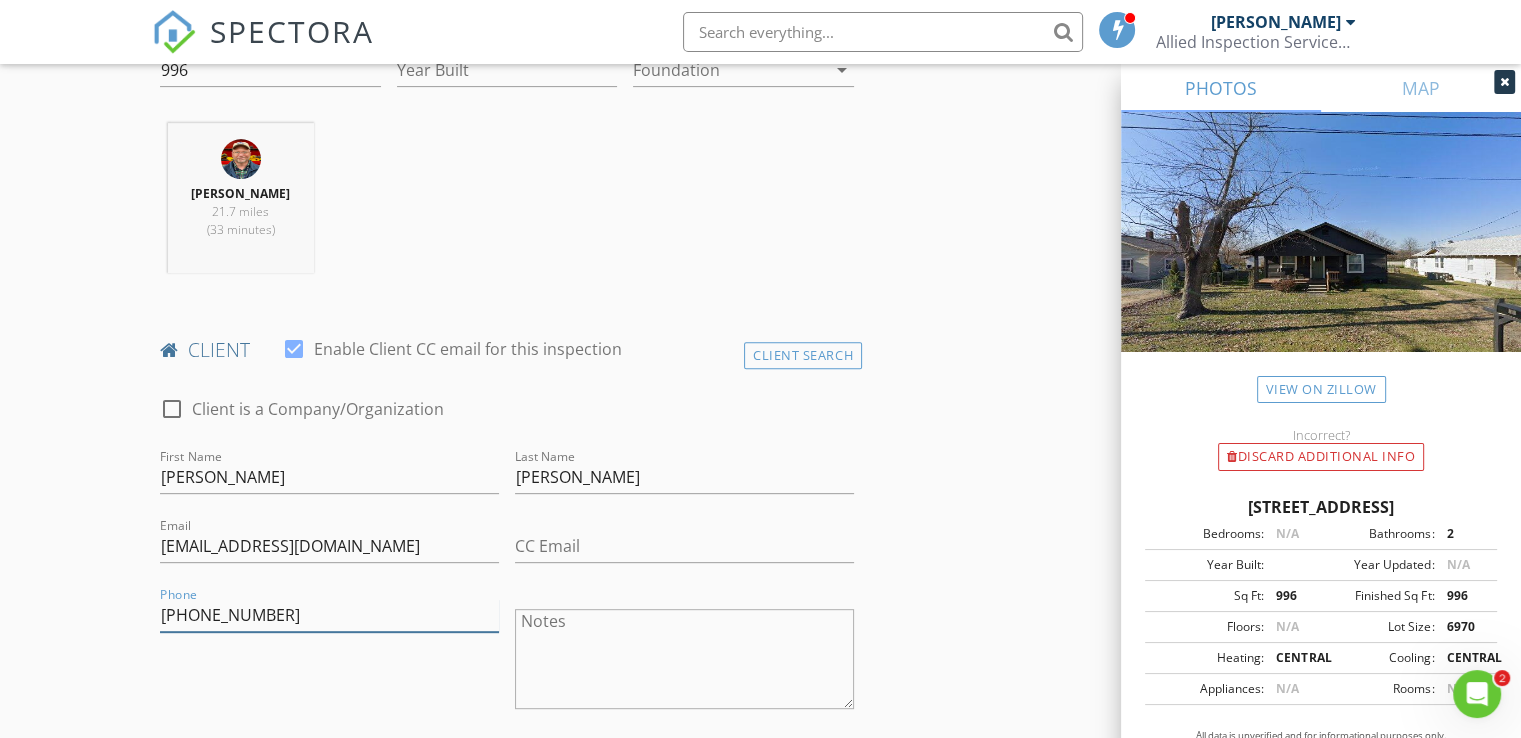 type on "479-403-8585" 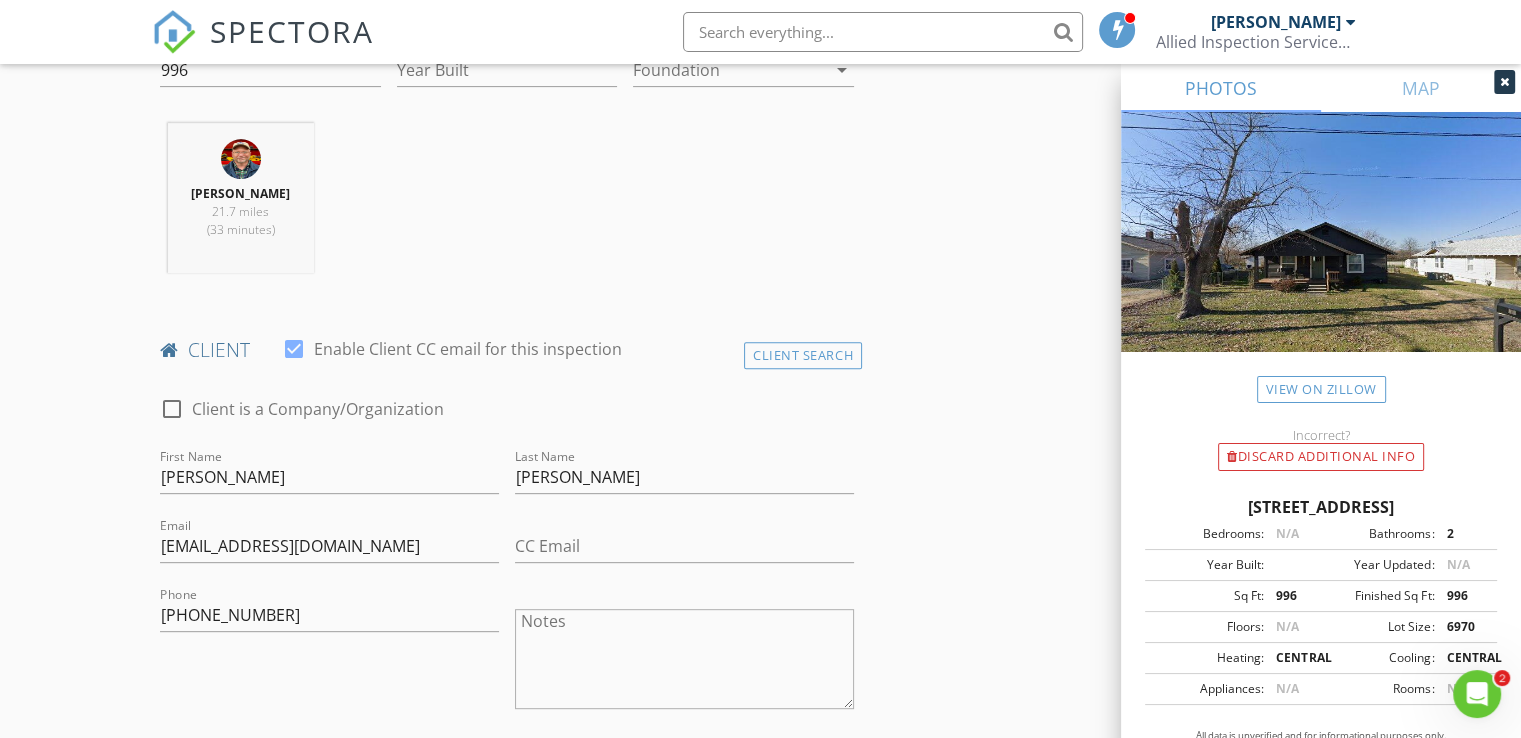 click on "Brian Smith     21.7 miles     (33 minutes)" at bounding box center [507, 206] 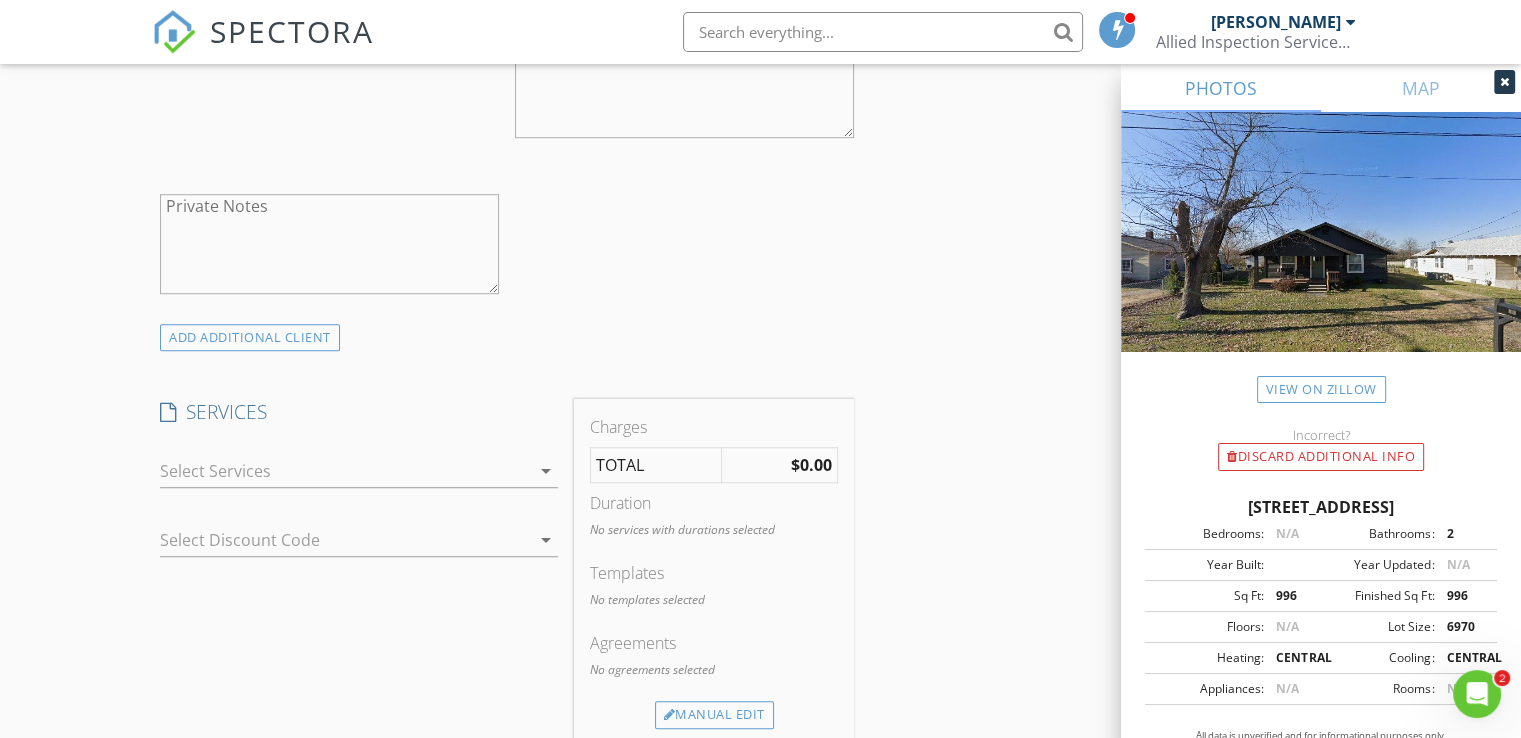 scroll, scrollTop: 1310, scrollLeft: 0, axis: vertical 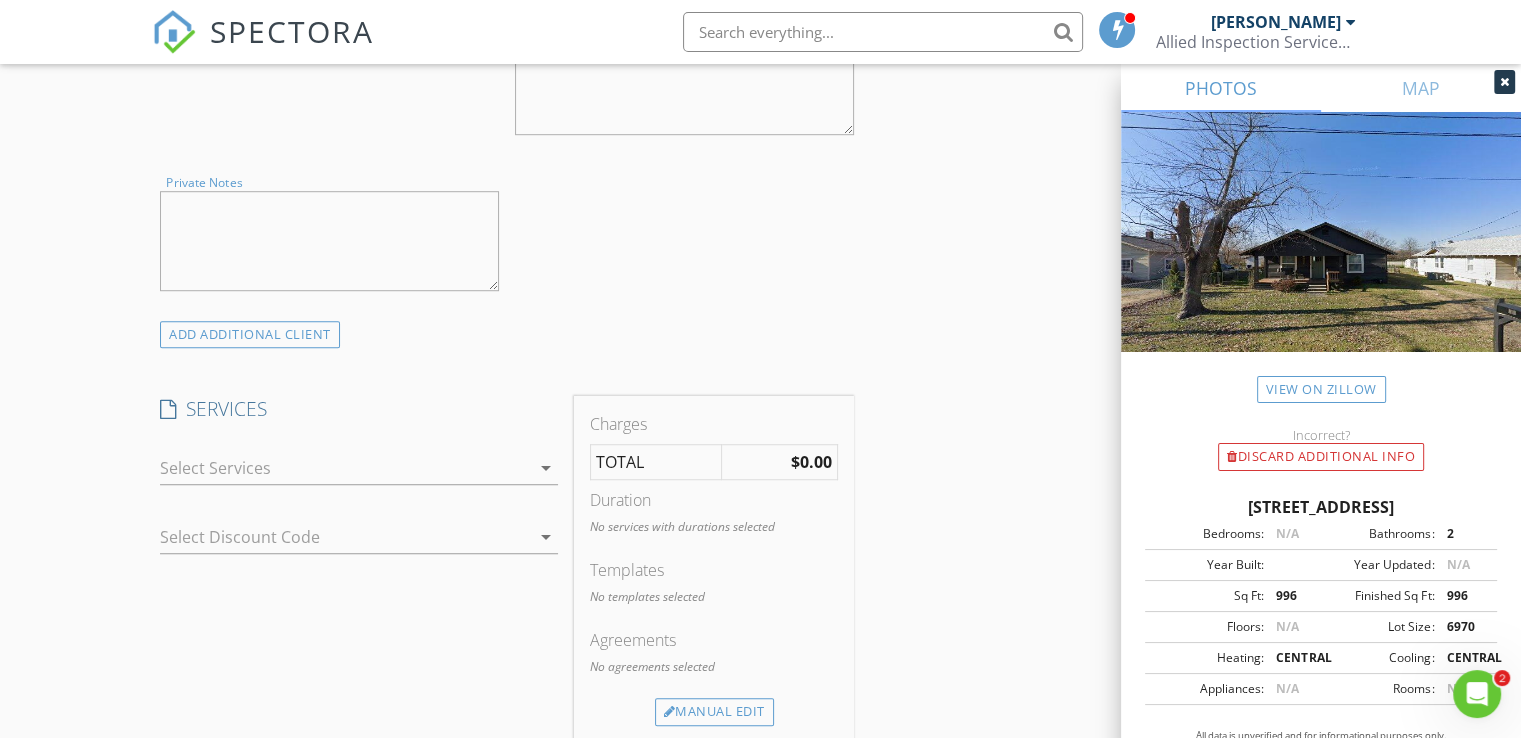 click on "Private Notes" at bounding box center (329, 241) 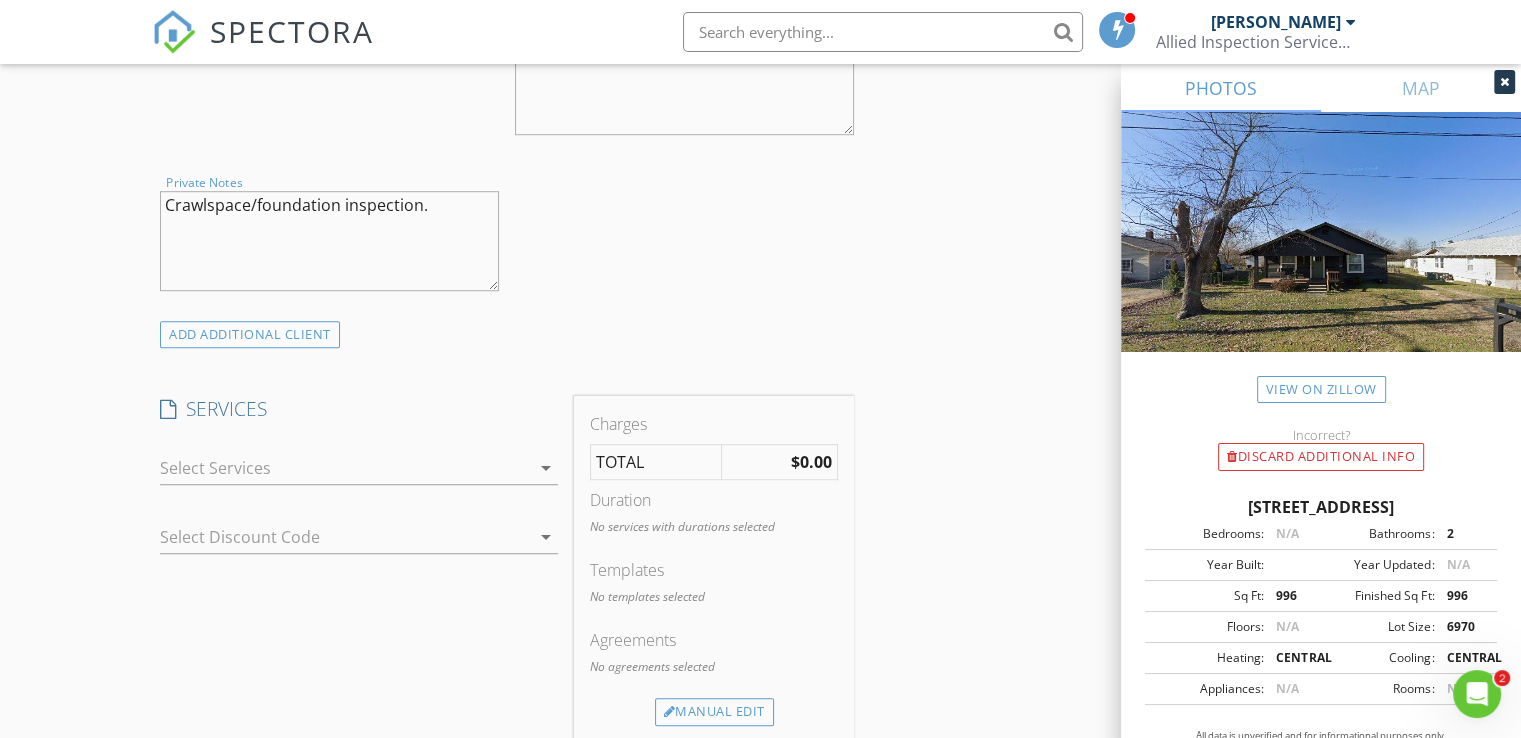 type on "Crawlspace/foundation inspection." 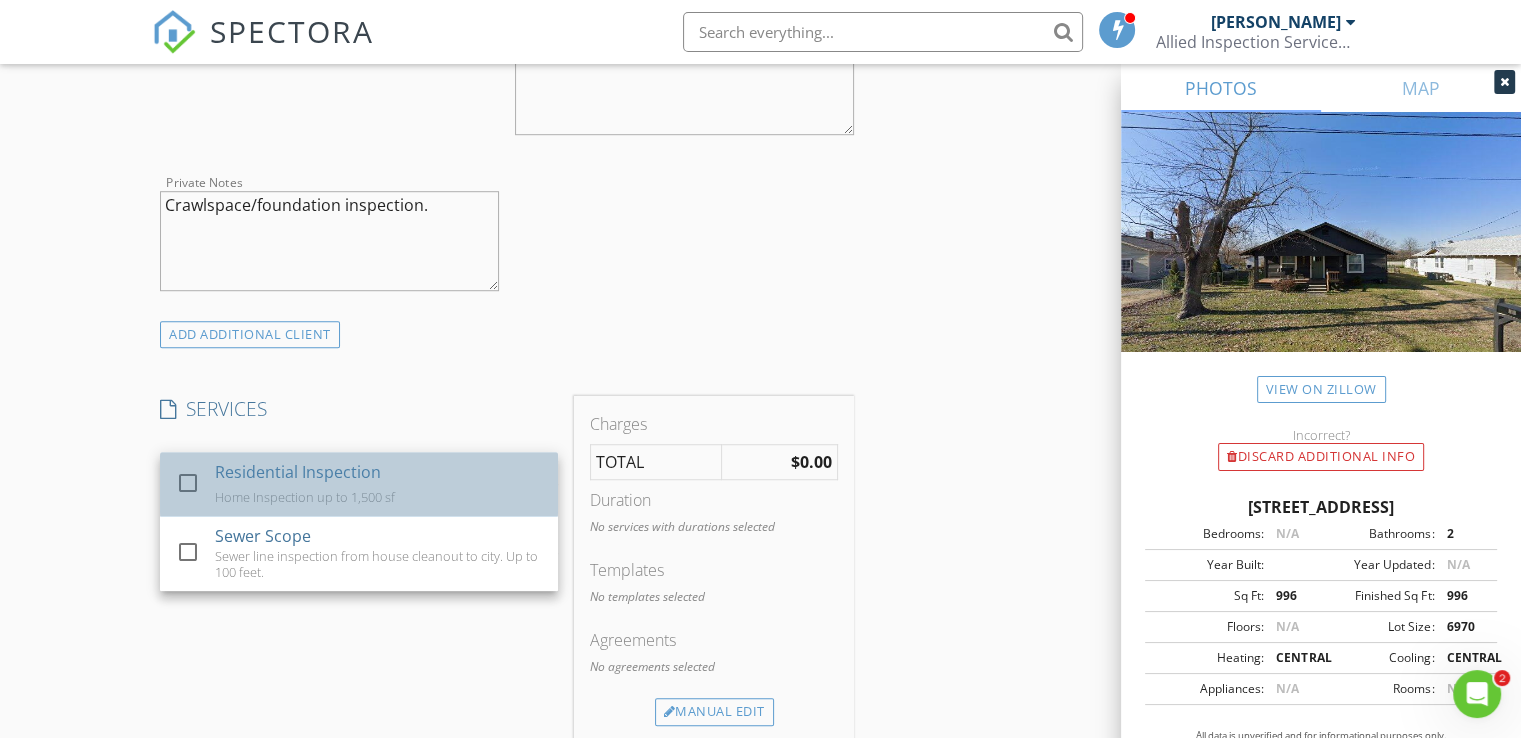 click on "Residential Inspection" at bounding box center [298, 472] 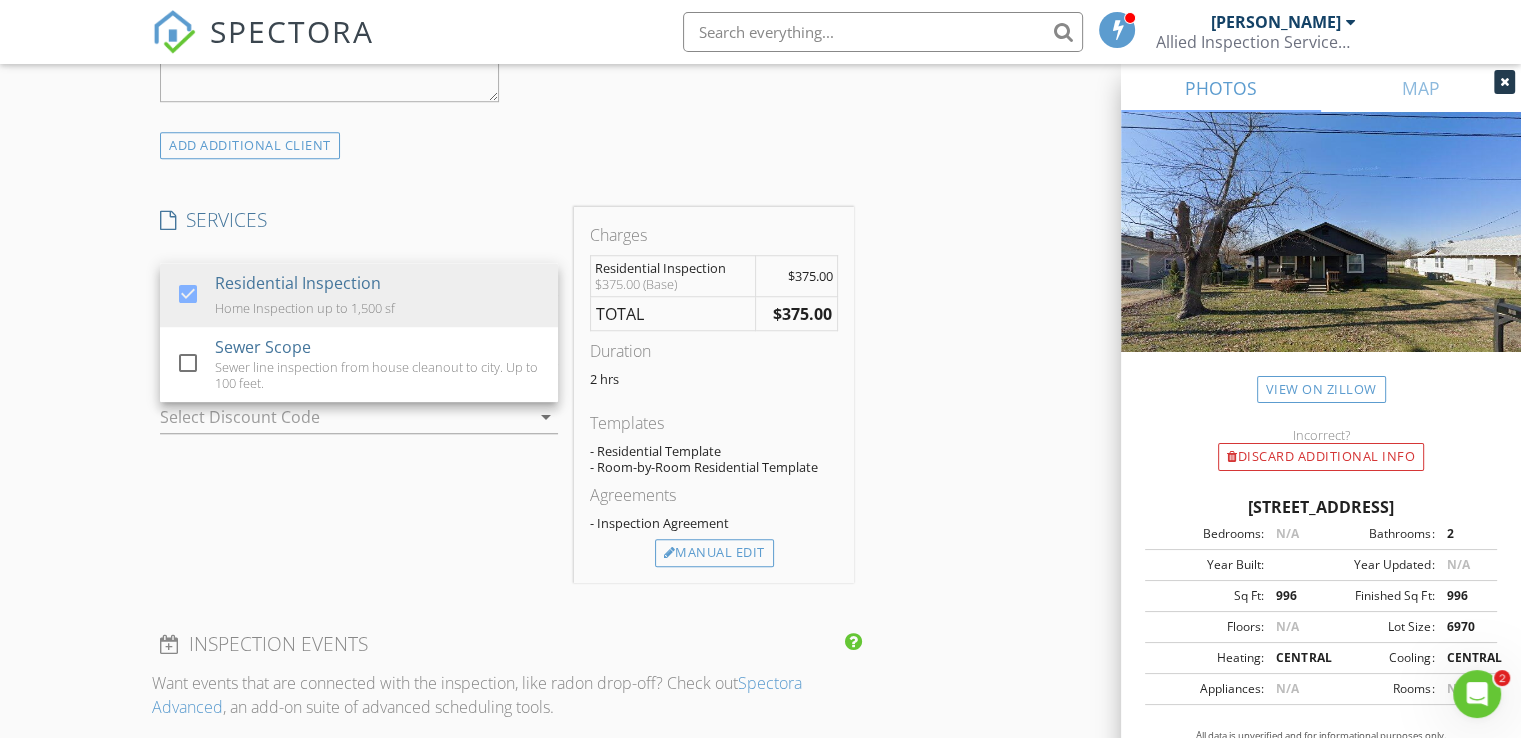 scroll, scrollTop: 1500, scrollLeft: 0, axis: vertical 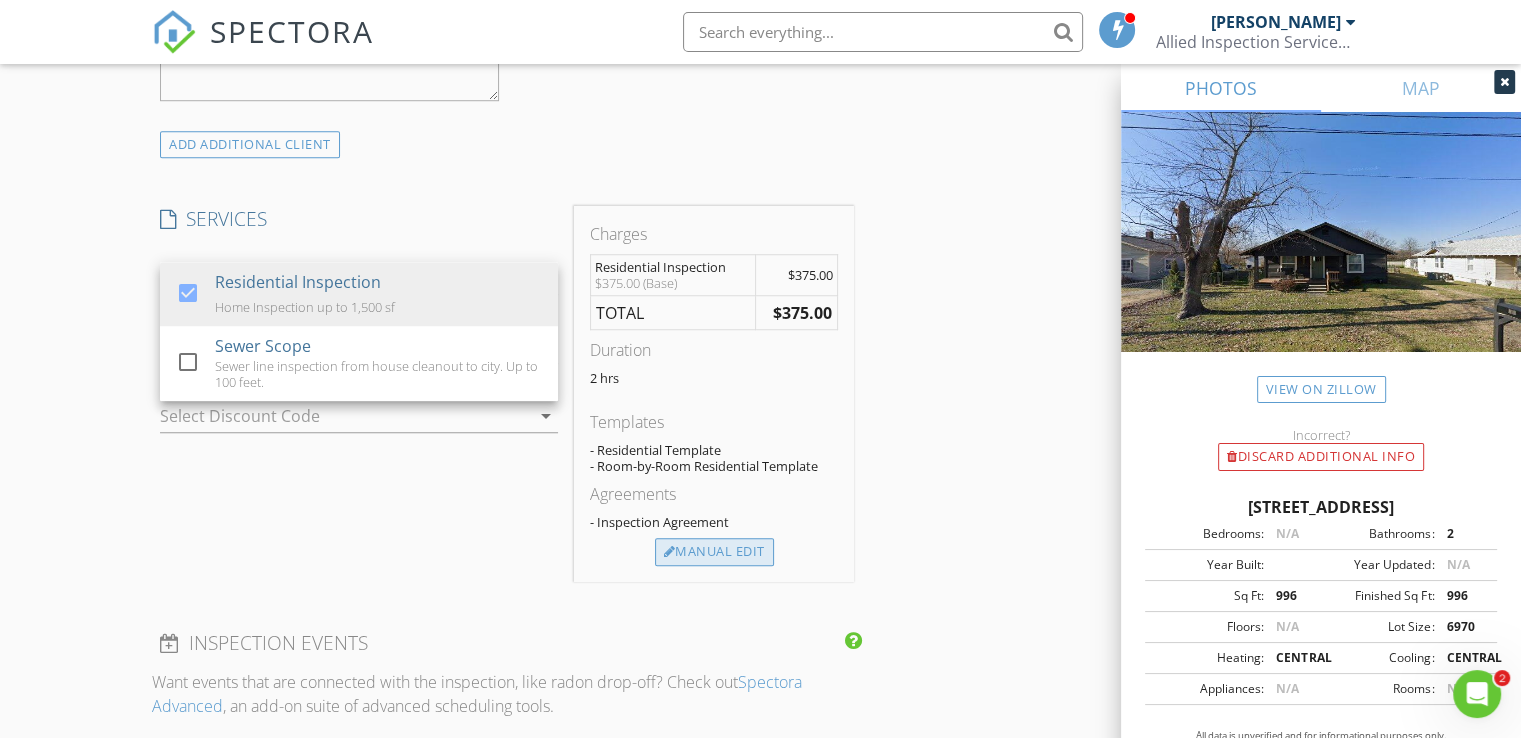 click on "Manual Edit" at bounding box center (714, 552) 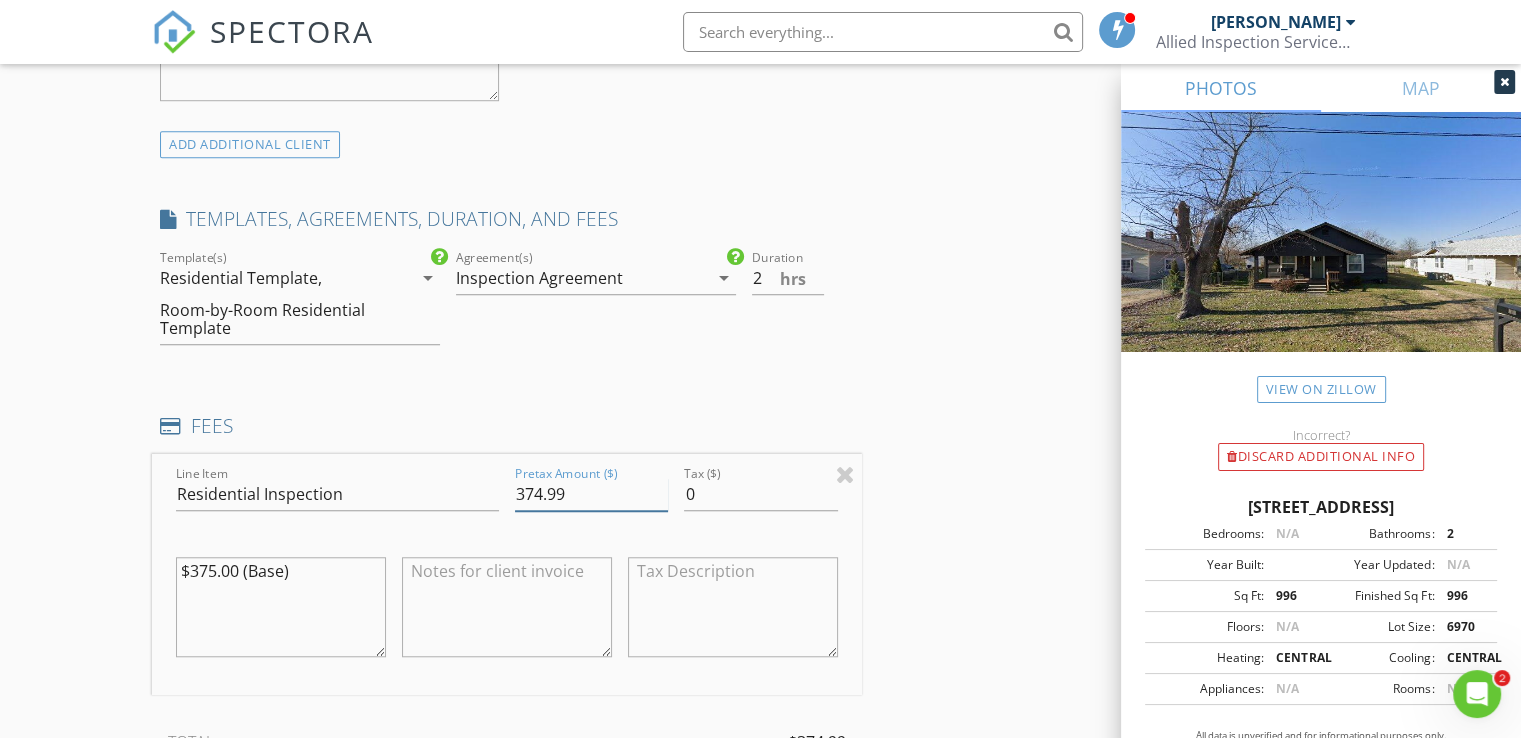 click on "374.99" at bounding box center [591, 494] 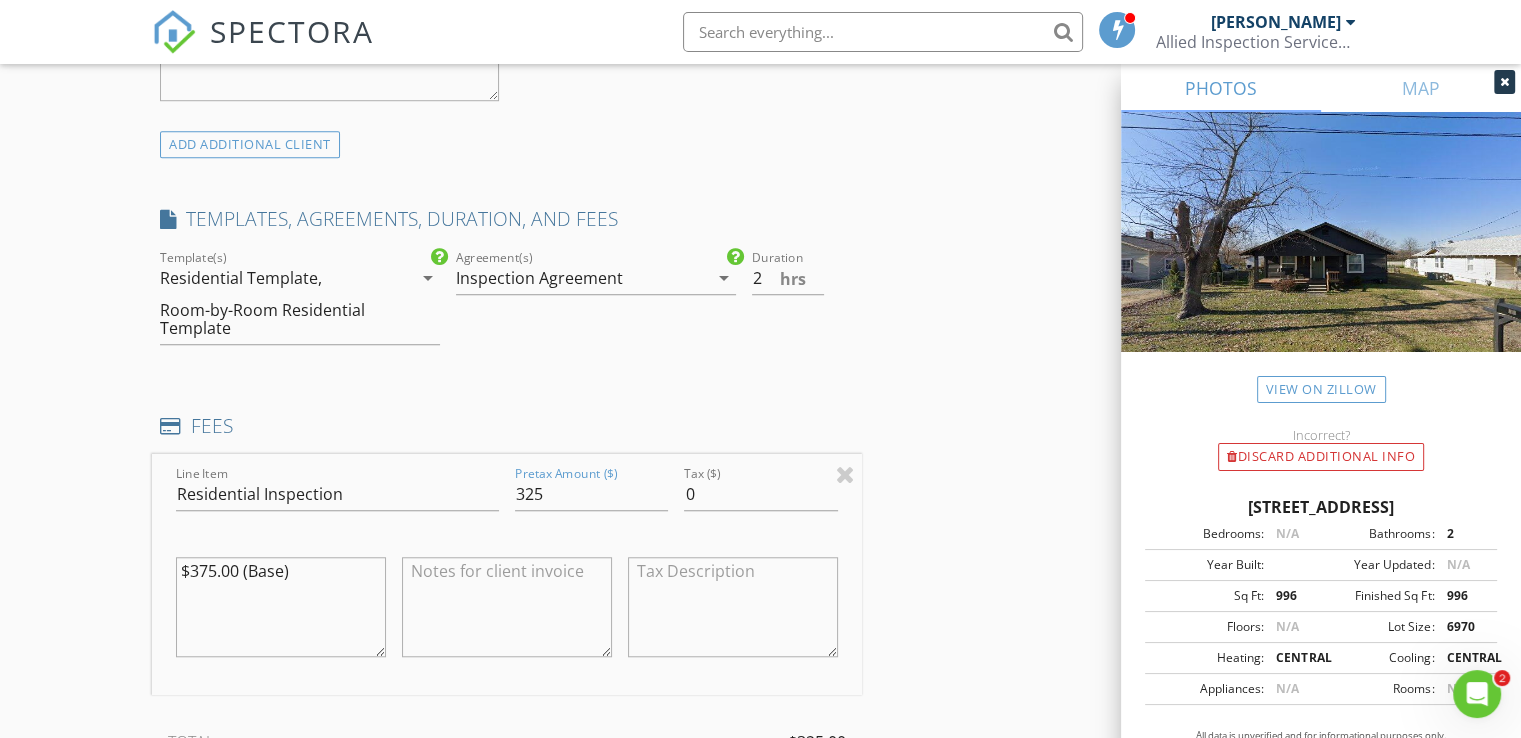 click on "INSPECTOR(S)
check_box   Brian Smith   PRIMARY   check_box_outline_blank   David Peck     Brian Smith arrow_drop_down   check_box_outline_blank Brian Smith specifically requested
Date/Time
07/21/2025 10:00 AM
Location
Address Search       Address 716 S Hico St   Unit   City Siloam Springs   State AR   Zip 72761   County Benton     Square Feet 996   Year Built   Foundation arrow_drop_down     Brian Smith     21.7 miles     (33 minutes)
client
check_box Enable Client CC email for this inspection   Client Search     check_box_outline_blank Client is a Company/Organization     First Name Luis   Last Name Lopez   Email L.Lopez98@yahoo.com   CC Email   Phone 479-403-8585           Notes   Private Notes Crawlspace/foundation inspection.
ADD ADDITIONAL client
SERVICES
check_box" at bounding box center [507, 447] 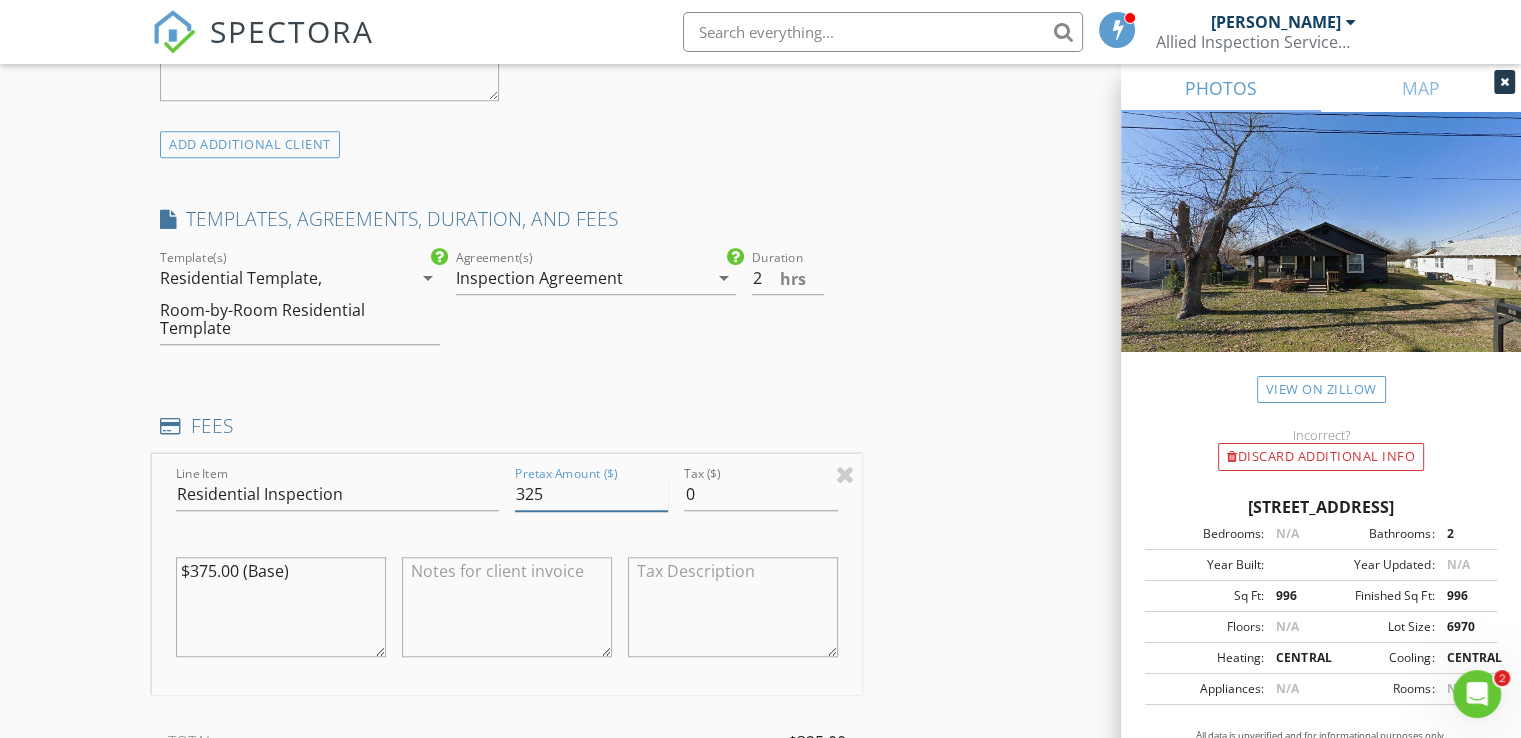 click on "325" at bounding box center [591, 494] 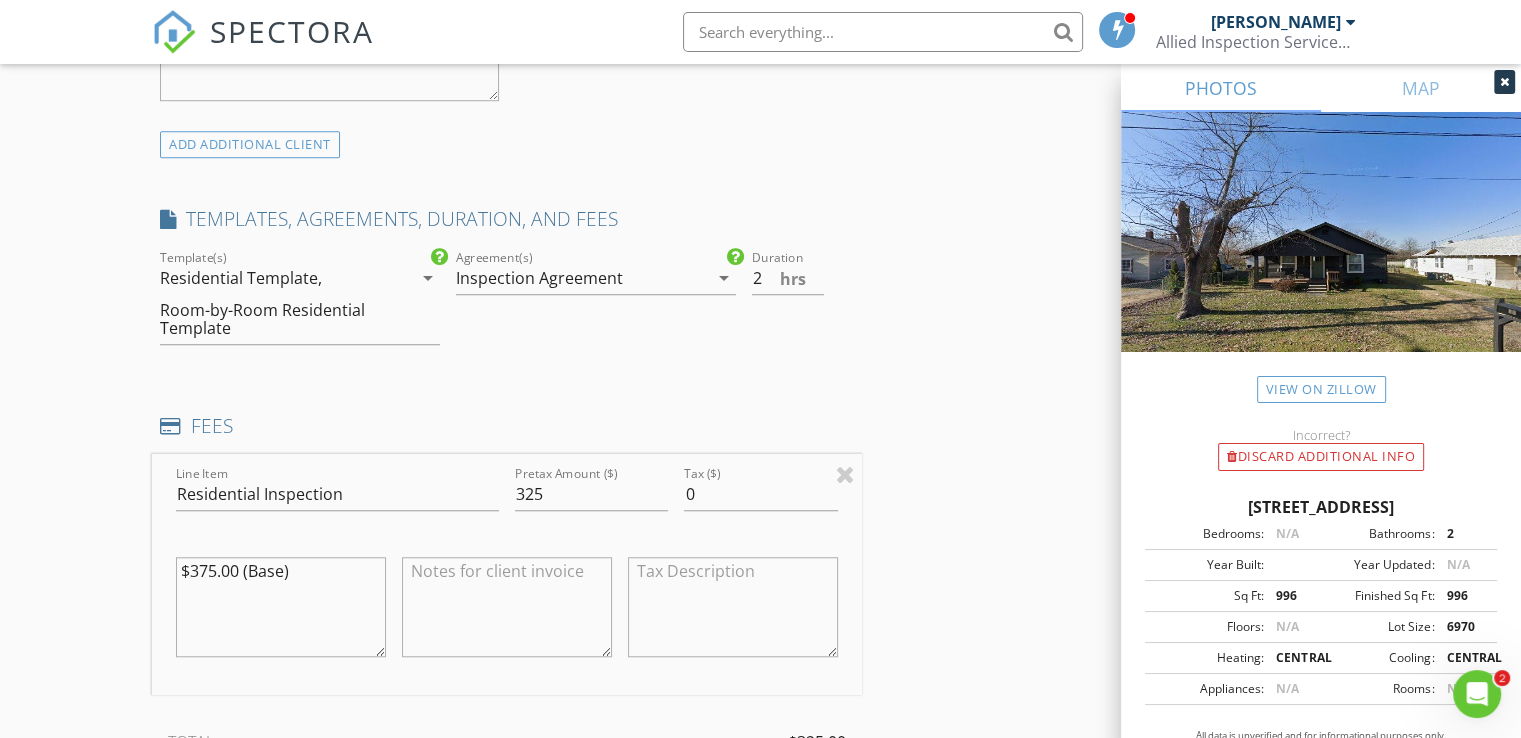 click at bounding box center [507, 607] 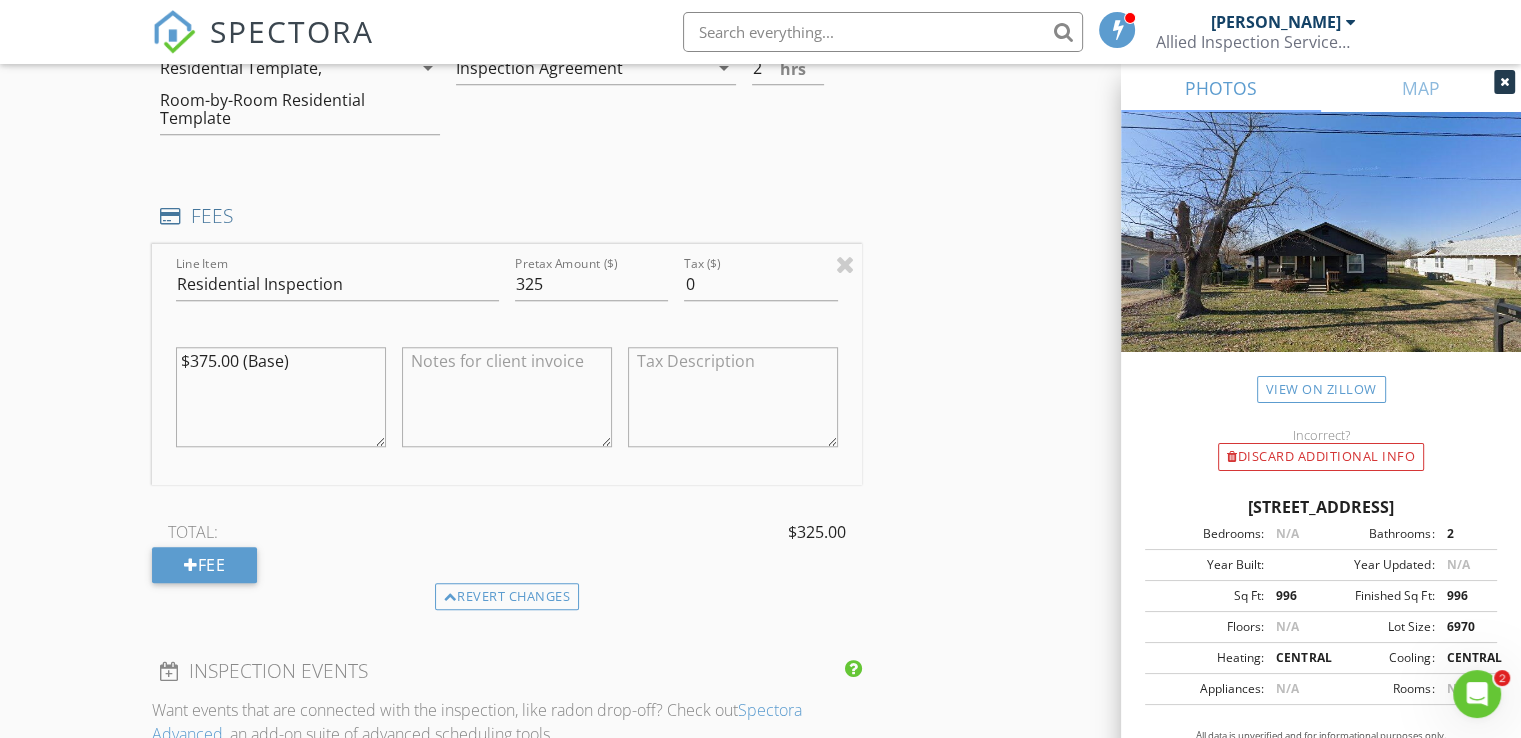 scroll, scrollTop: 1712, scrollLeft: 0, axis: vertical 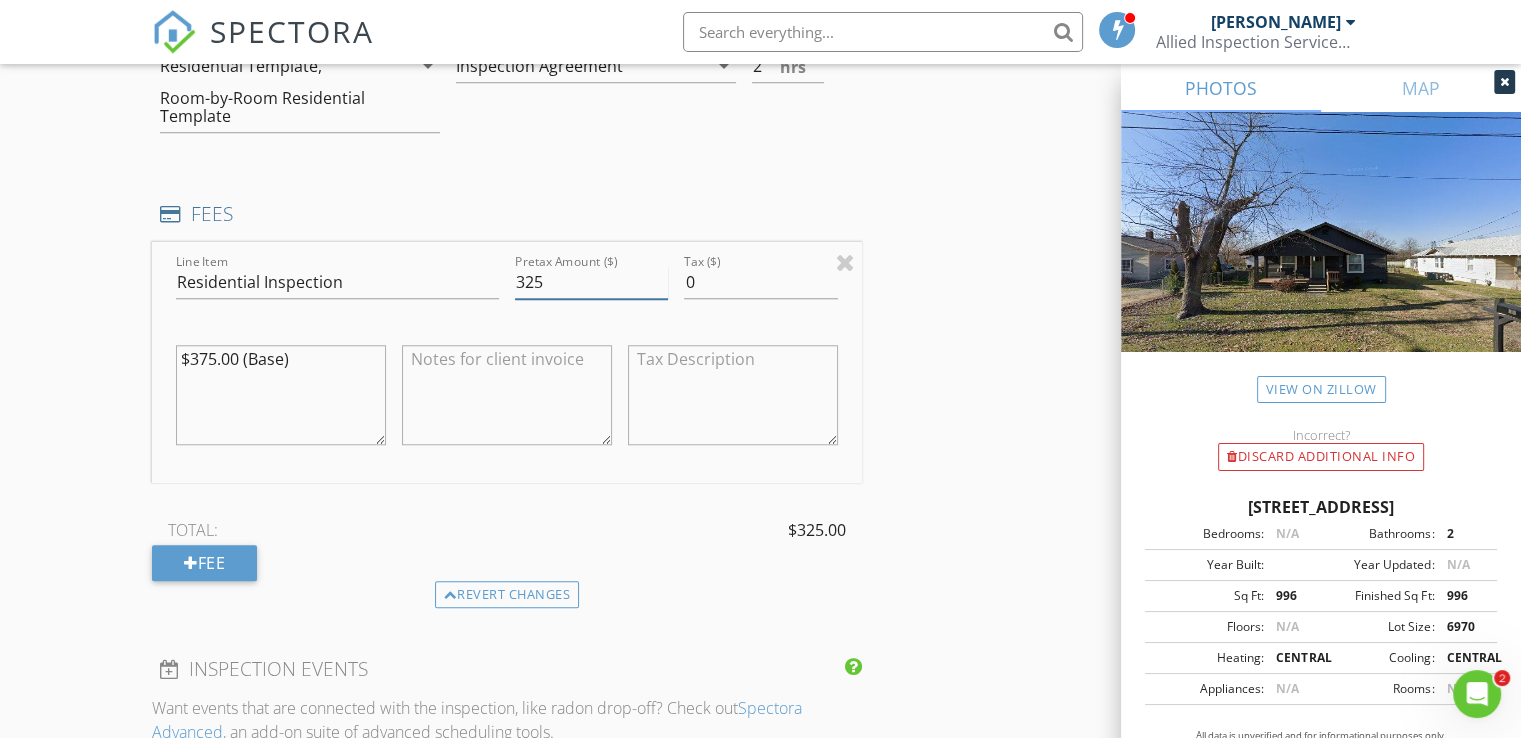 click on "325" at bounding box center [591, 282] 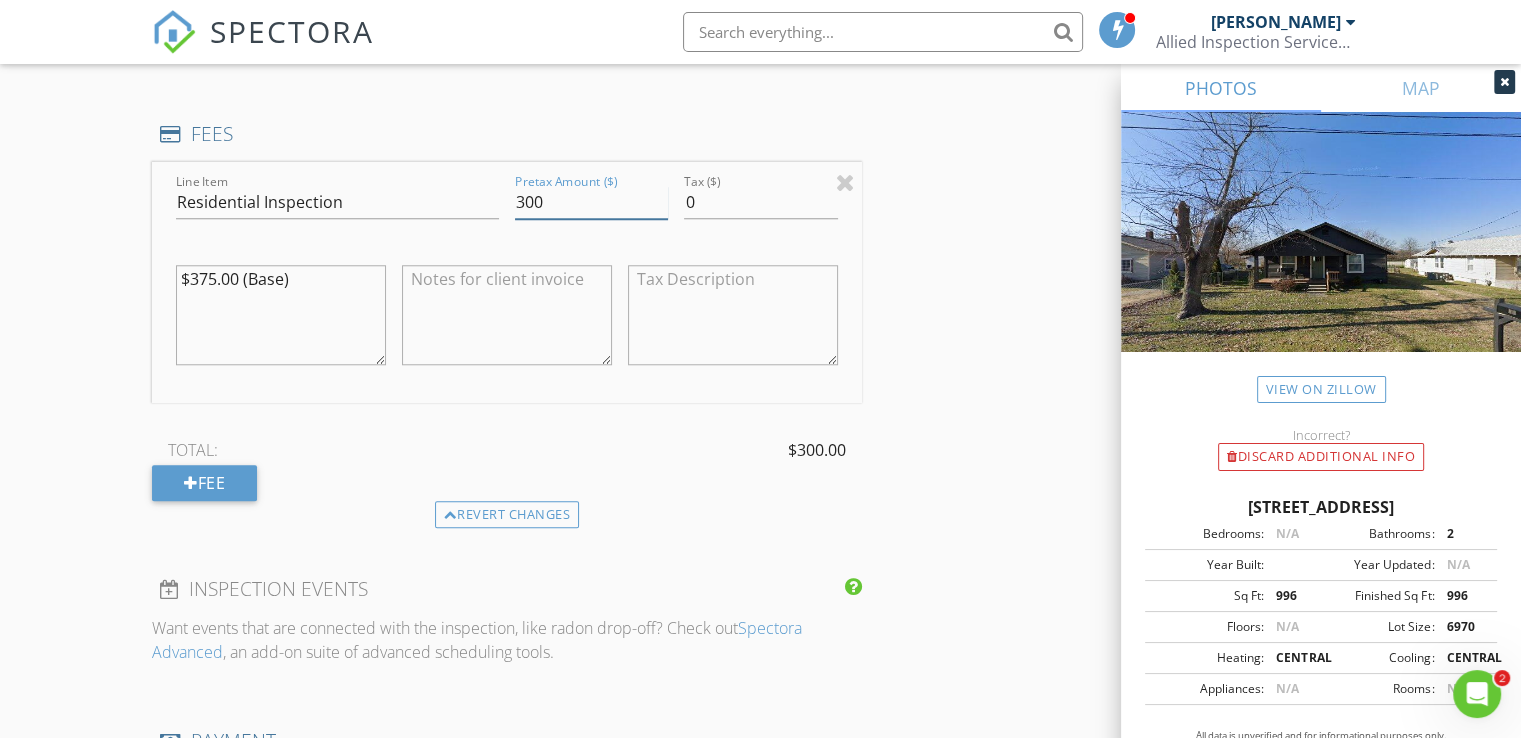 scroll, scrollTop: 1791, scrollLeft: 0, axis: vertical 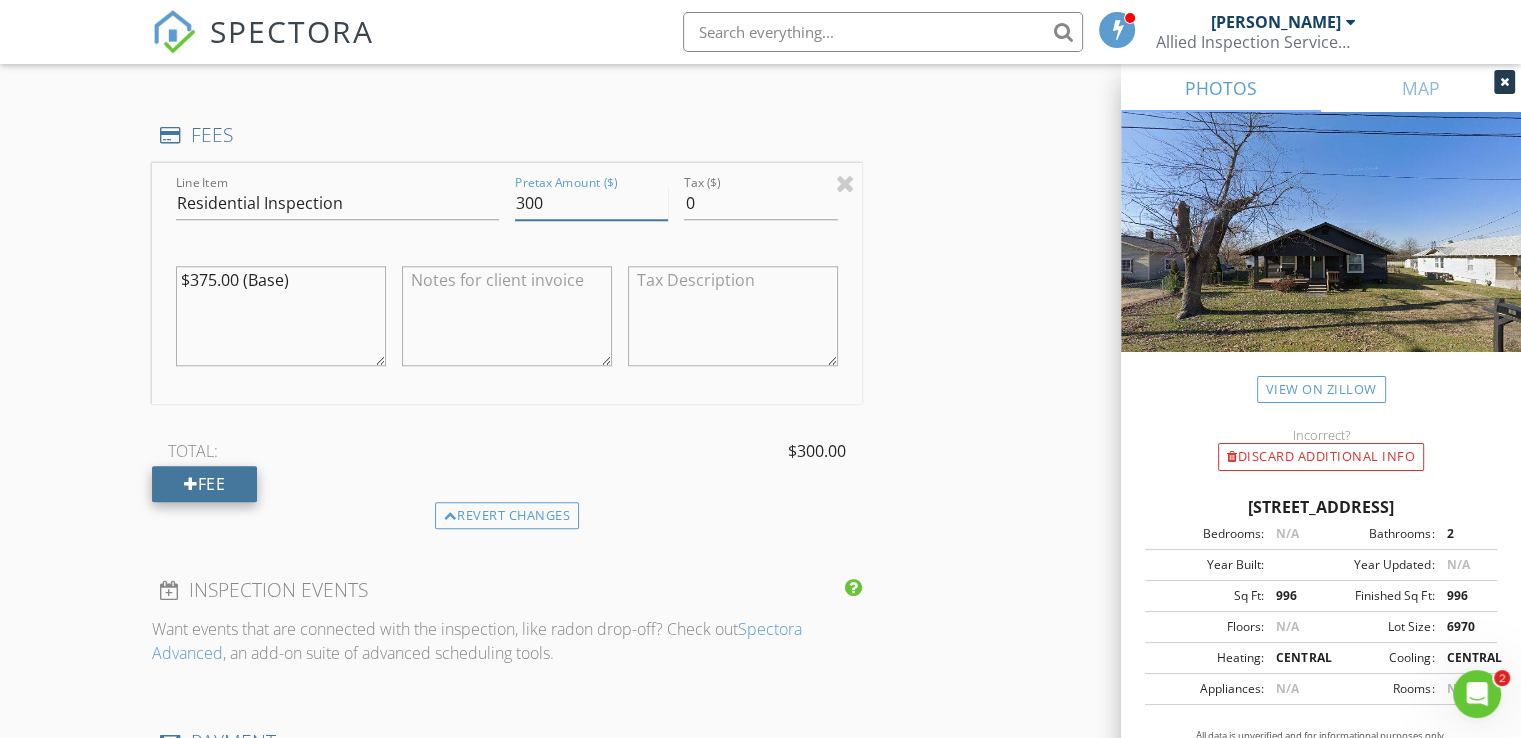 type on "300" 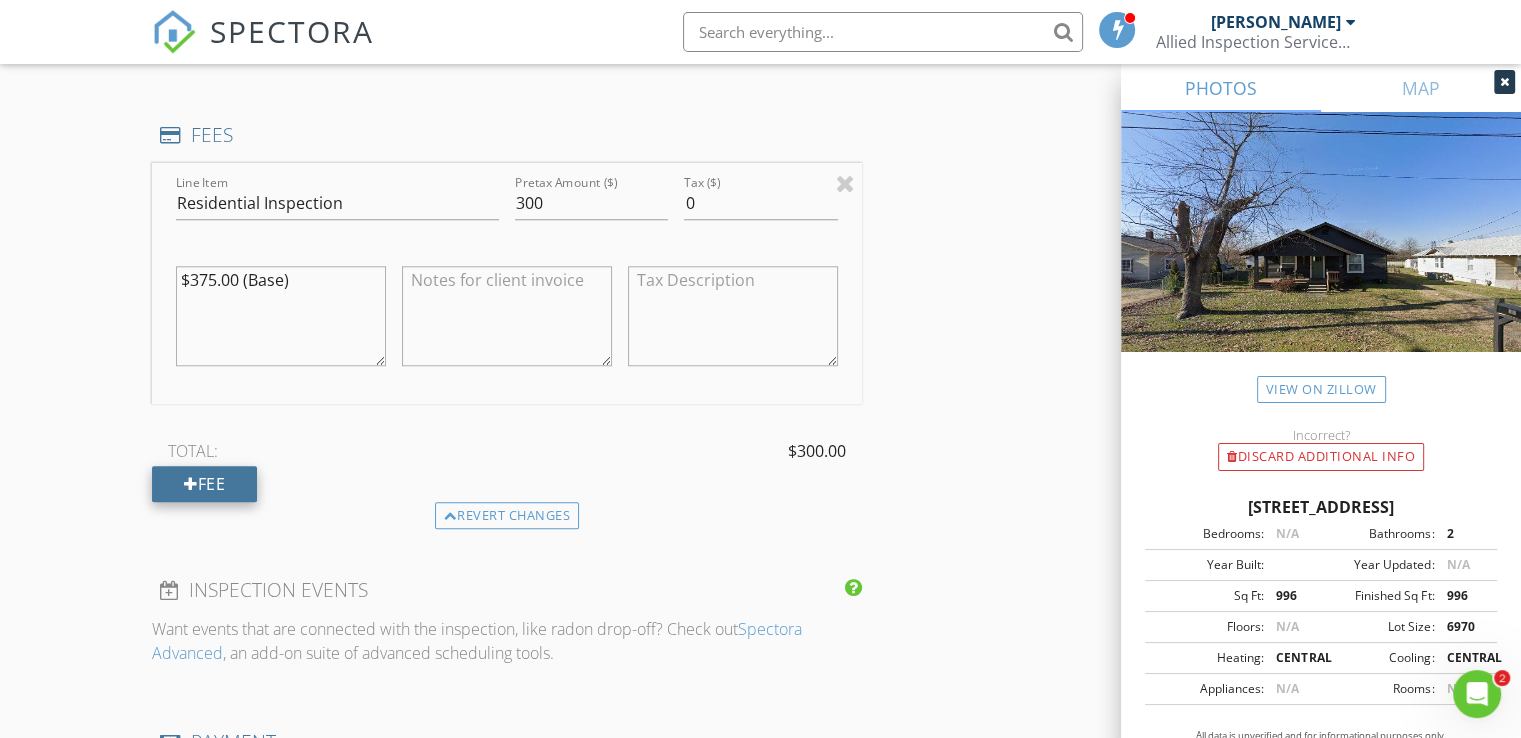 click on "Fee" at bounding box center [204, 484] 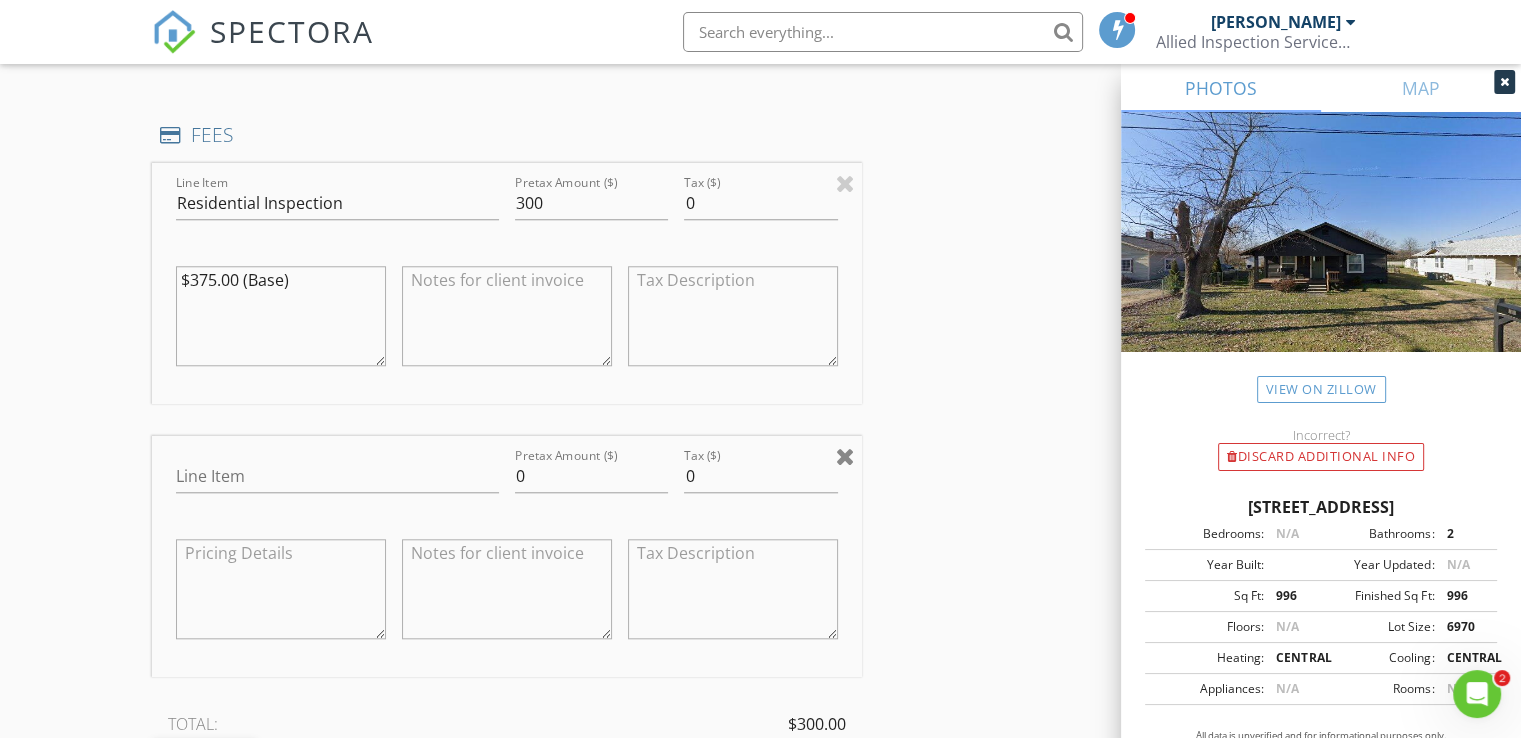 click at bounding box center [845, 456] 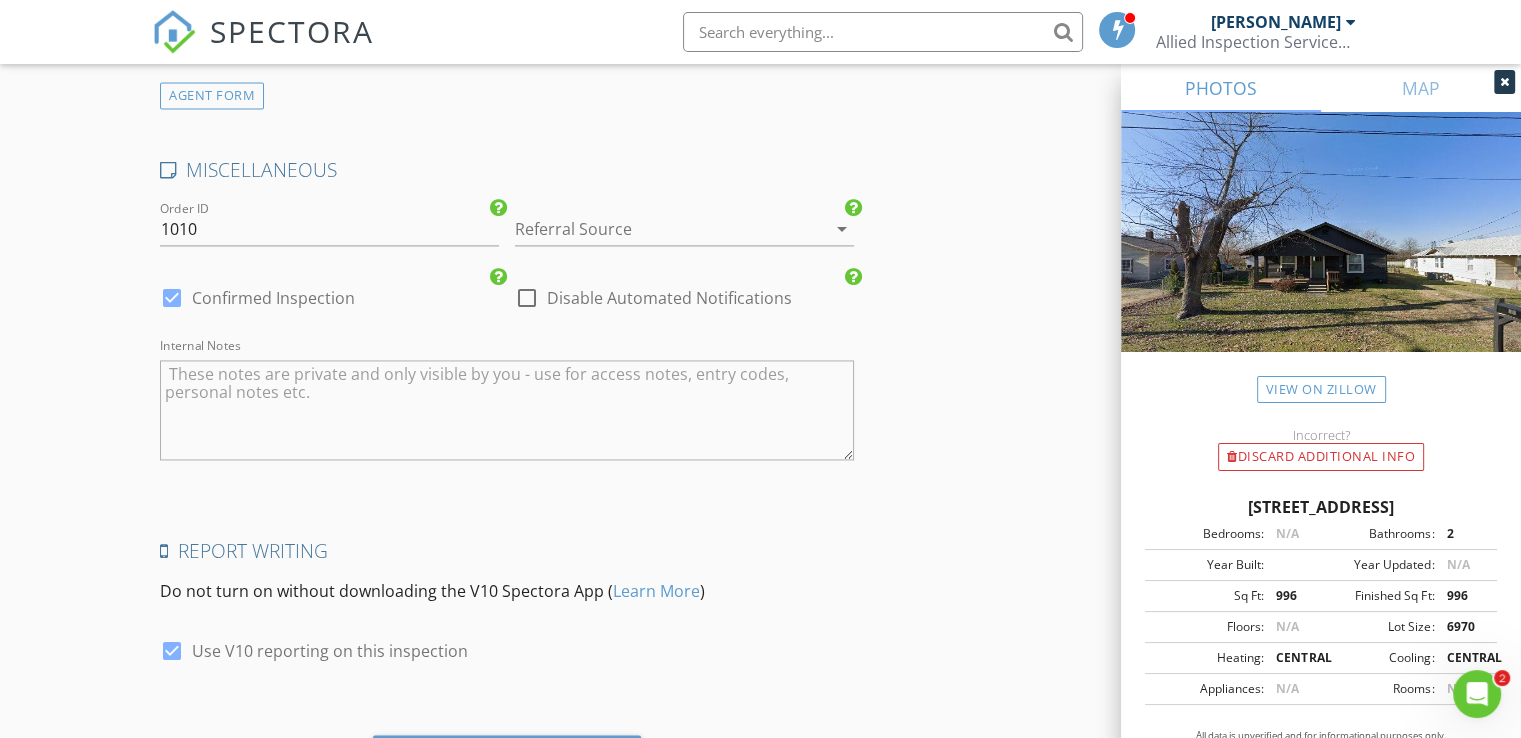 scroll, scrollTop: 2978, scrollLeft: 0, axis: vertical 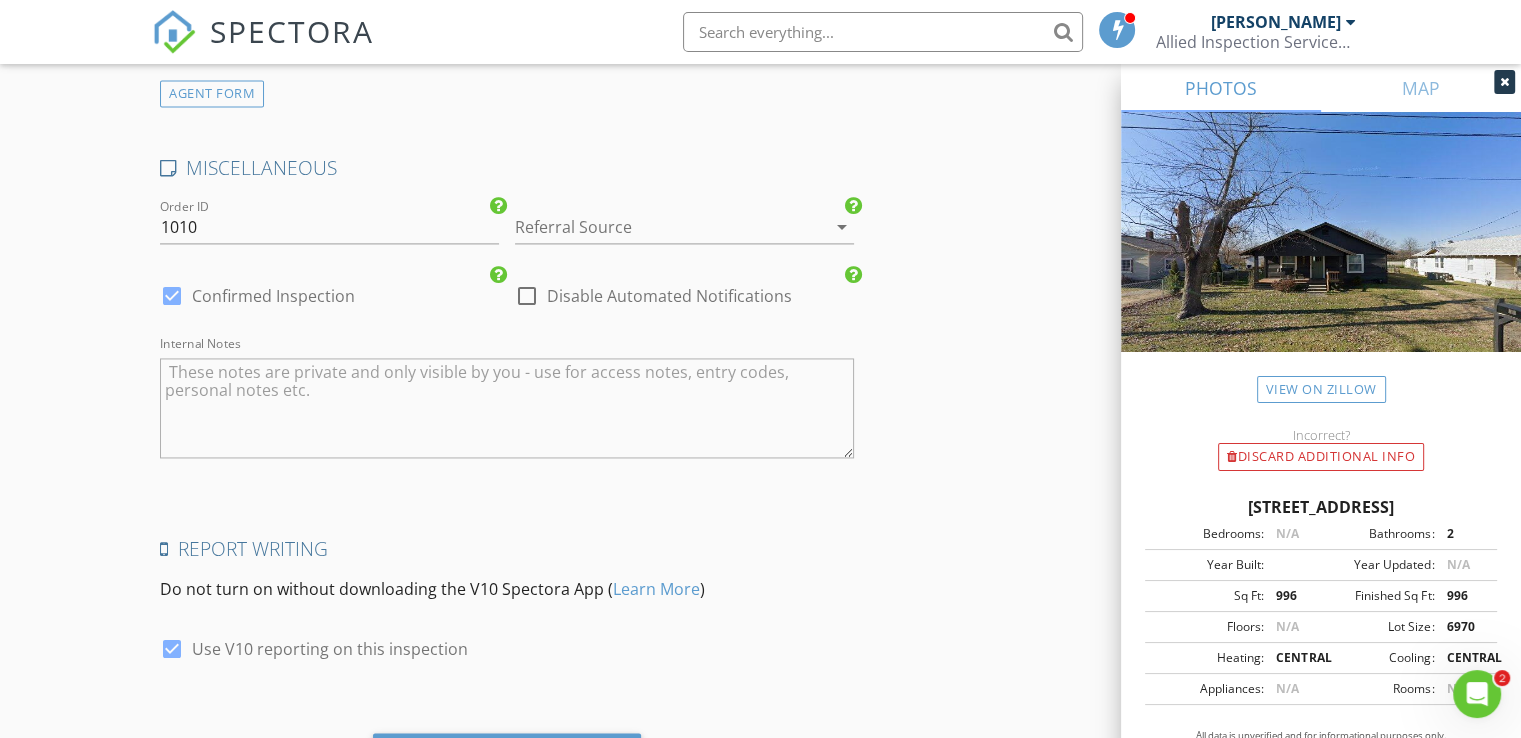 click on "arrow_drop_down" at bounding box center [842, 227] 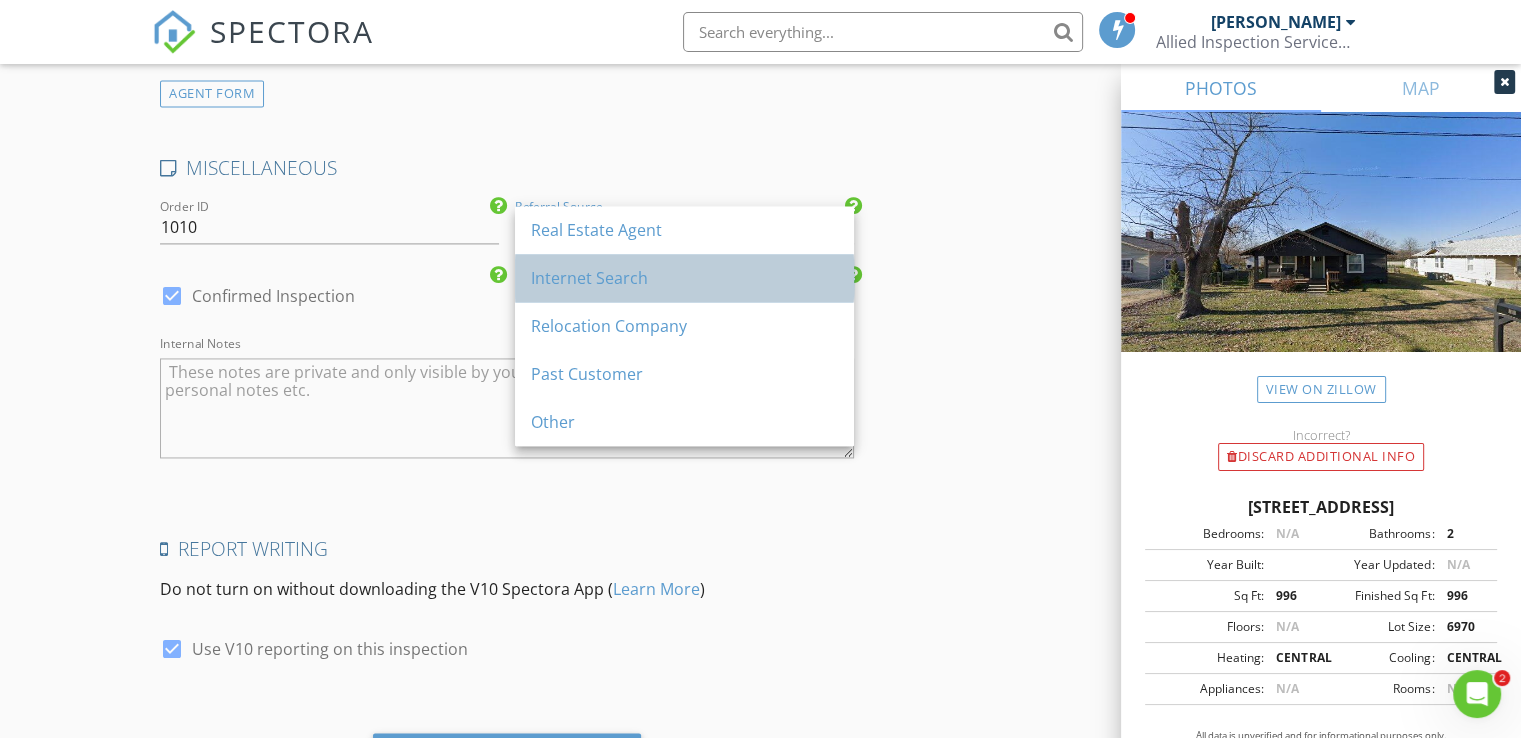 click on "Internet Search" at bounding box center [684, 278] 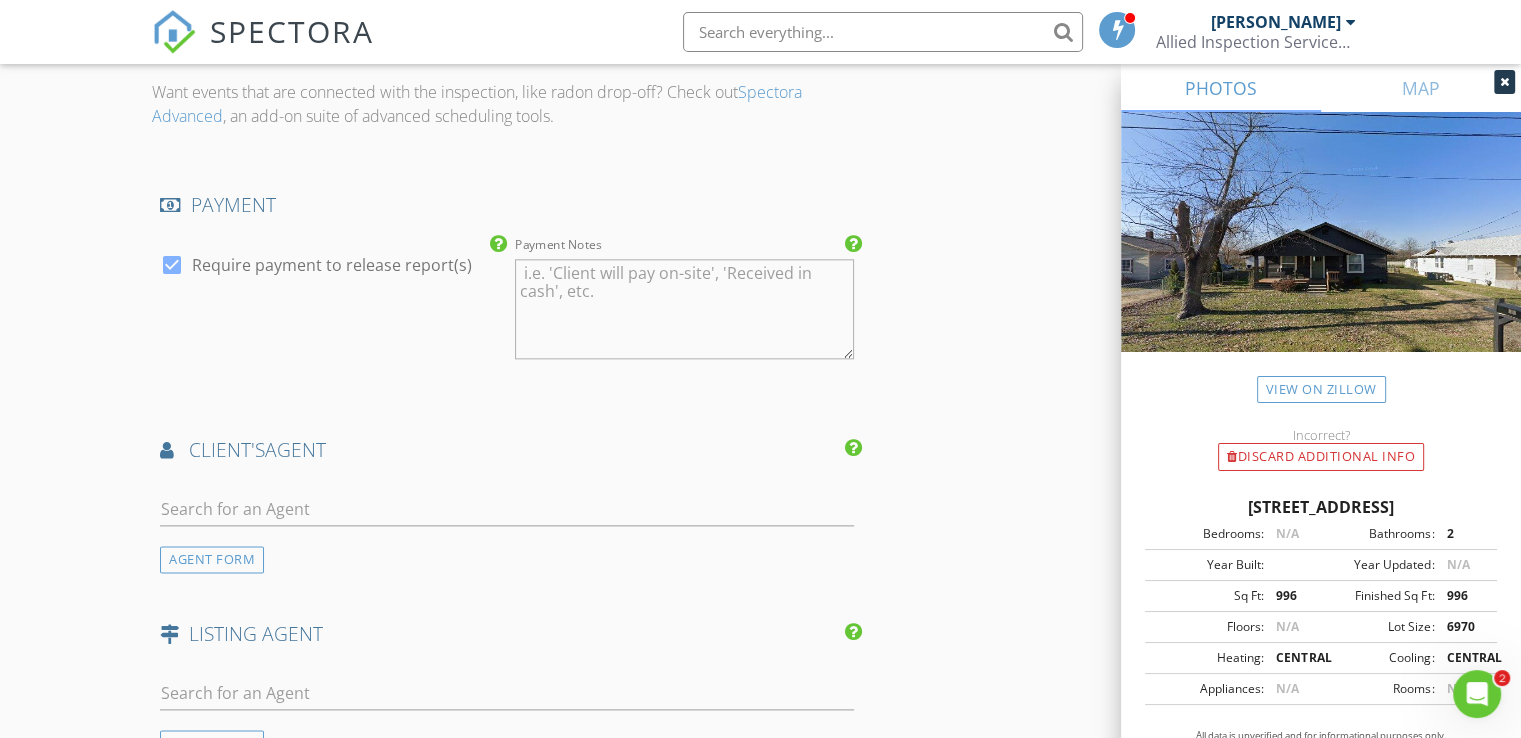 scroll, scrollTop: 2320, scrollLeft: 0, axis: vertical 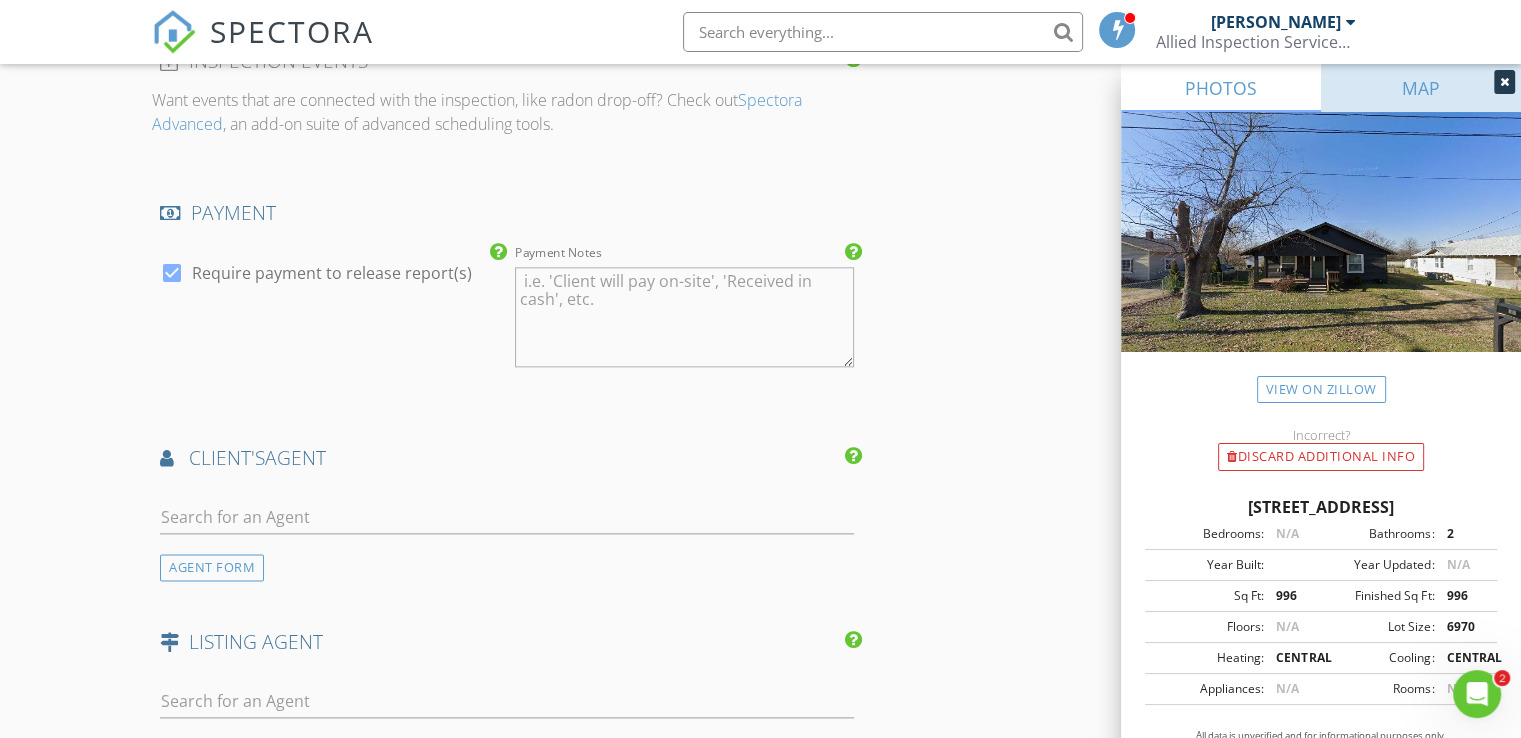 click on "MAP" at bounding box center (1421, 88) 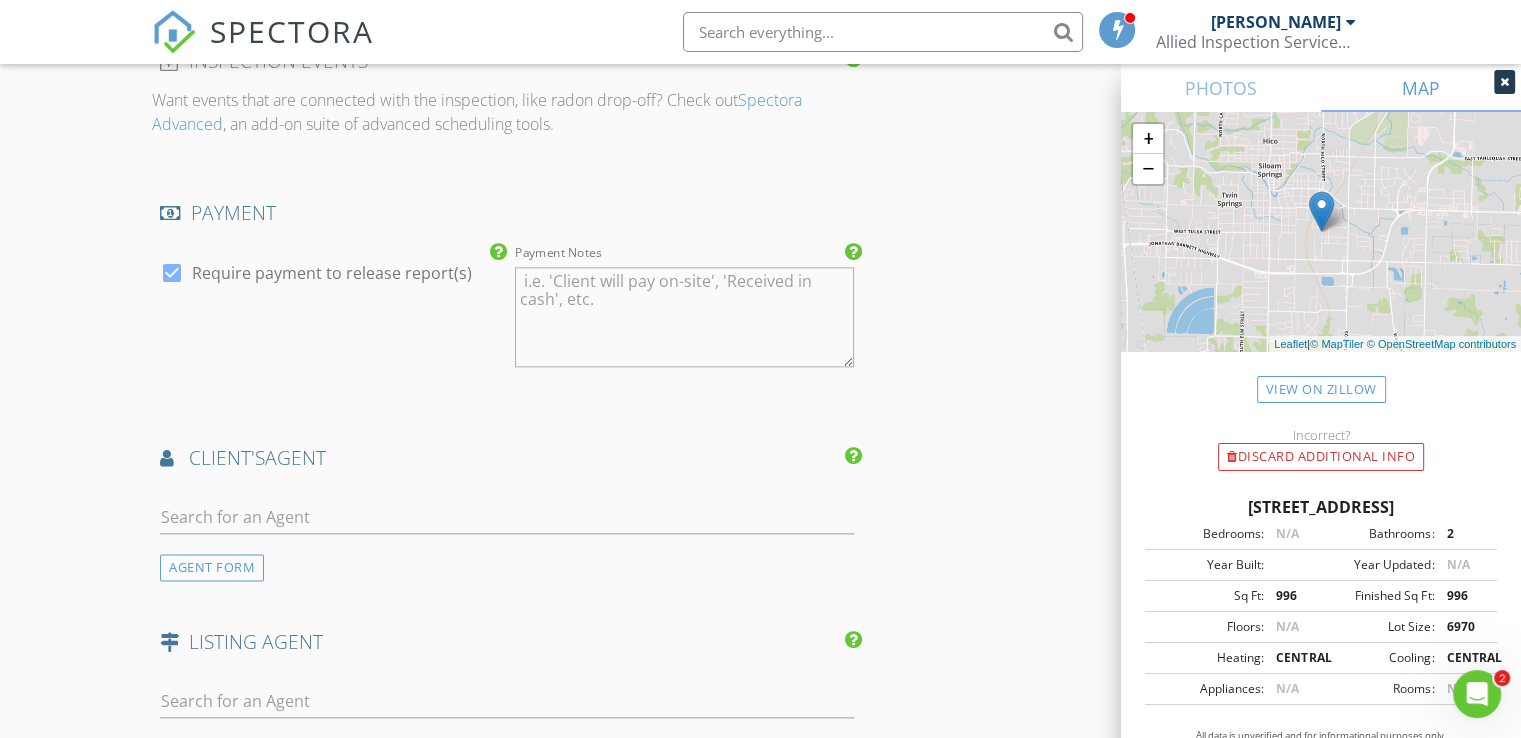 click at bounding box center [1504, 82] 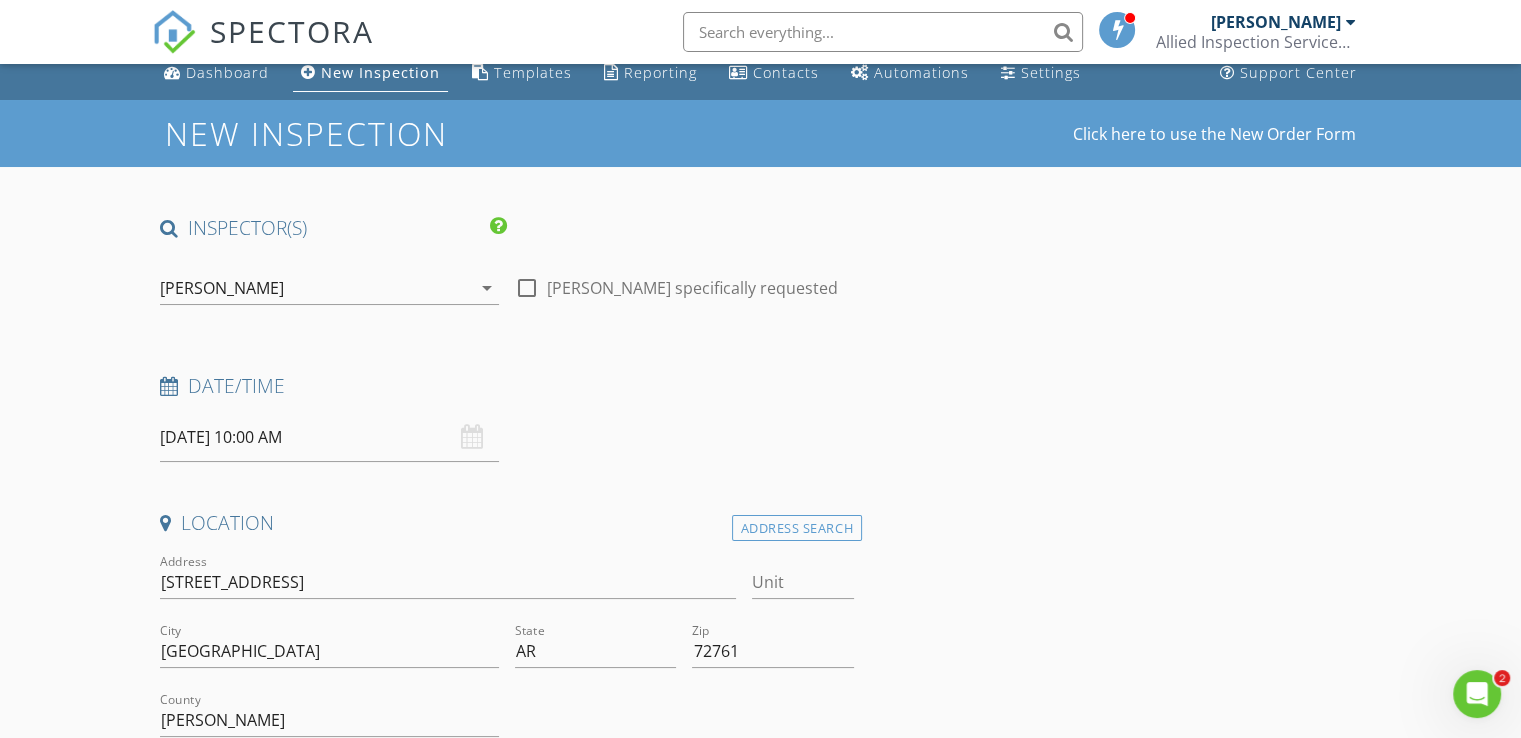 scroll, scrollTop: 0, scrollLeft: 0, axis: both 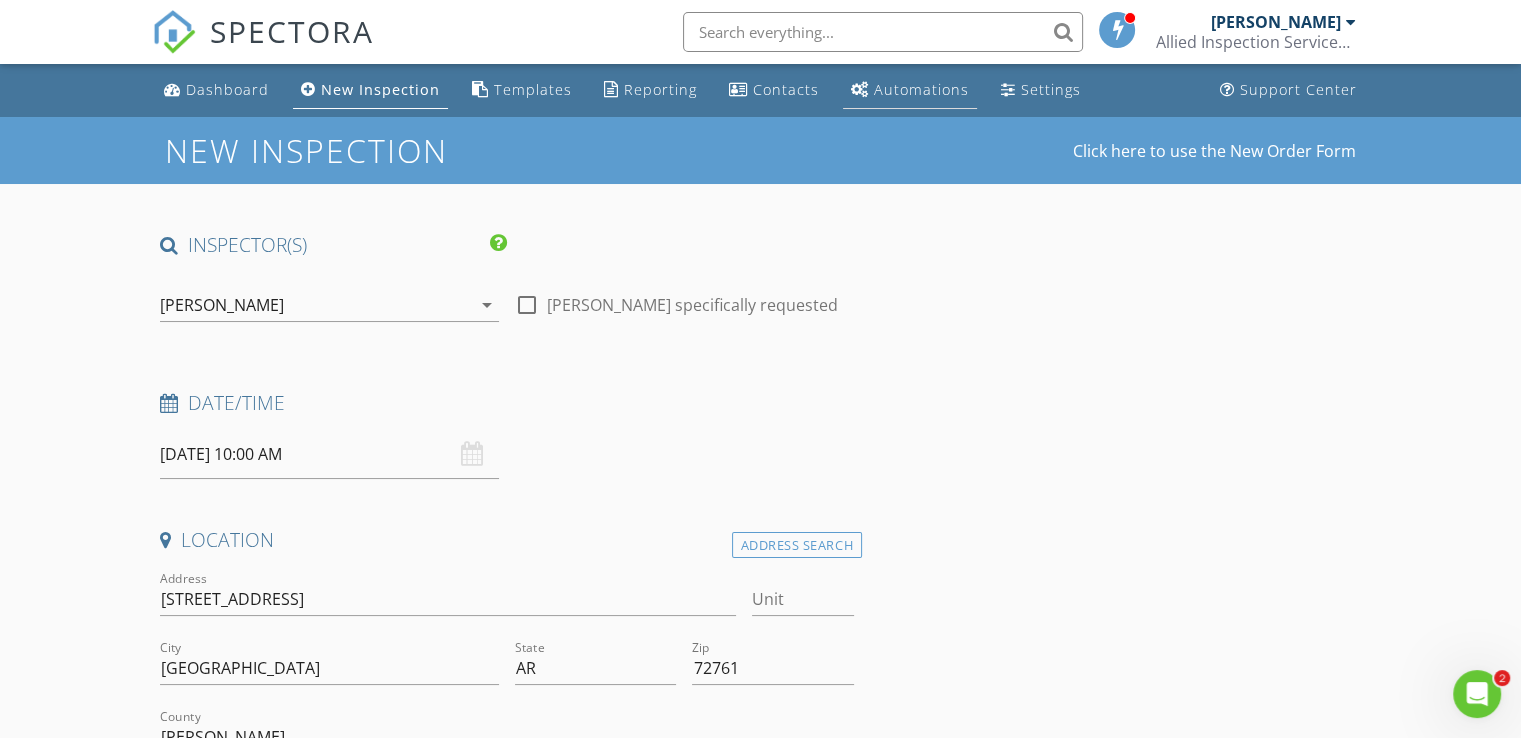 click on "Automations" at bounding box center [921, 89] 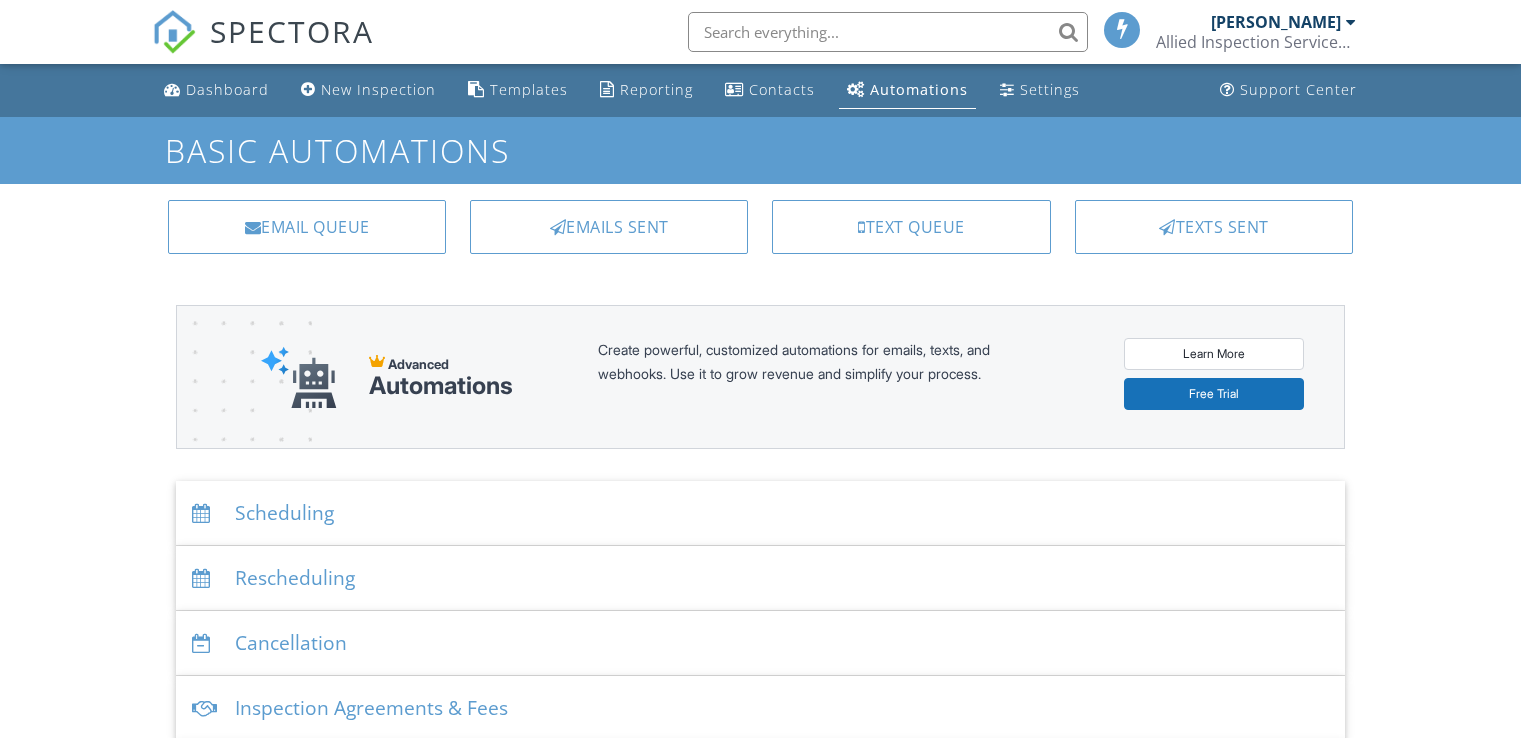 scroll, scrollTop: 0, scrollLeft: 0, axis: both 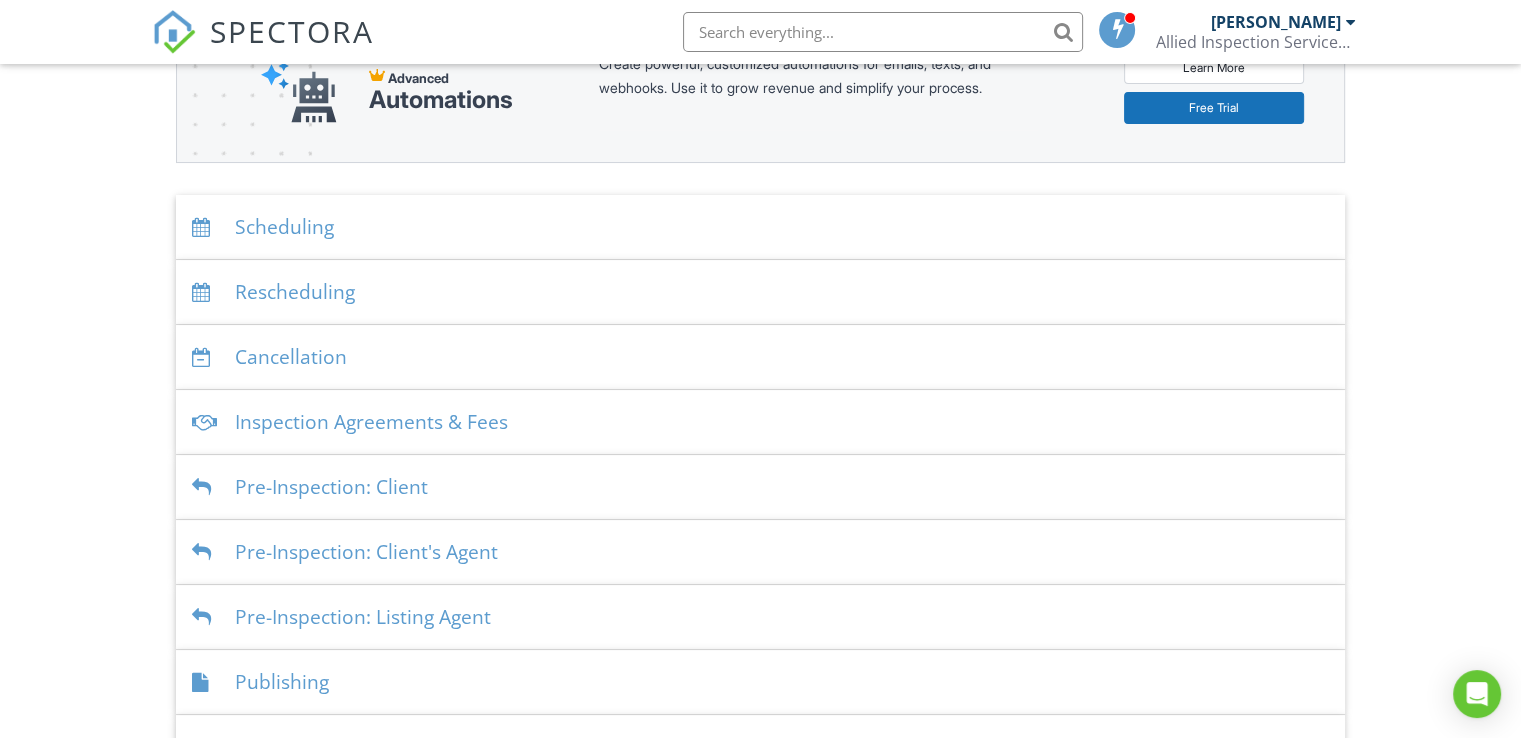click on "Scheduling" at bounding box center (760, 227) 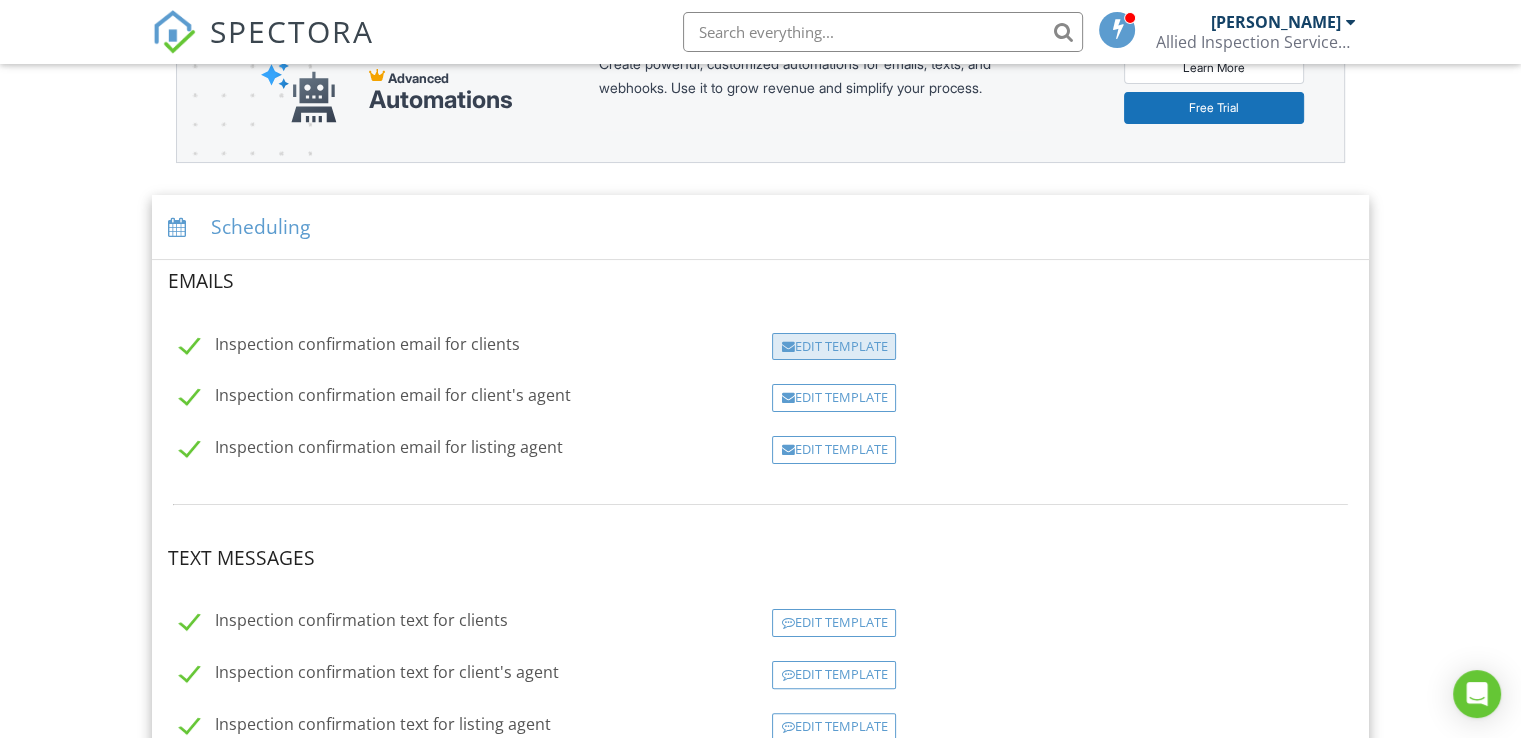 click on "Edit Template" at bounding box center [834, 347] 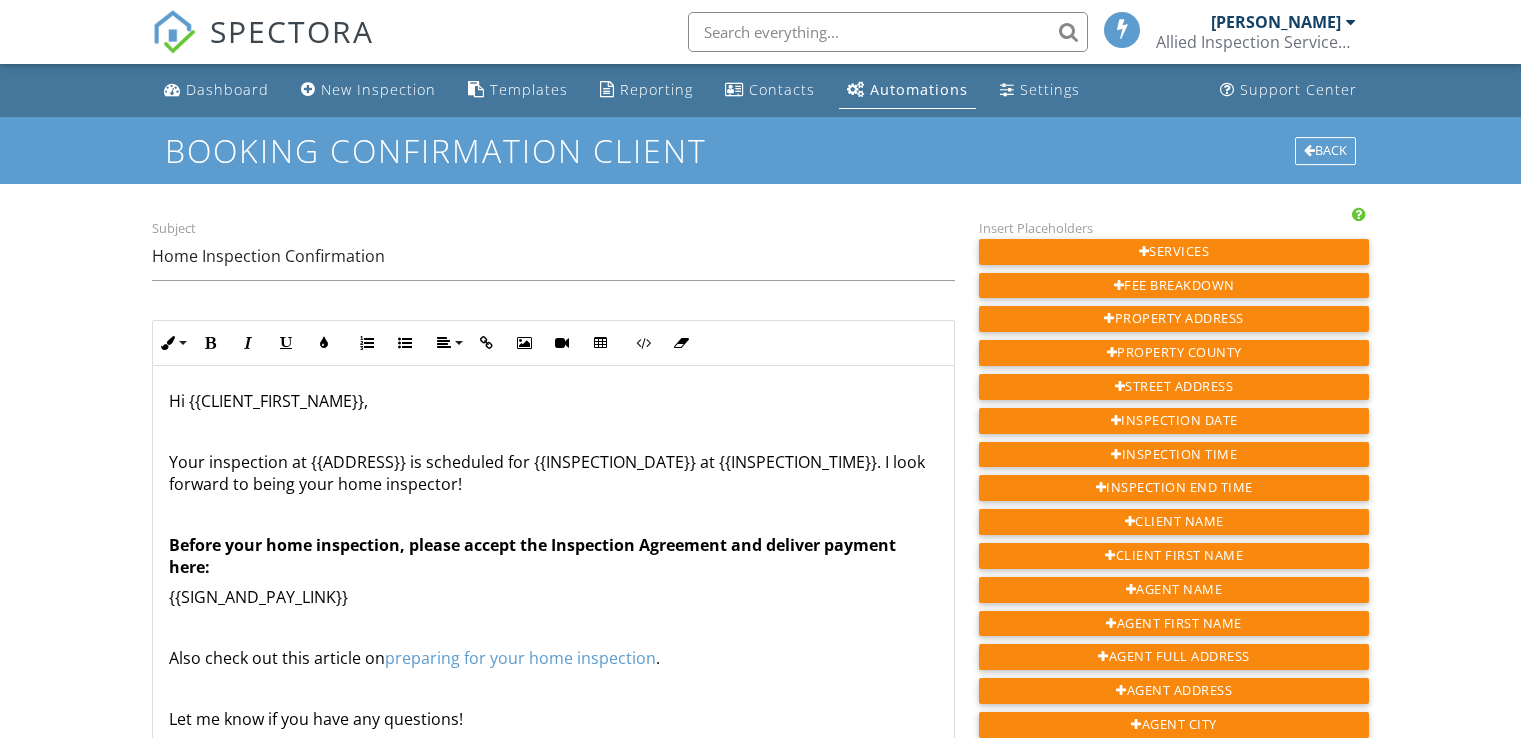 scroll, scrollTop: 0, scrollLeft: 0, axis: both 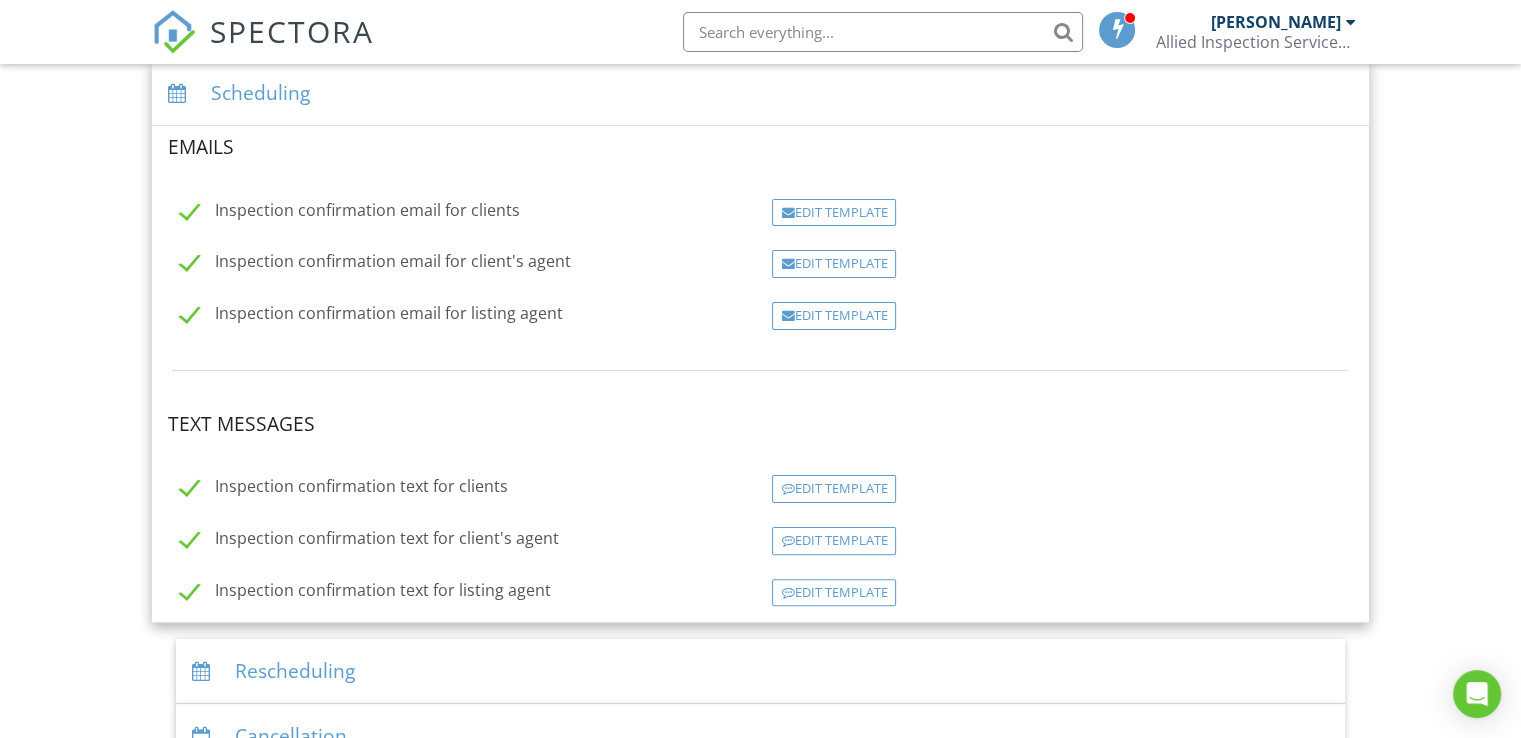 click on "Inspection confirmation email for clients" at bounding box center (350, 213) 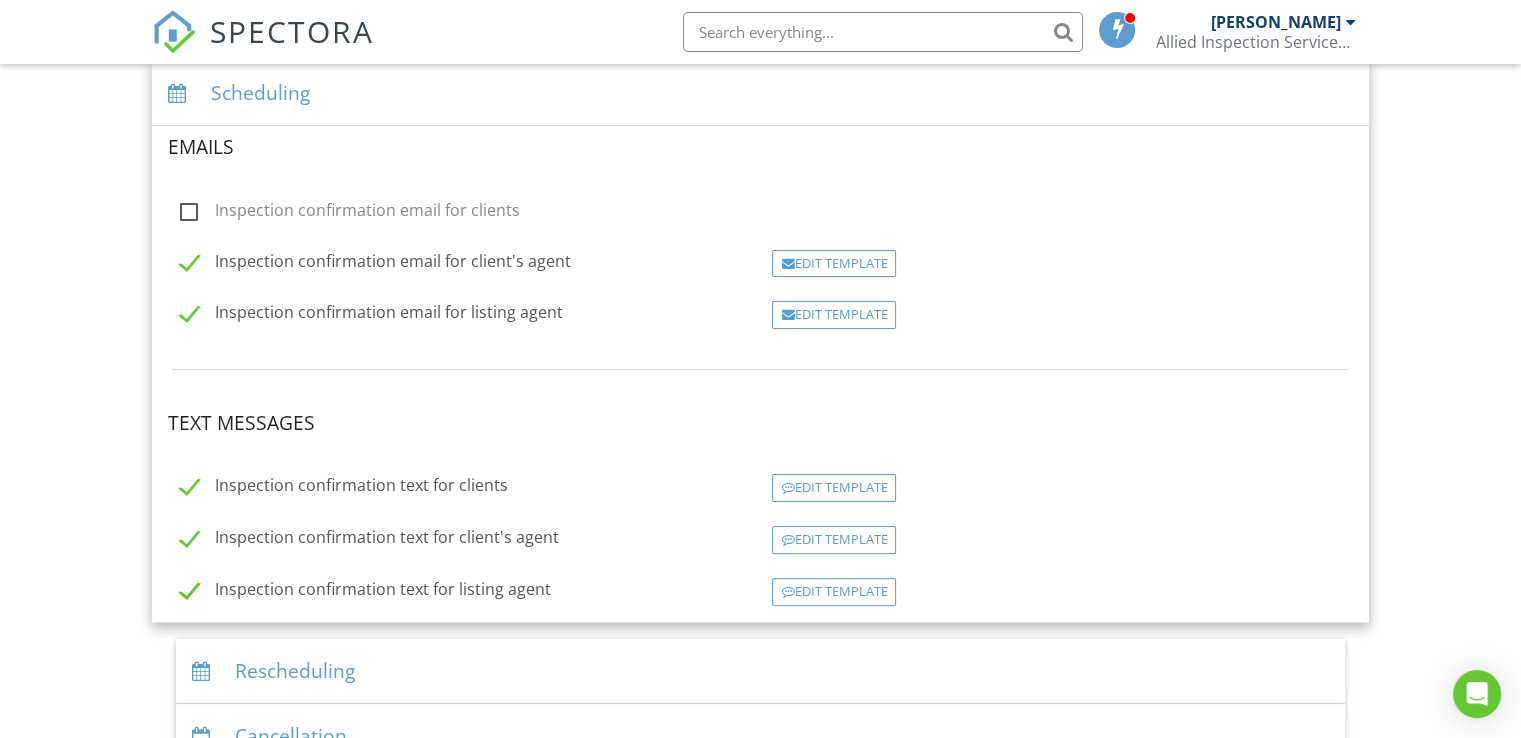 click on "Inspection confirmation email for client's agent" at bounding box center (375, 264) 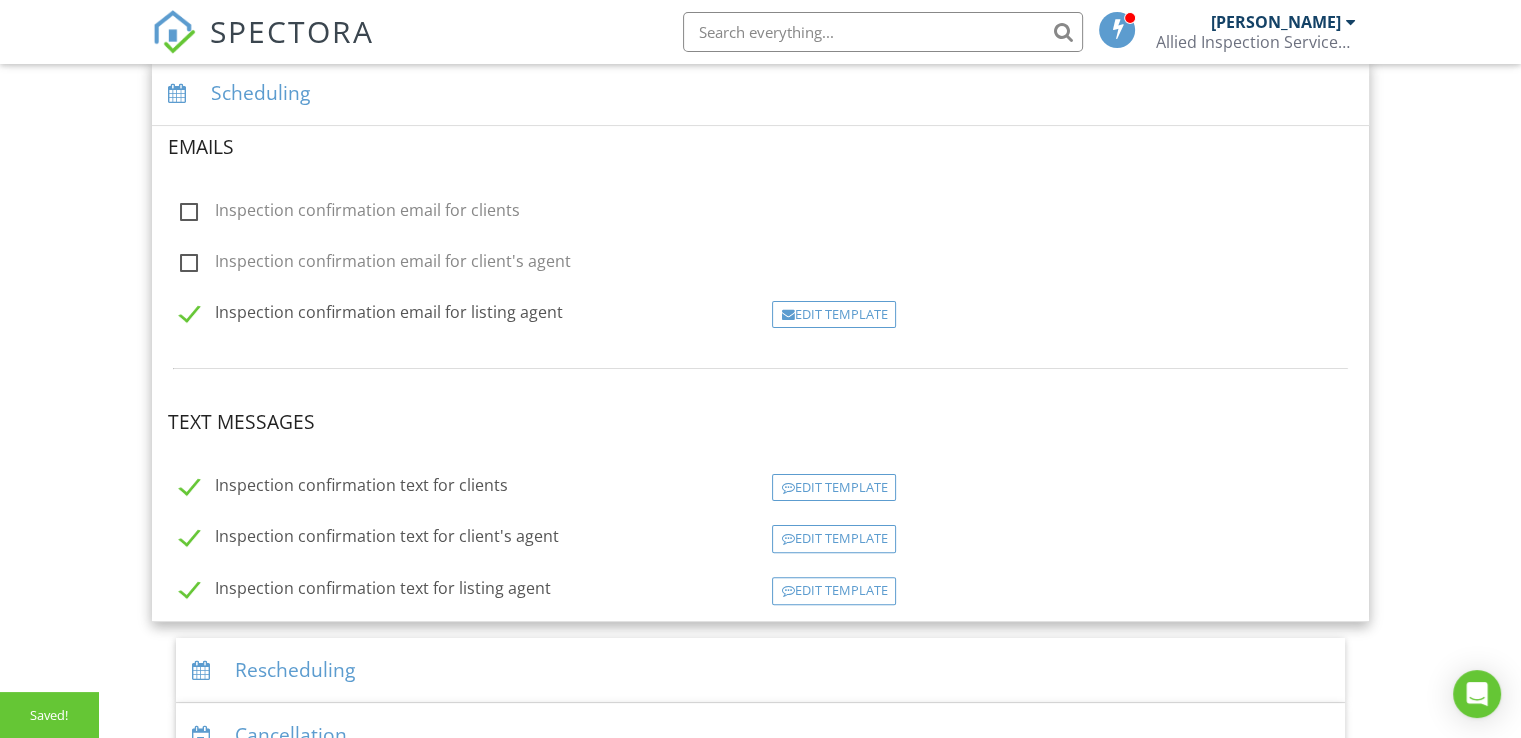 click on "Inspection confirmation email for listing agent" at bounding box center [371, 315] 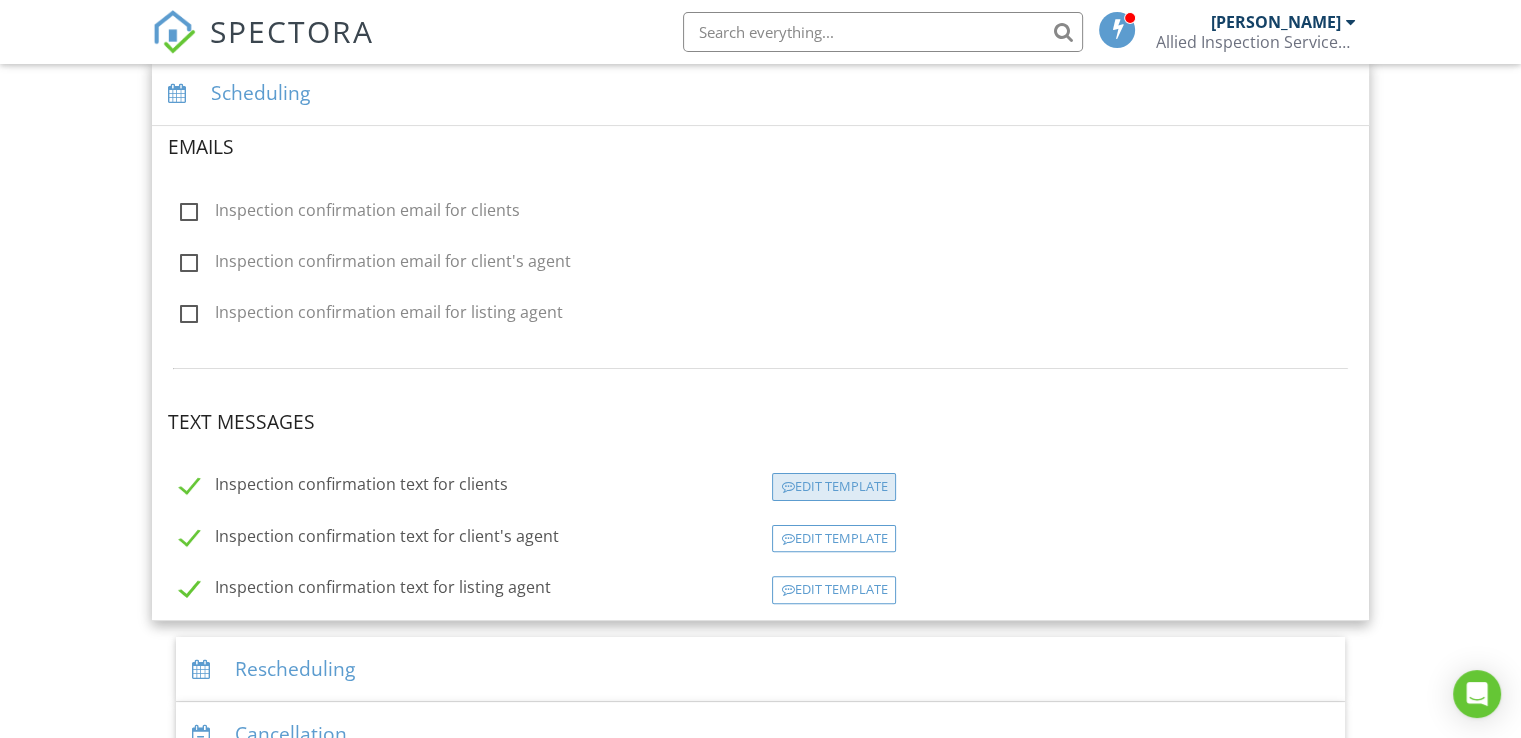 click on "Edit Template" at bounding box center (834, 487) 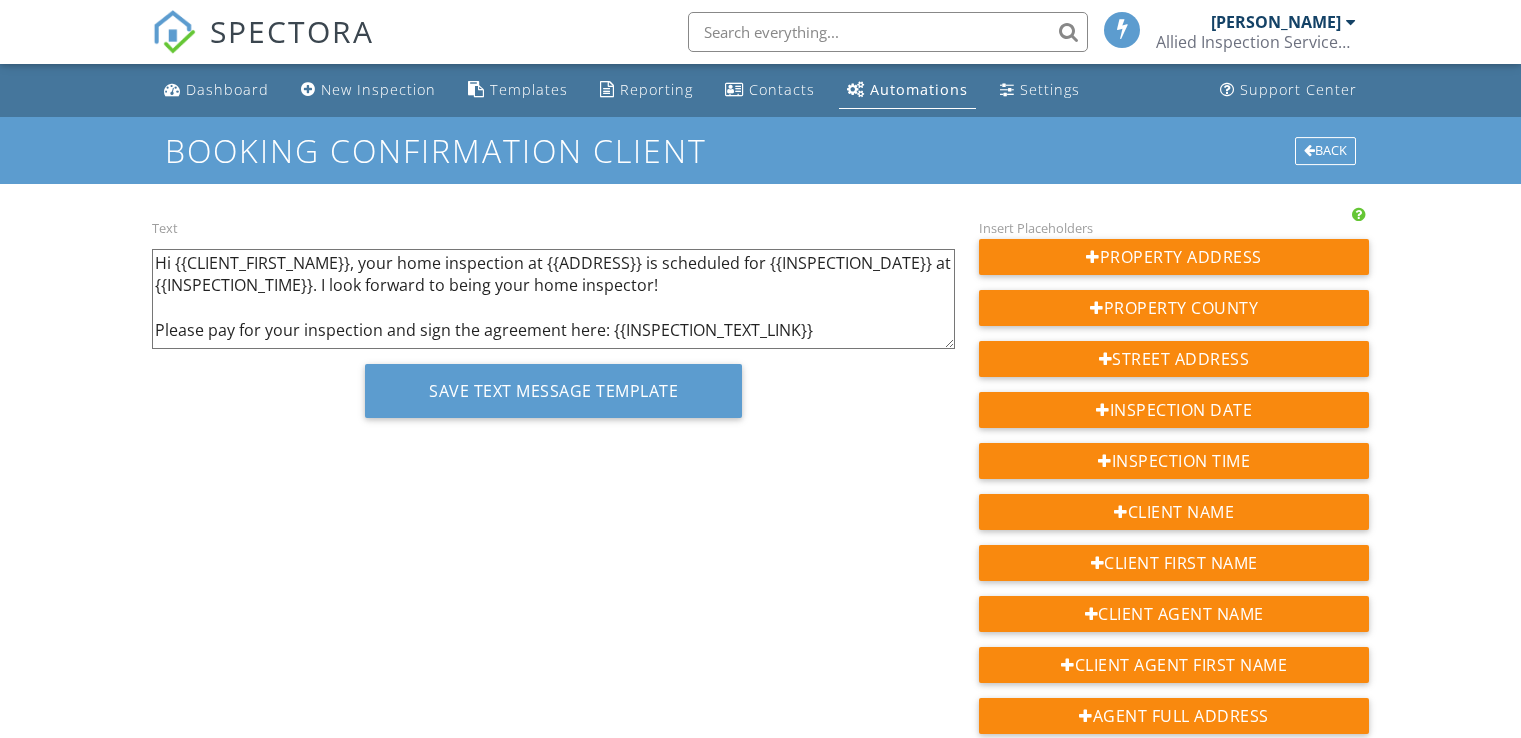 scroll, scrollTop: 0, scrollLeft: 0, axis: both 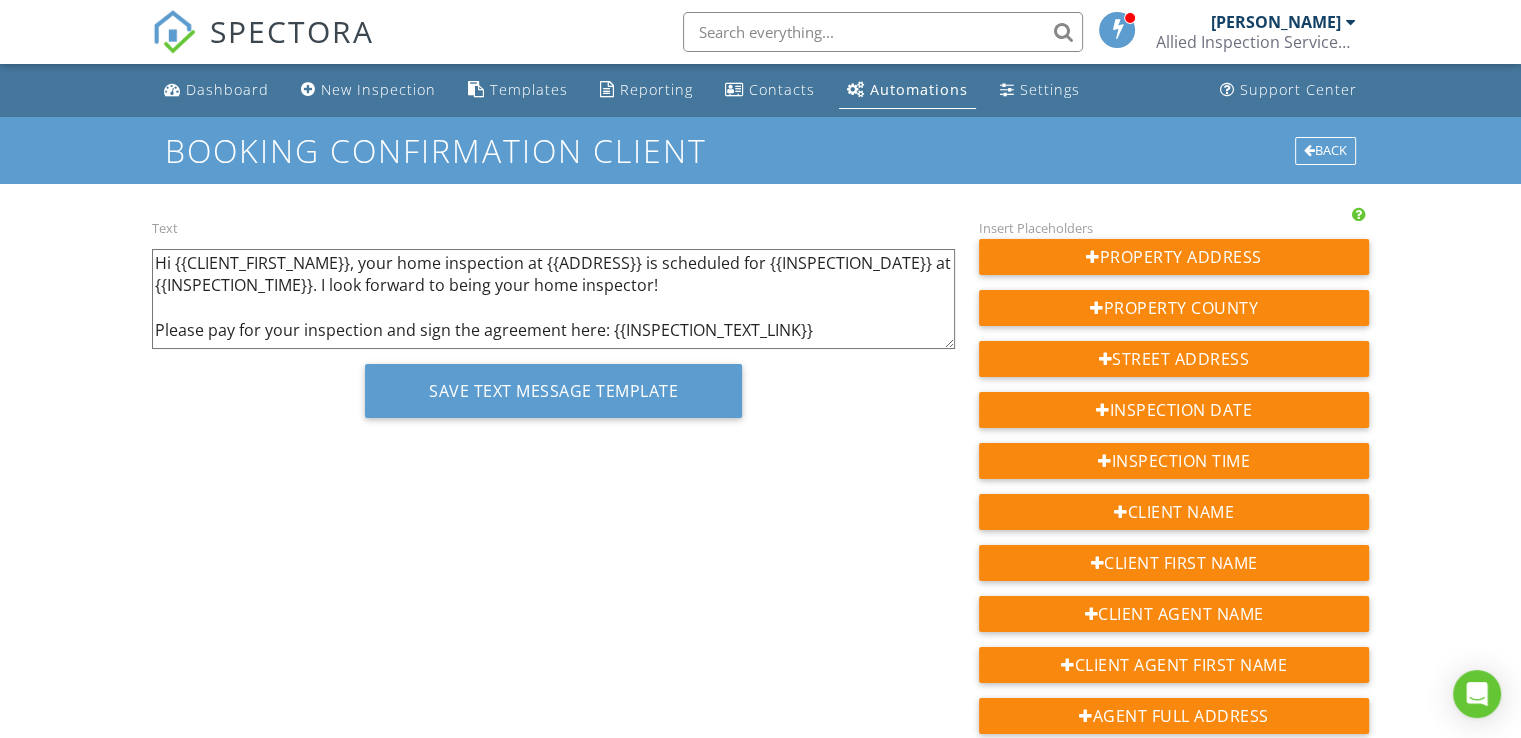 drag, startPoint x: 663, startPoint y: 280, endPoint x: 322, endPoint y: 290, distance: 341.1466 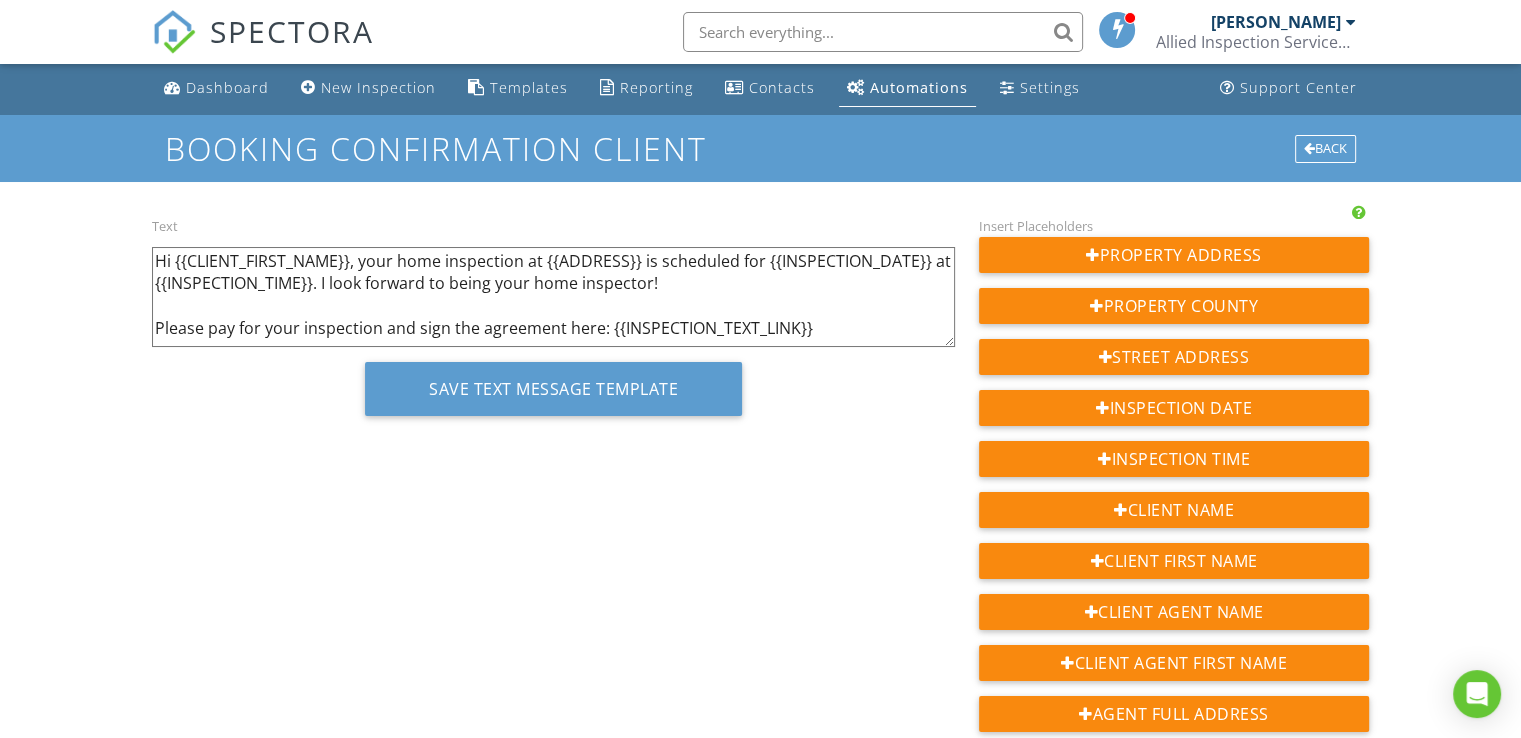 click on "SPECTORA
[PERSON_NAME]
Allied Inspection Services, LLC
Role:
Inspector
Dashboard
New Inspection
Inspections
Calendar
Template Editor
Contacts
Automations
Team
Metrics
Payments
Data Exports
Billing
Reporting
Advanced
Settings
What's New
Sign Out" at bounding box center [760, 32] 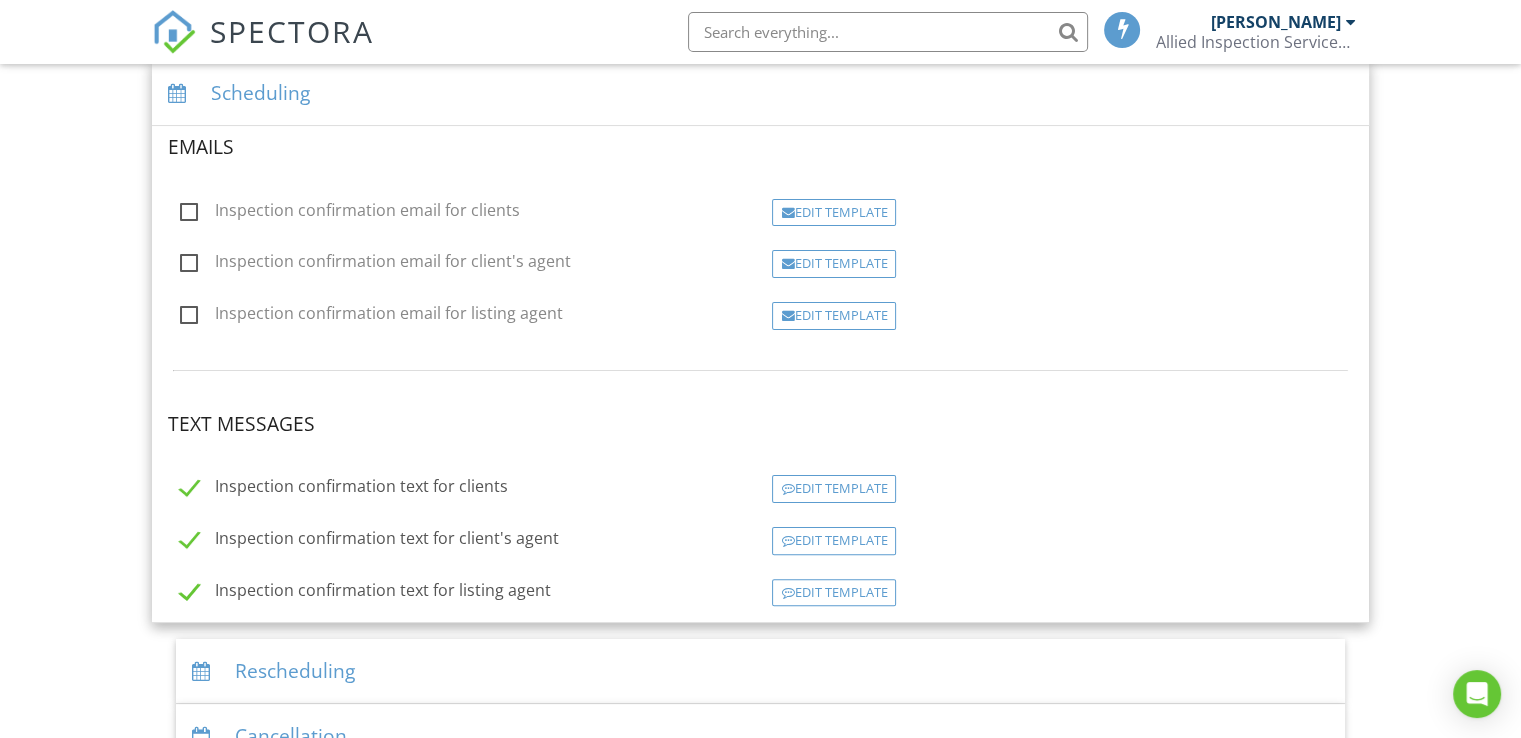 scroll, scrollTop: 420, scrollLeft: 0, axis: vertical 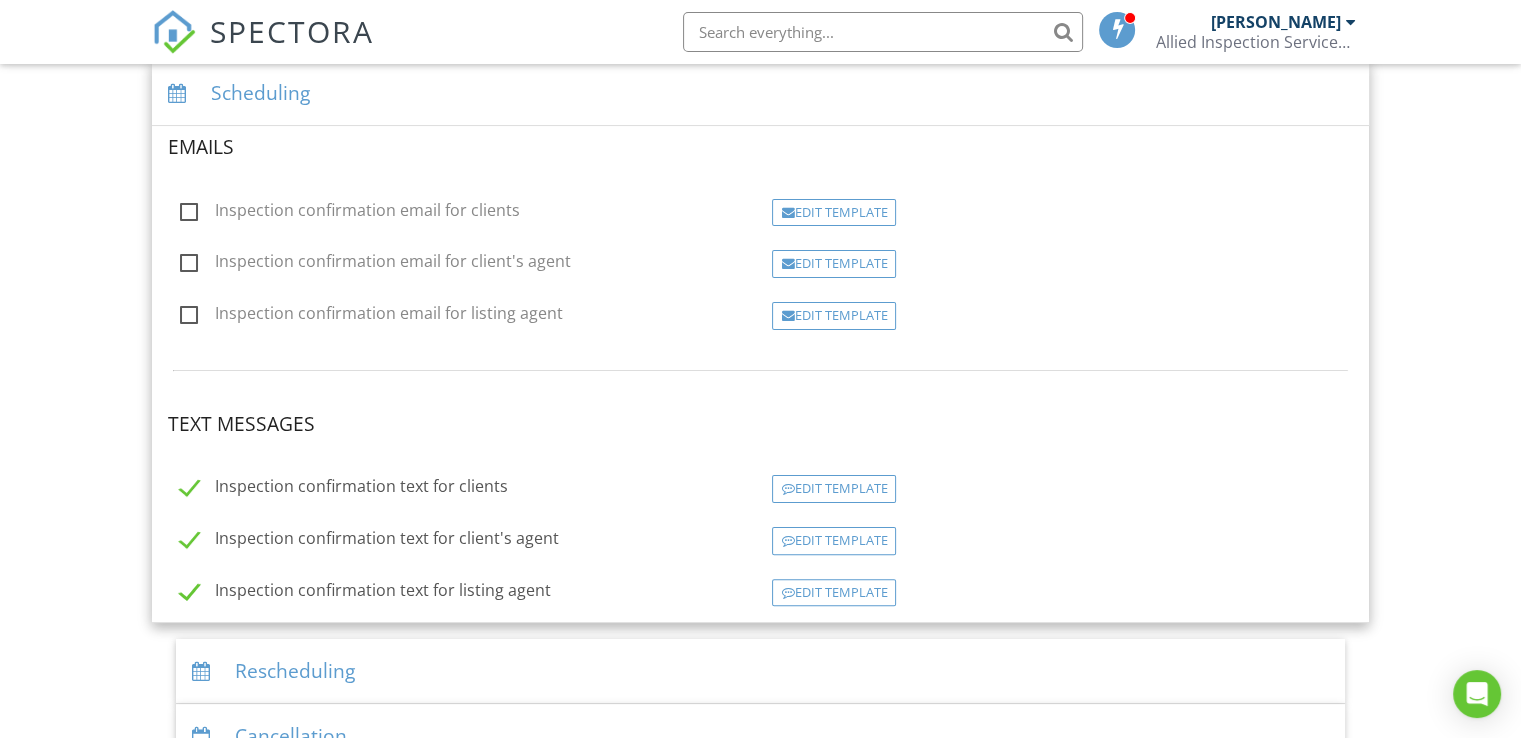 click on "Inspection confirmation email for clients" at bounding box center [350, 213] 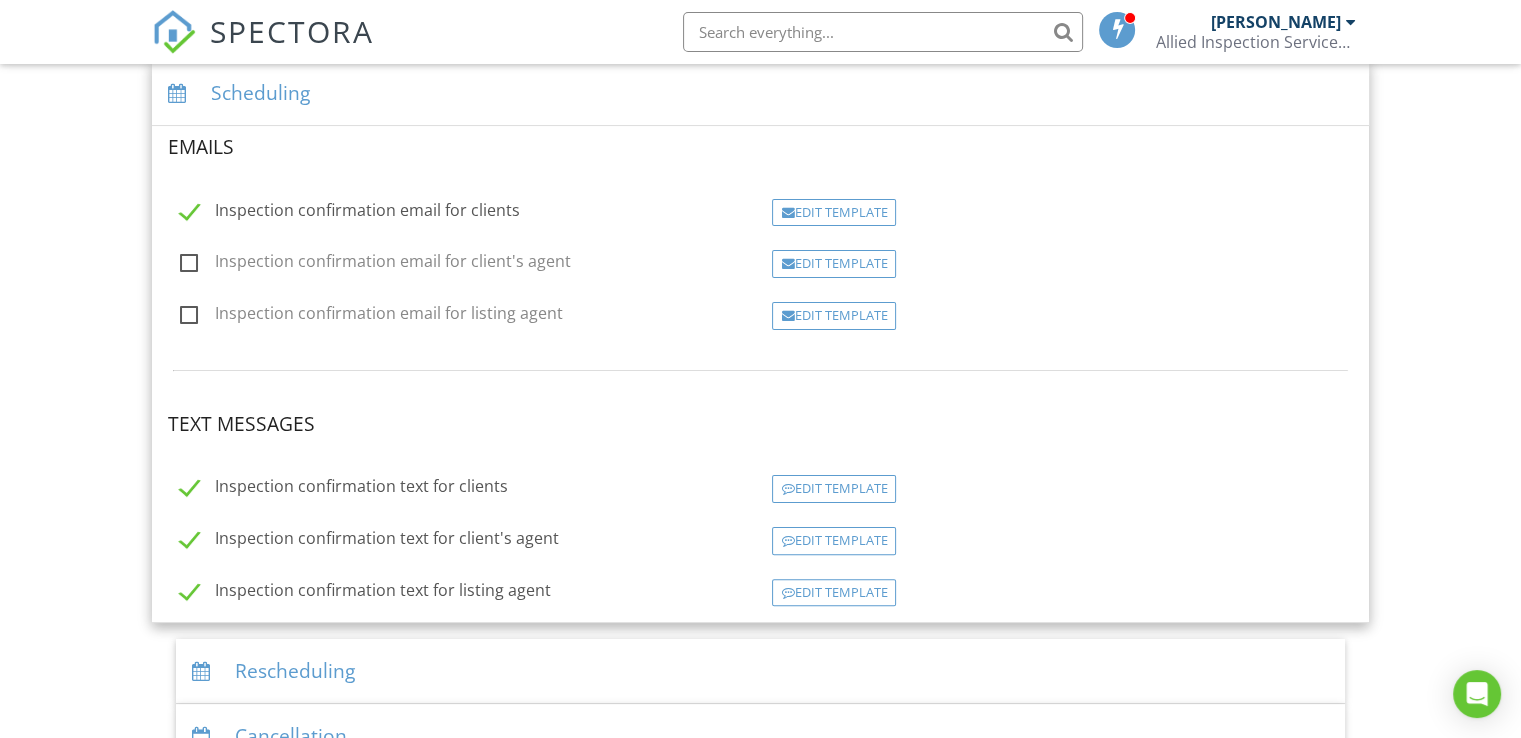 click on "Inspection confirmation email for client's agent" at bounding box center (375, 264) 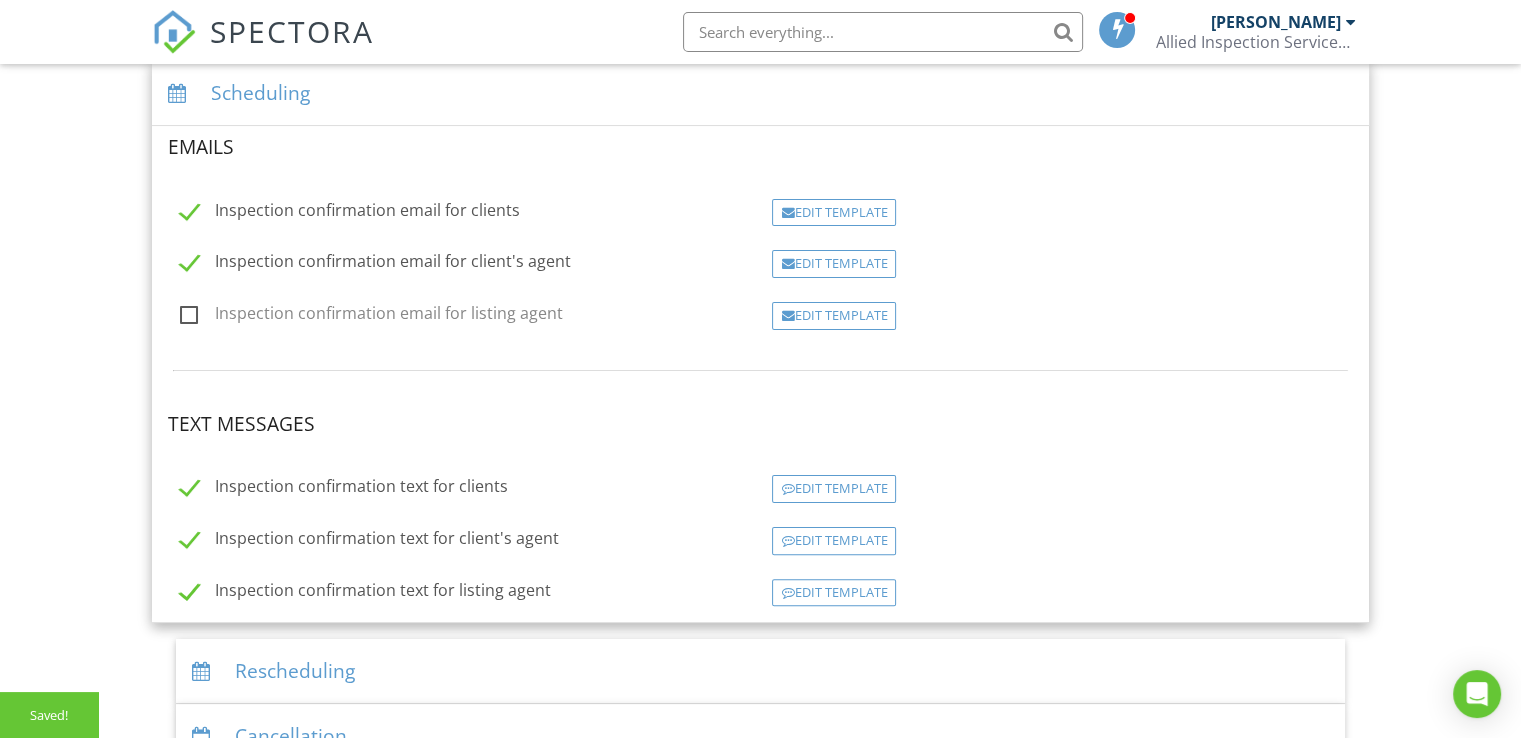 click on "Inspection confirmation email for listing agent" at bounding box center (371, 316) 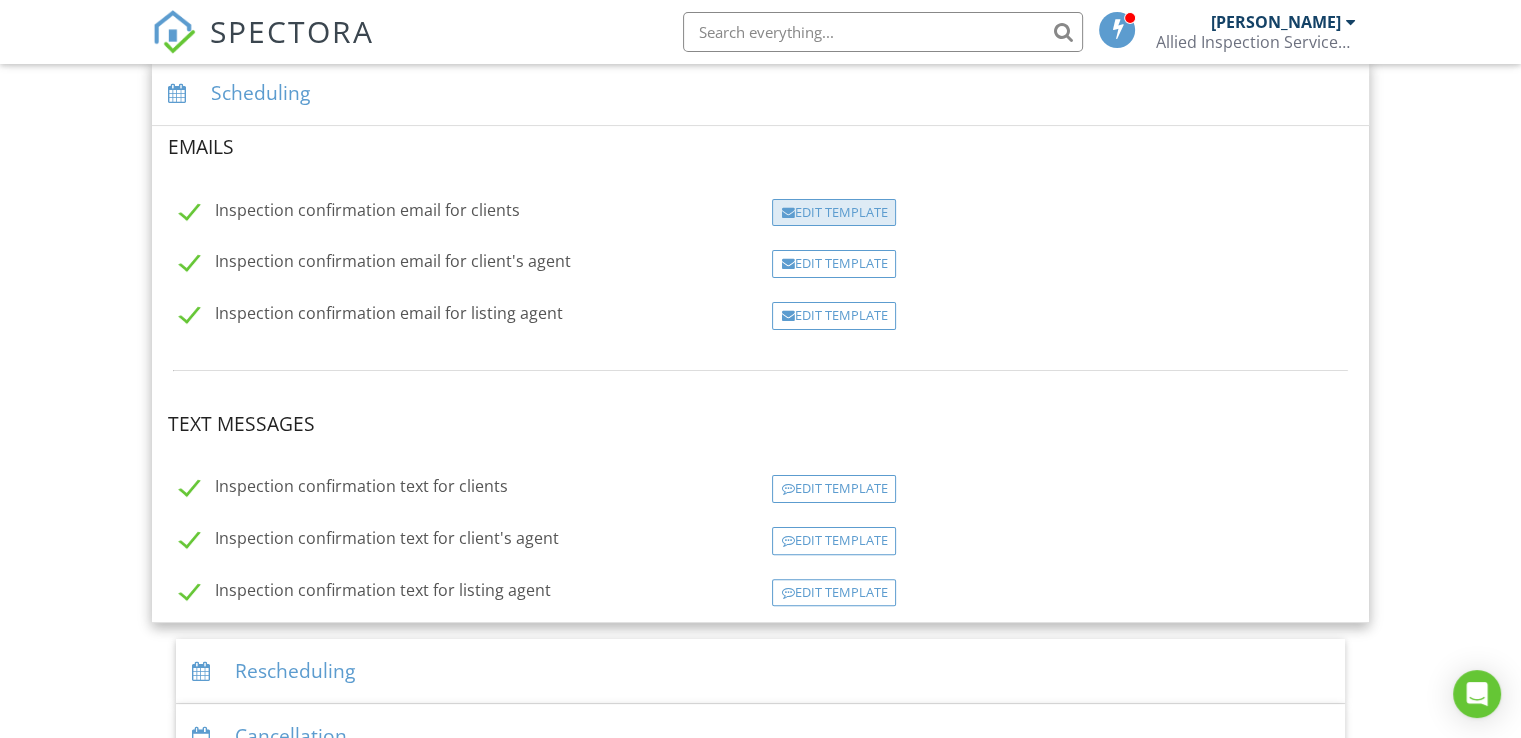click on "Edit Template" at bounding box center (834, 213) 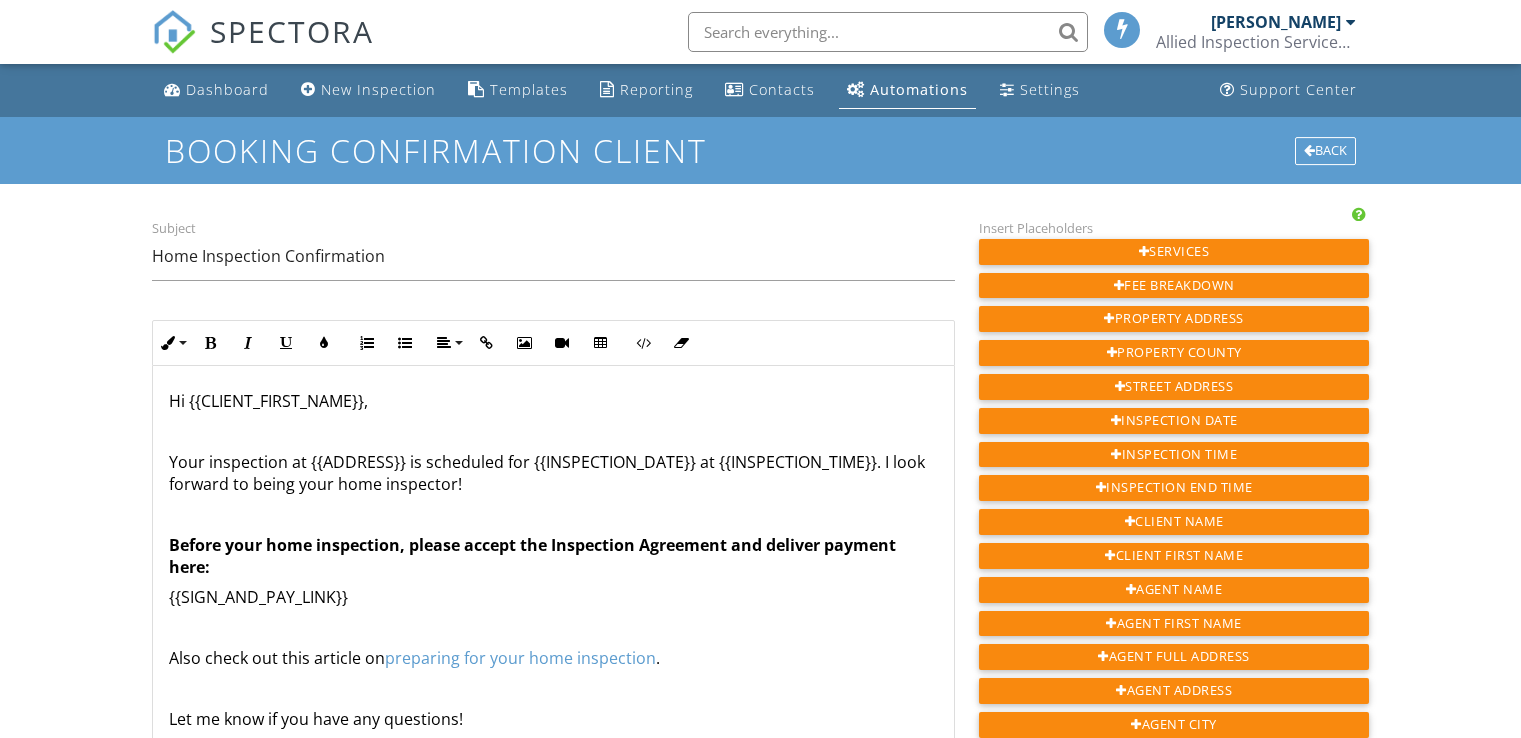 scroll, scrollTop: 0, scrollLeft: 0, axis: both 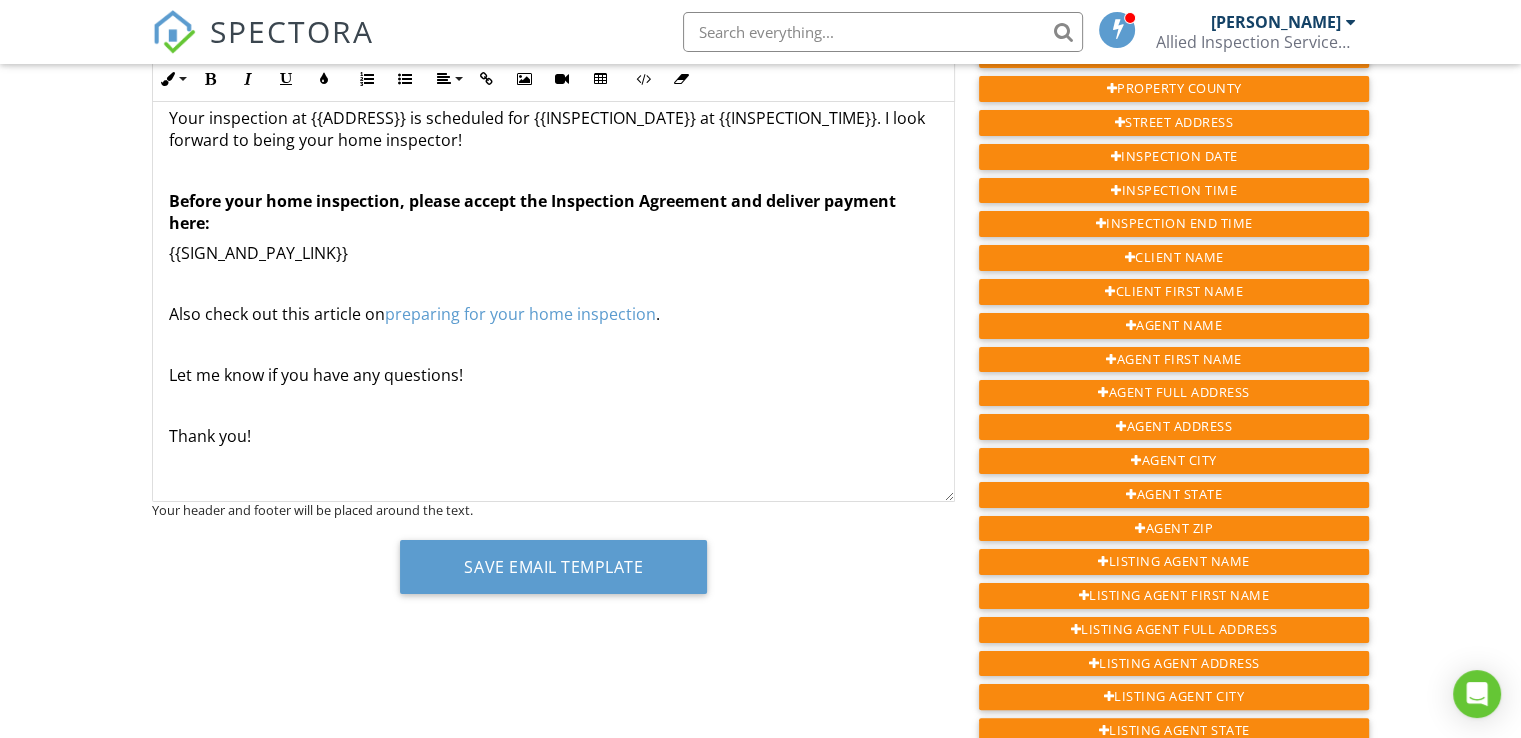 click on "Let me know if you have any questions!" at bounding box center [553, 375] 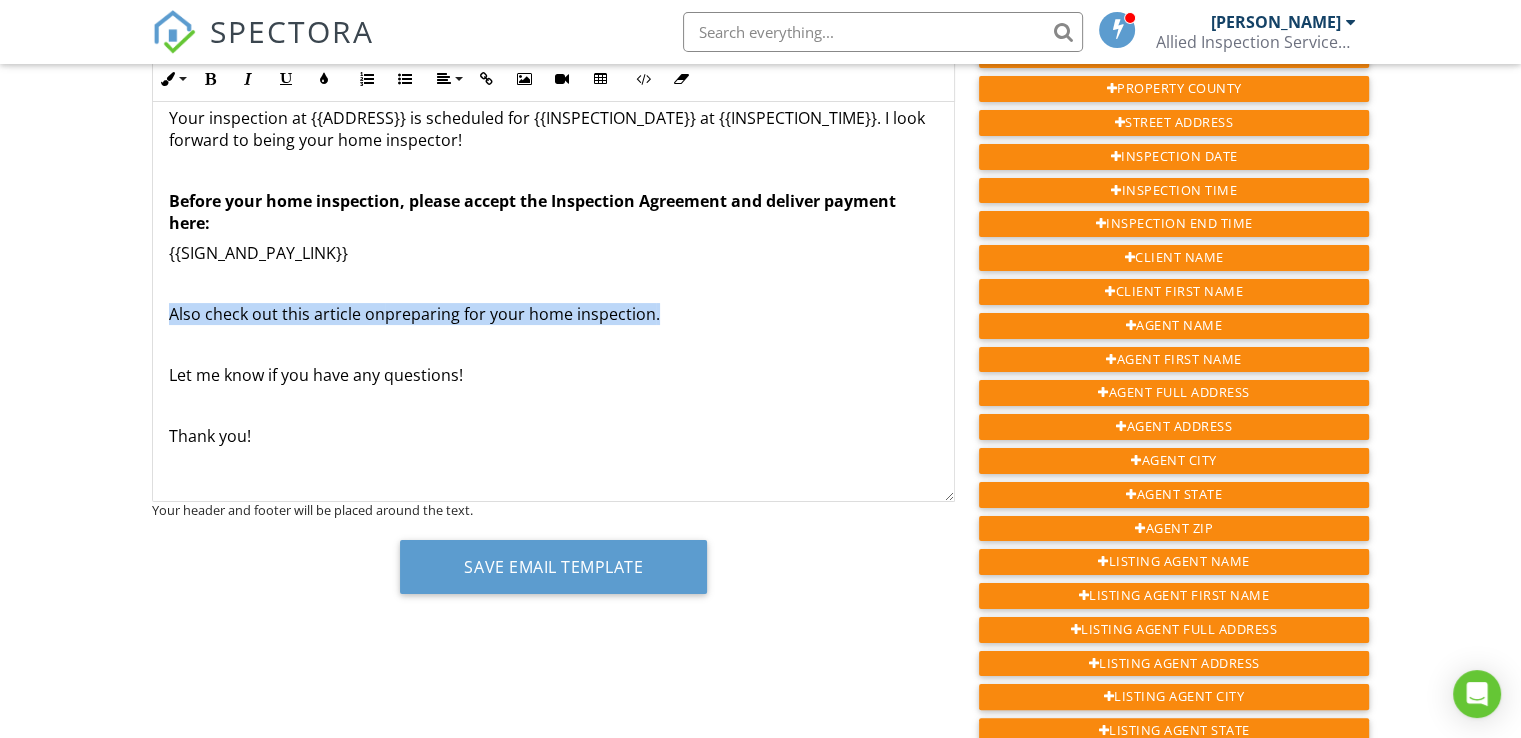drag, startPoint x: 674, startPoint y: 311, endPoint x: 80, endPoint y: 296, distance: 594.1894 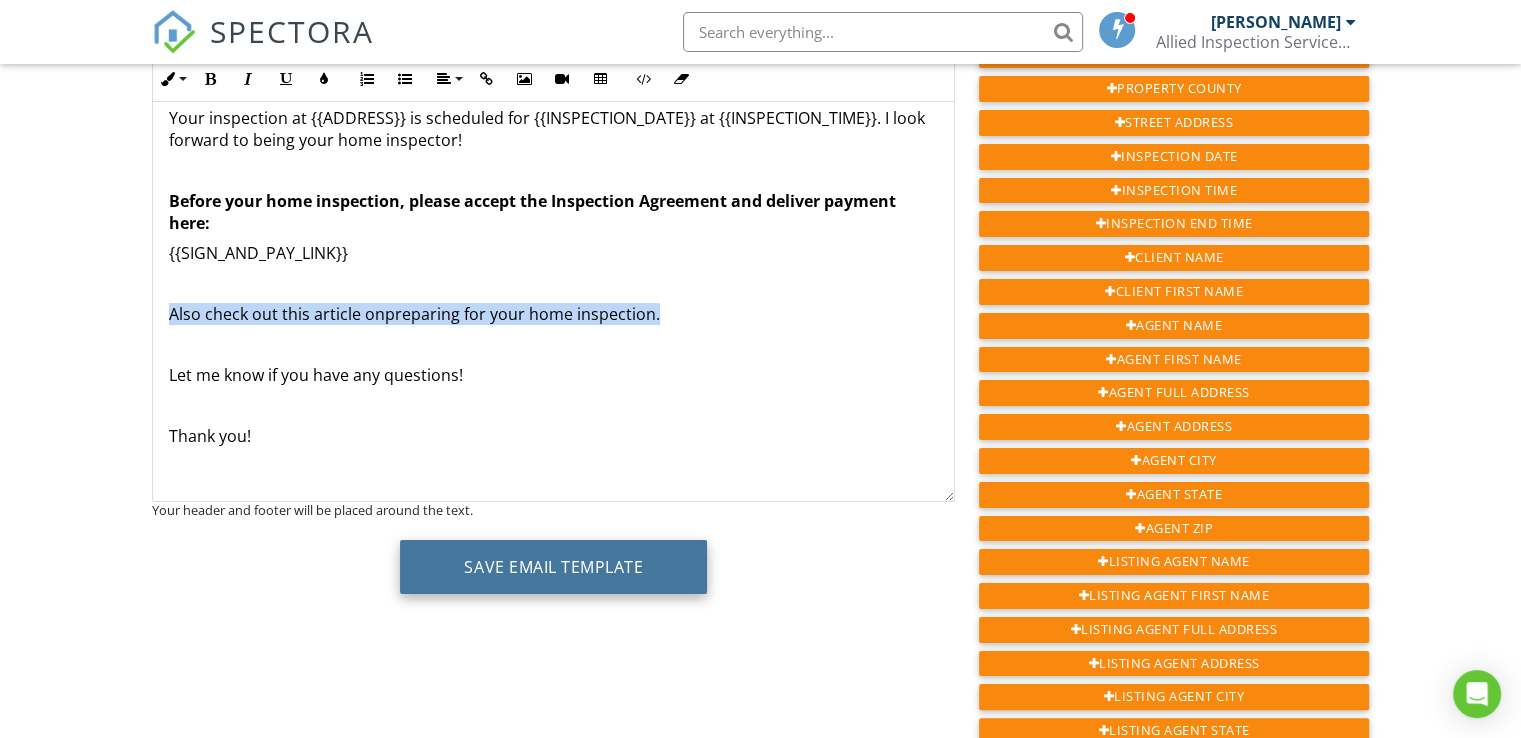 click on "Save Email Template" at bounding box center (553, 567) 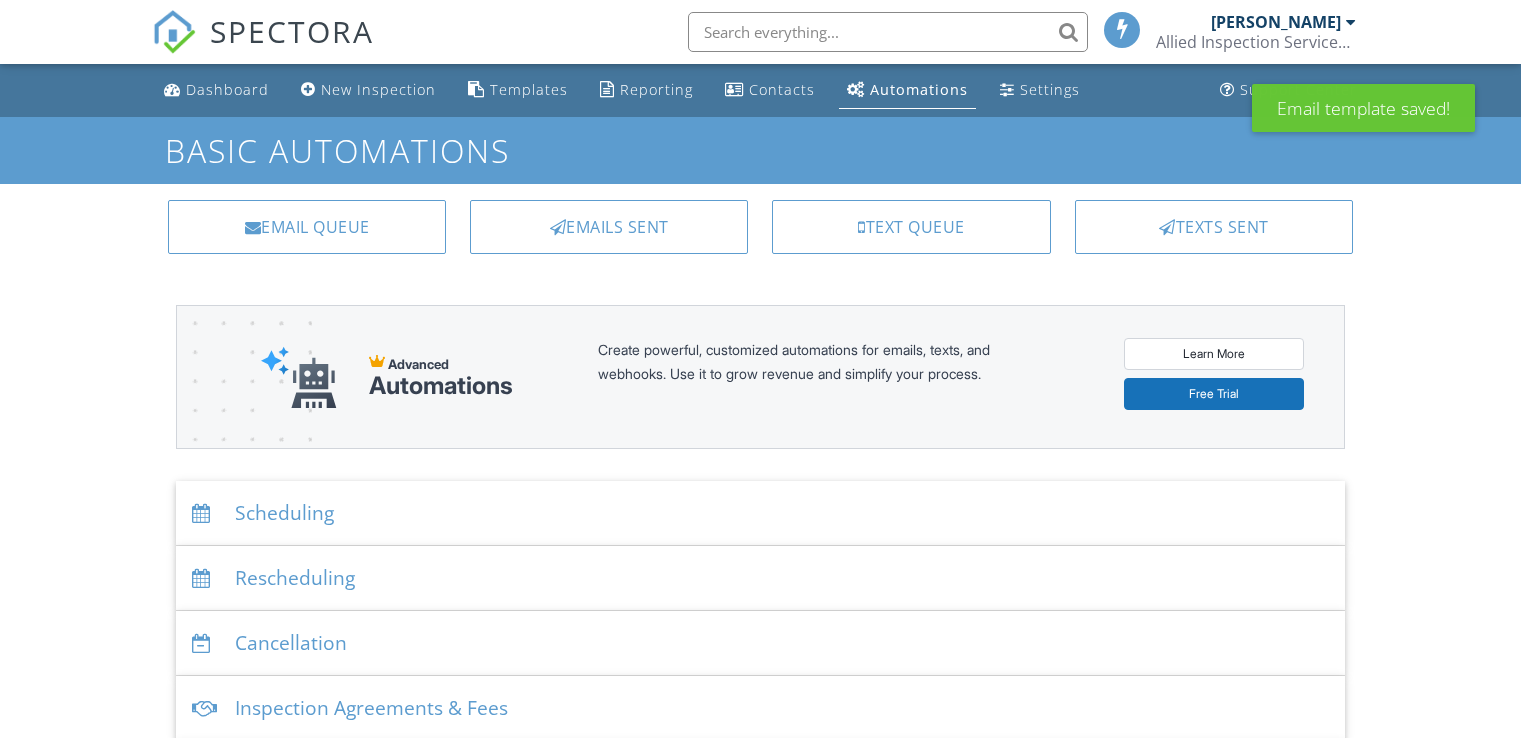 scroll, scrollTop: 0, scrollLeft: 0, axis: both 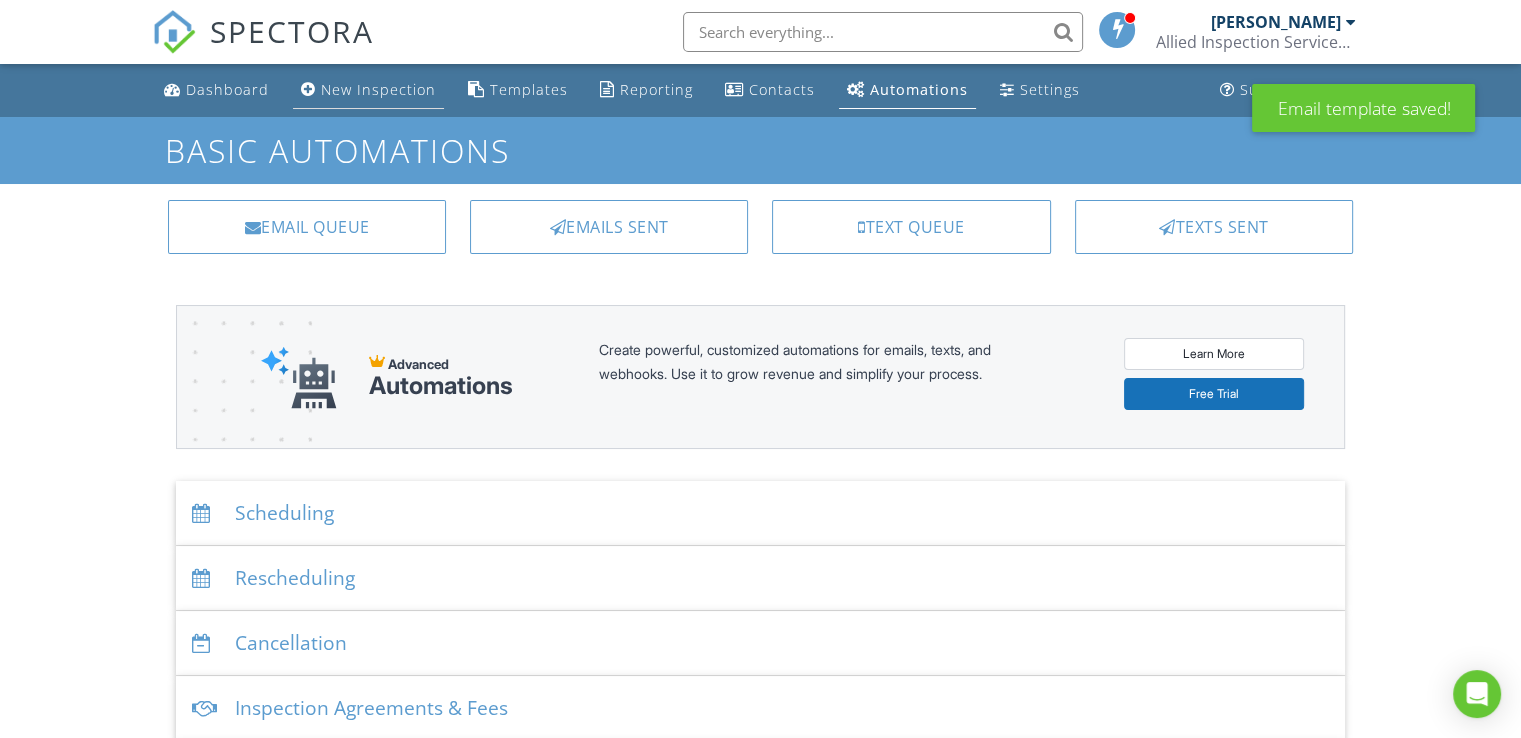 click on "New Inspection" at bounding box center [378, 89] 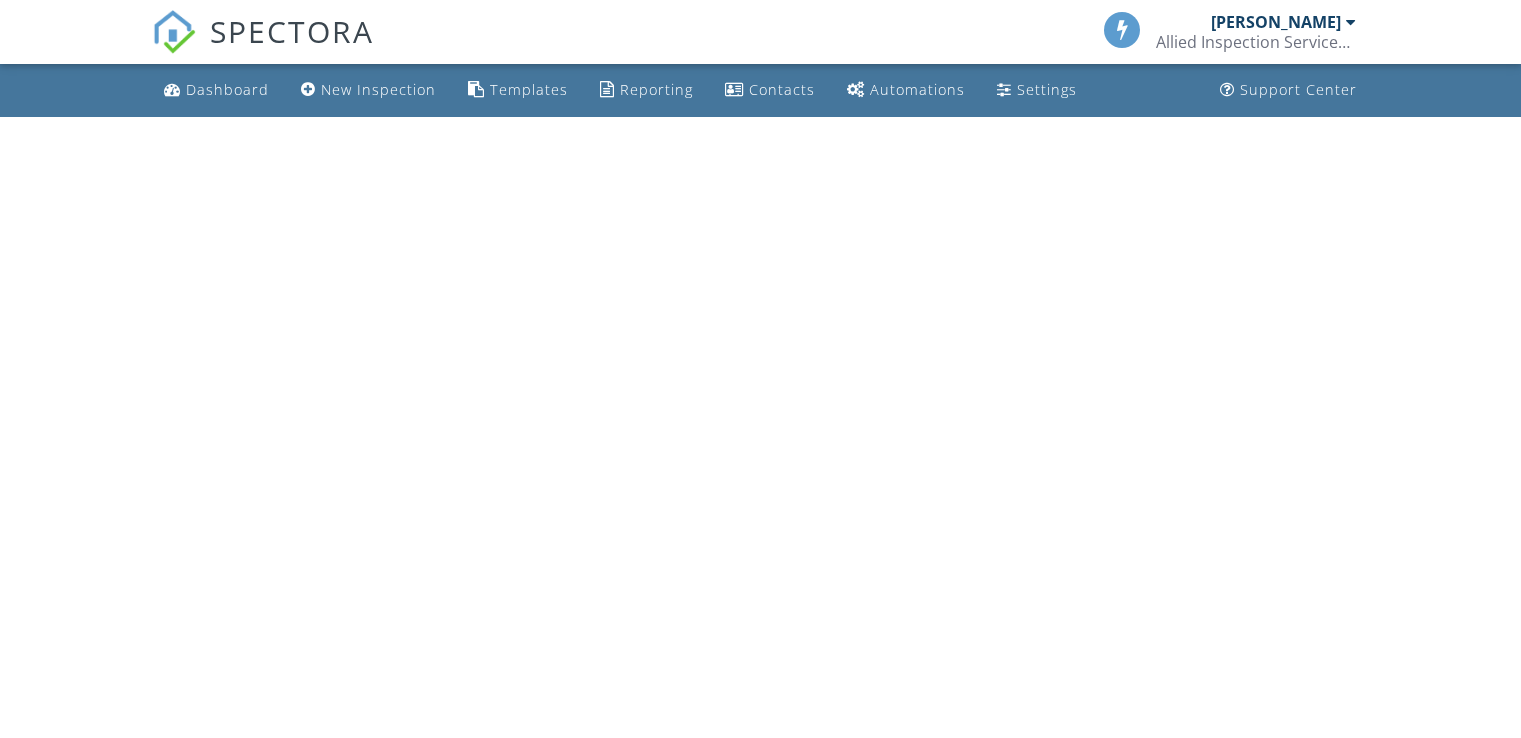 scroll, scrollTop: 0, scrollLeft: 0, axis: both 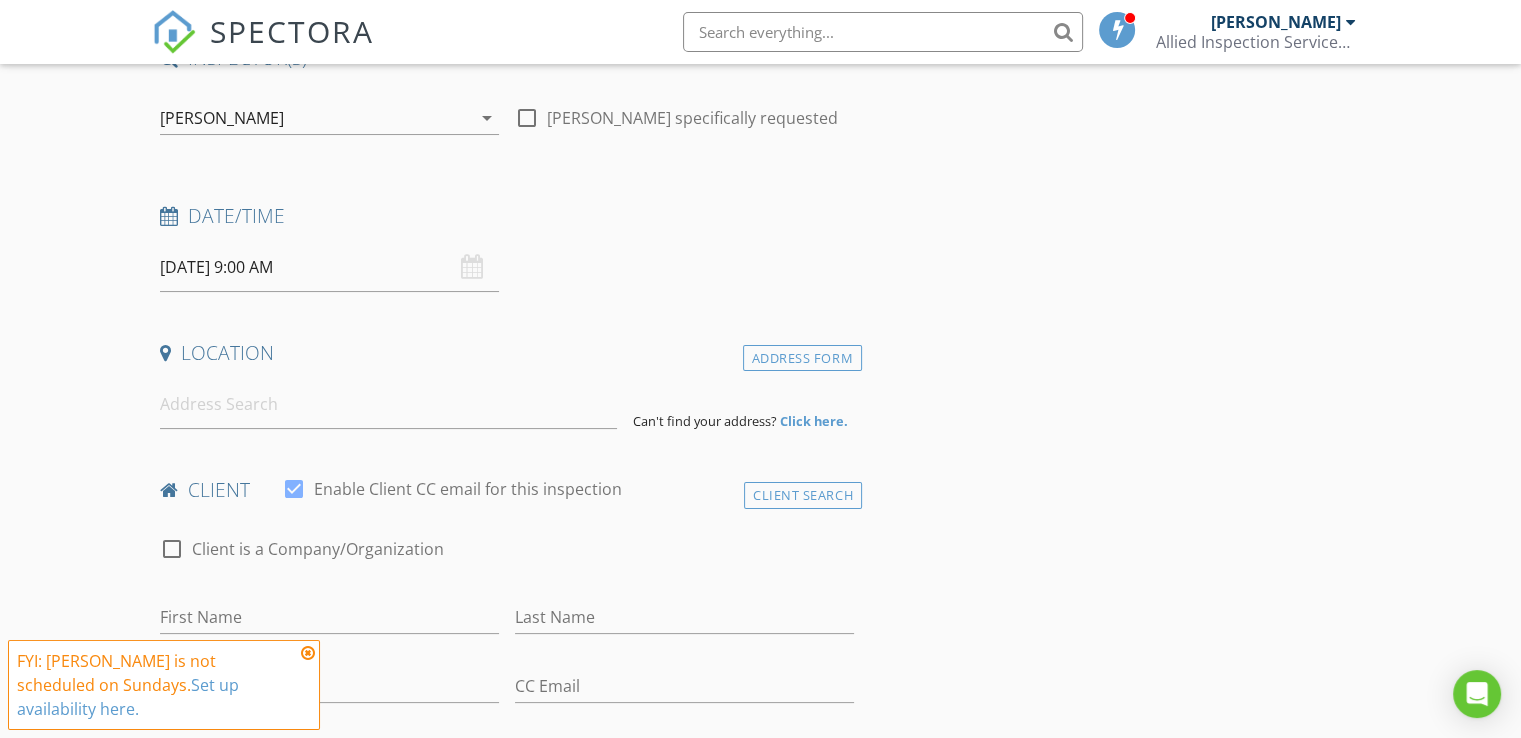 click on "Set up availability here." at bounding box center [128, 697] 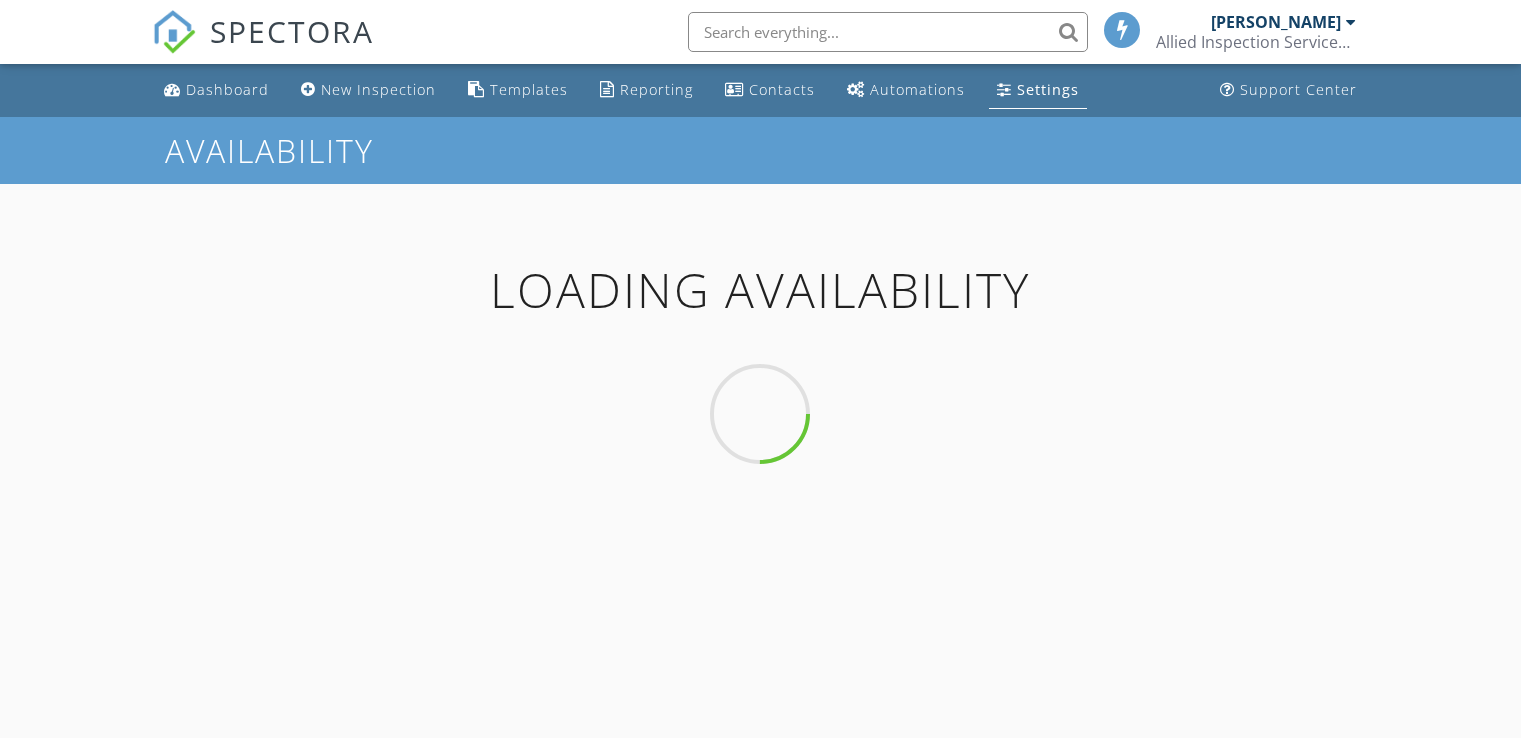 scroll, scrollTop: 0, scrollLeft: 0, axis: both 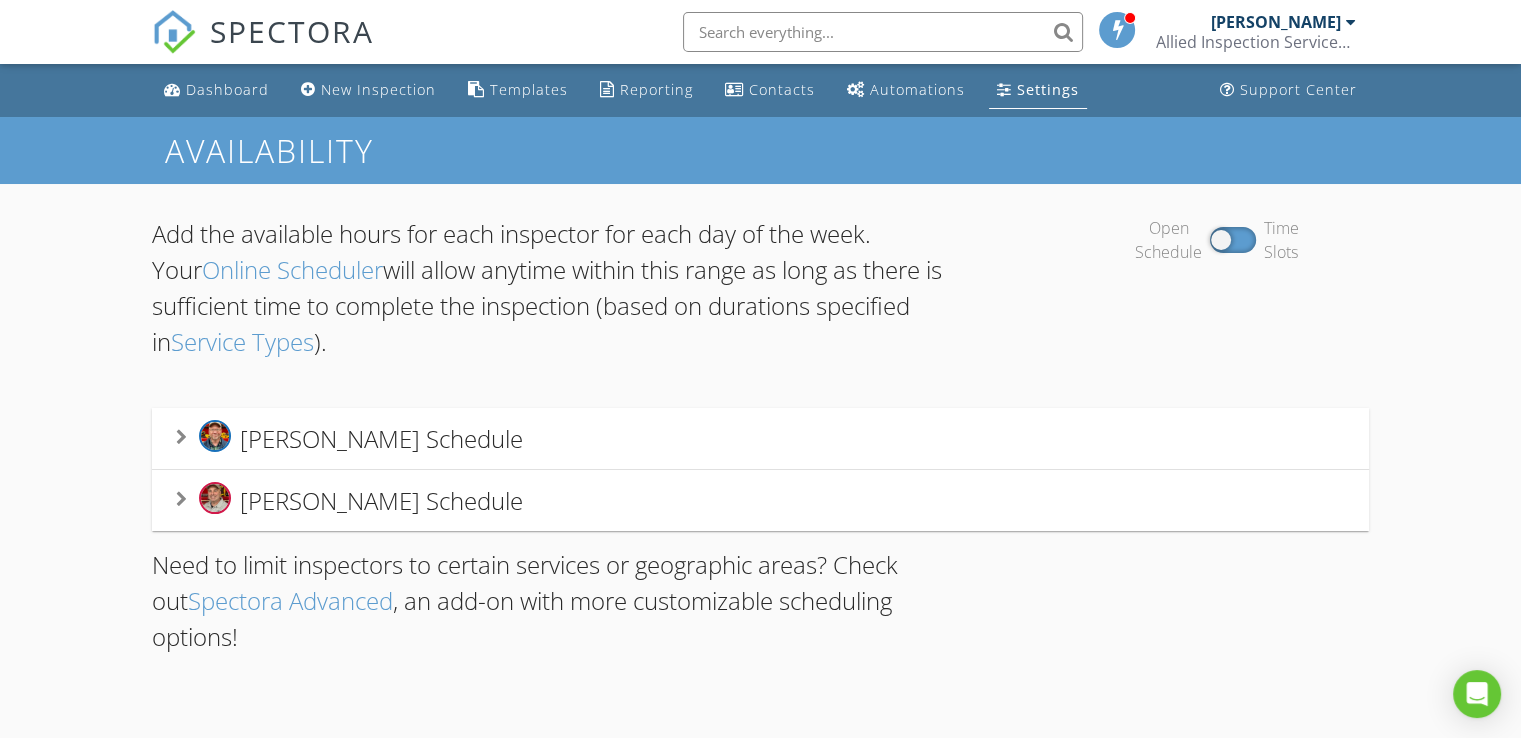 click on "[PERSON_NAME] Schedule" at bounding box center [381, 438] 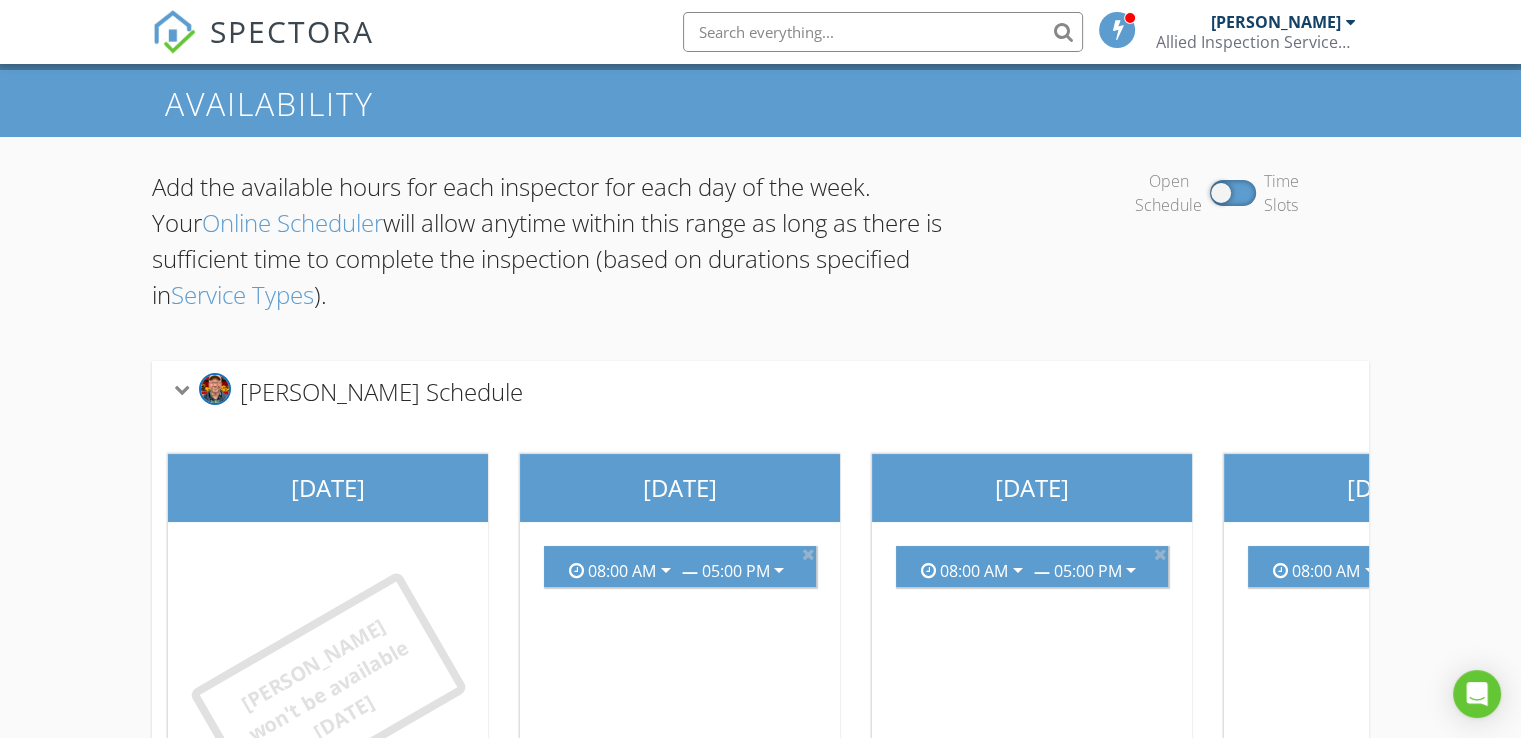 scroll, scrollTop: 11, scrollLeft: 0, axis: vertical 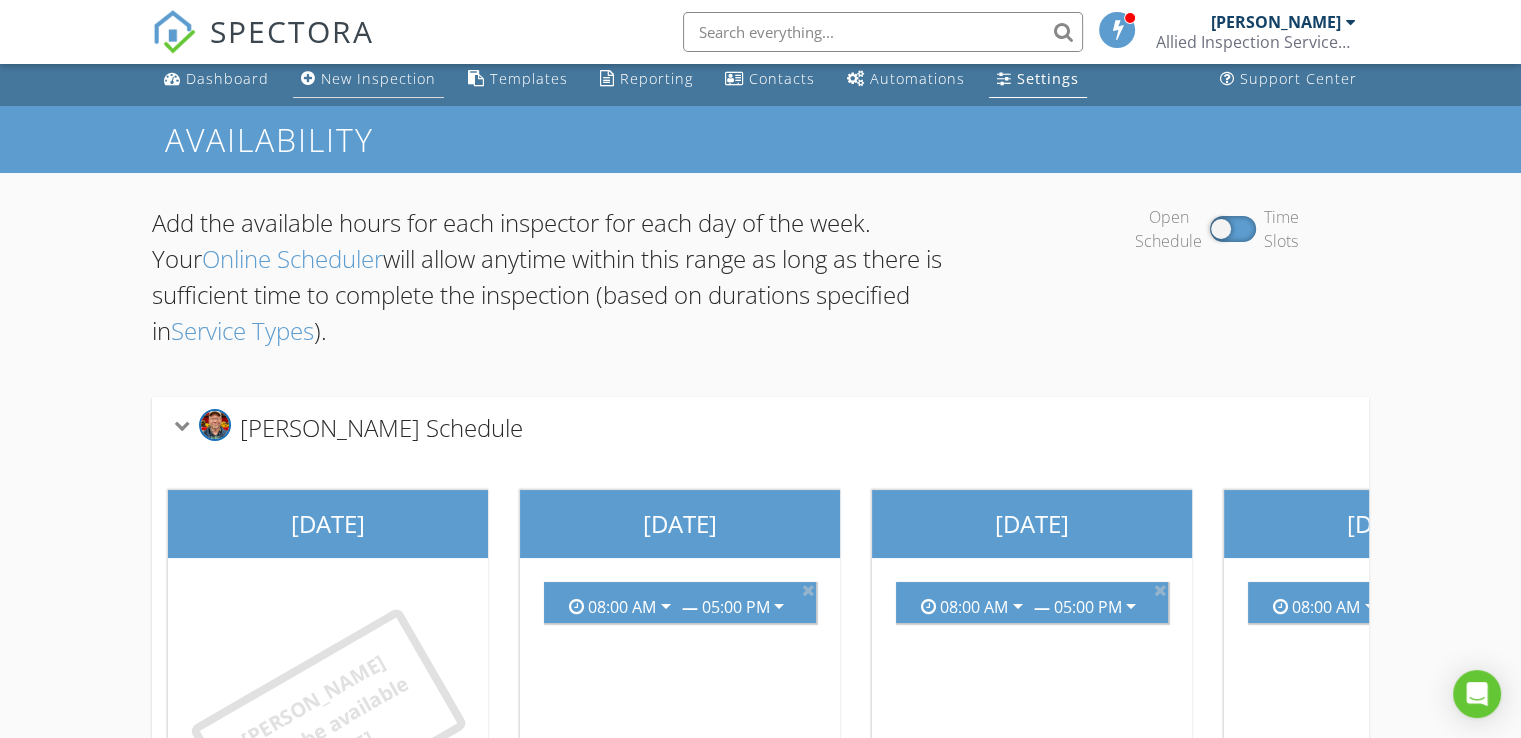 click on "New Inspection" at bounding box center [378, 78] 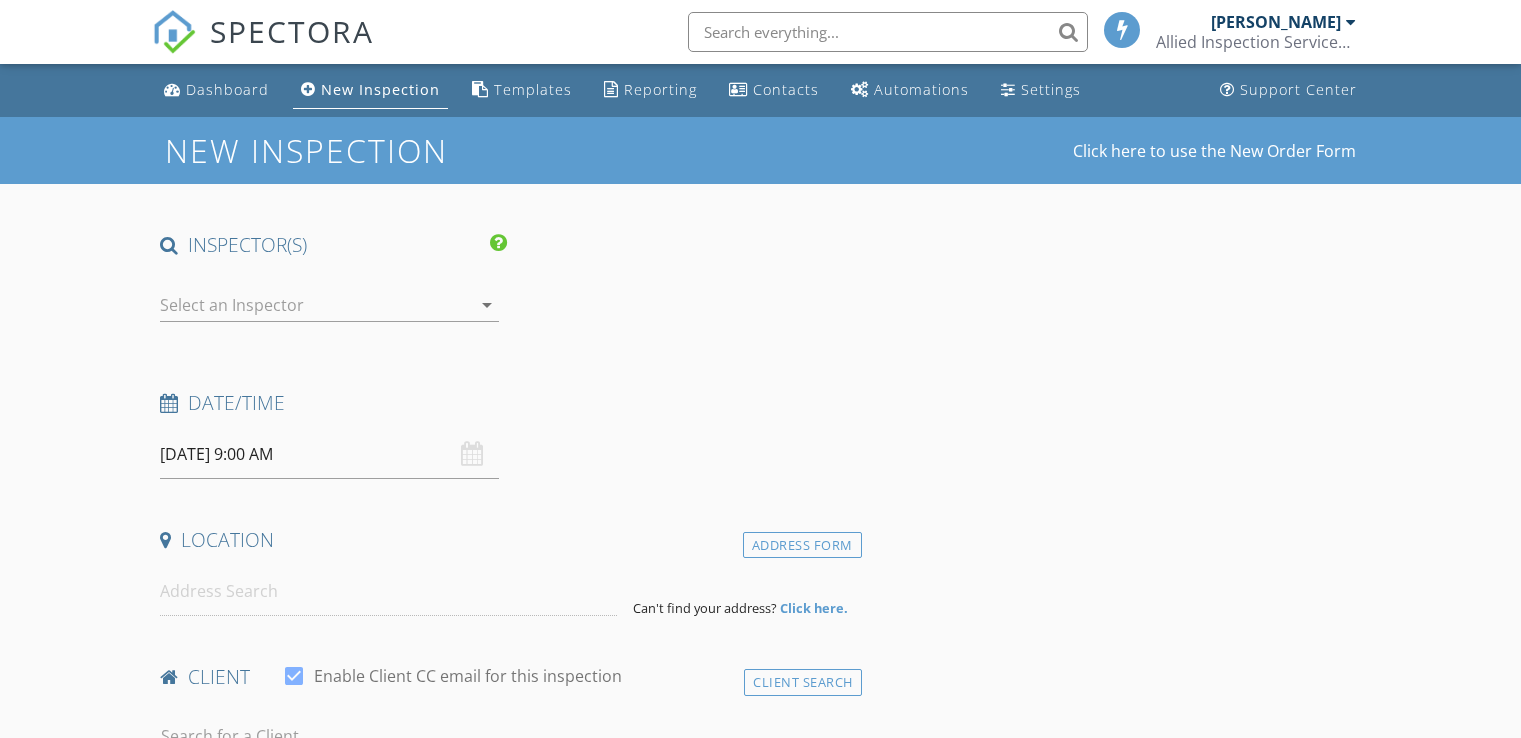 scroll, scrollTop: 0, scrollLeft: 0, axis: both 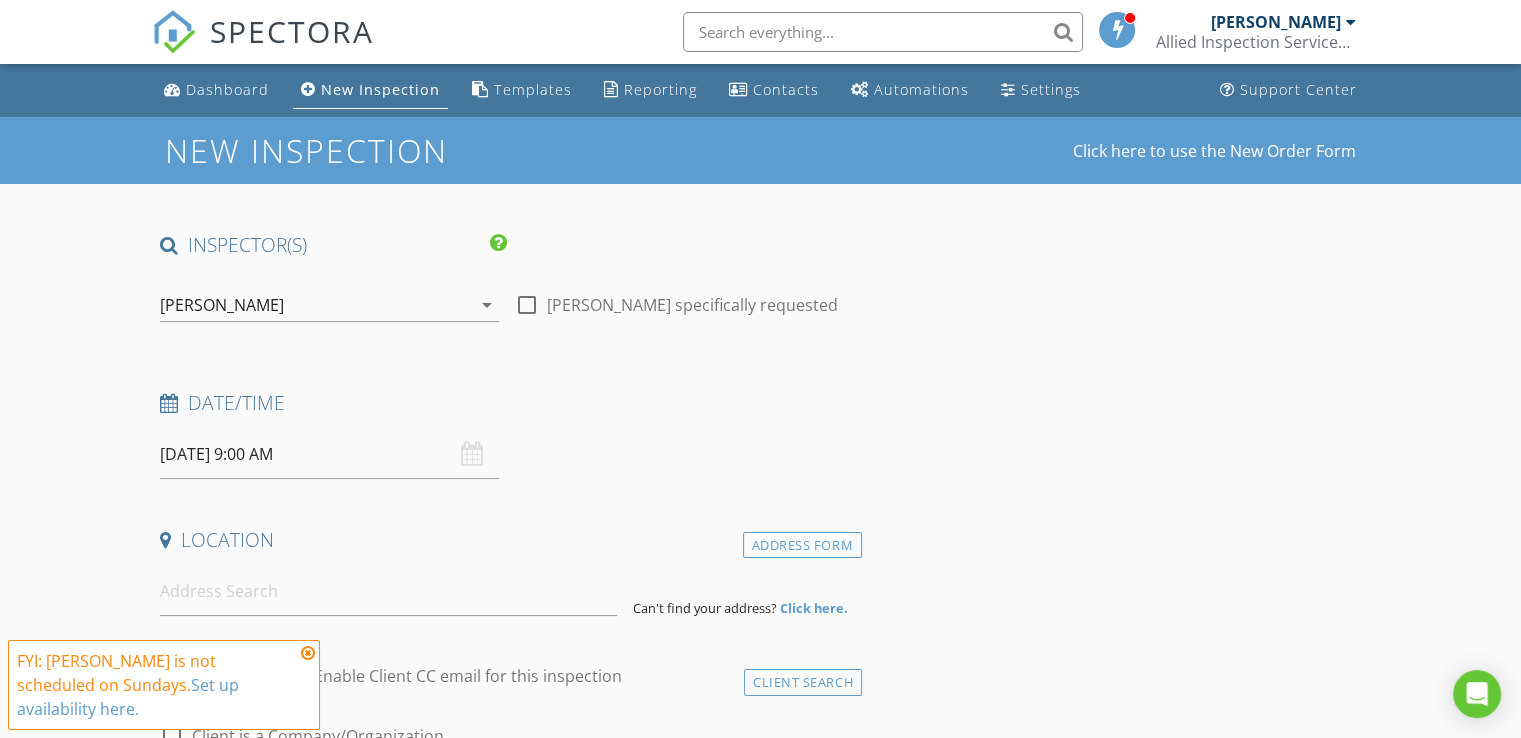 click on "[DATE] 9:00 AM" at bounding box center (329, 454) 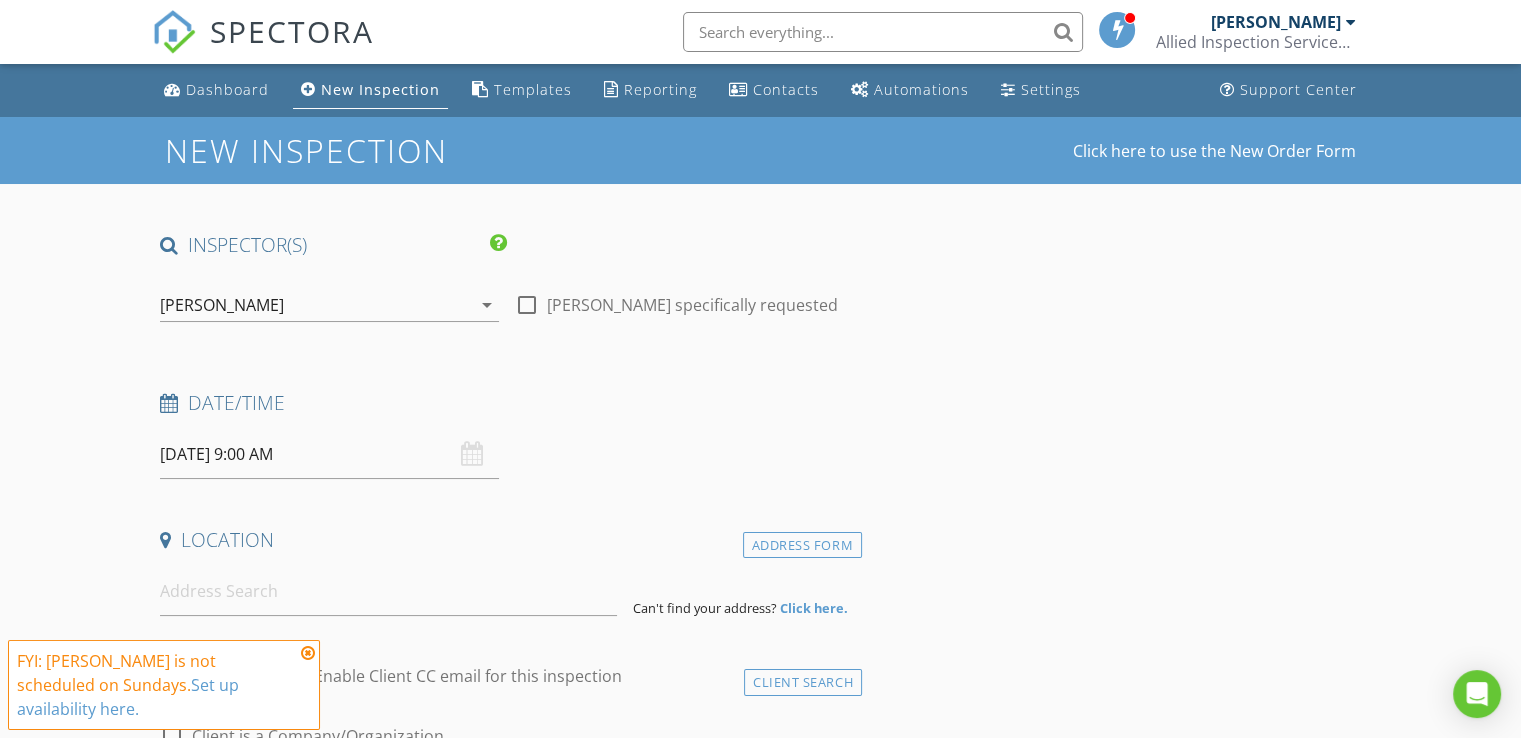 click on "07/13/2025 9:00 AM" at bounding box center (329, 454) 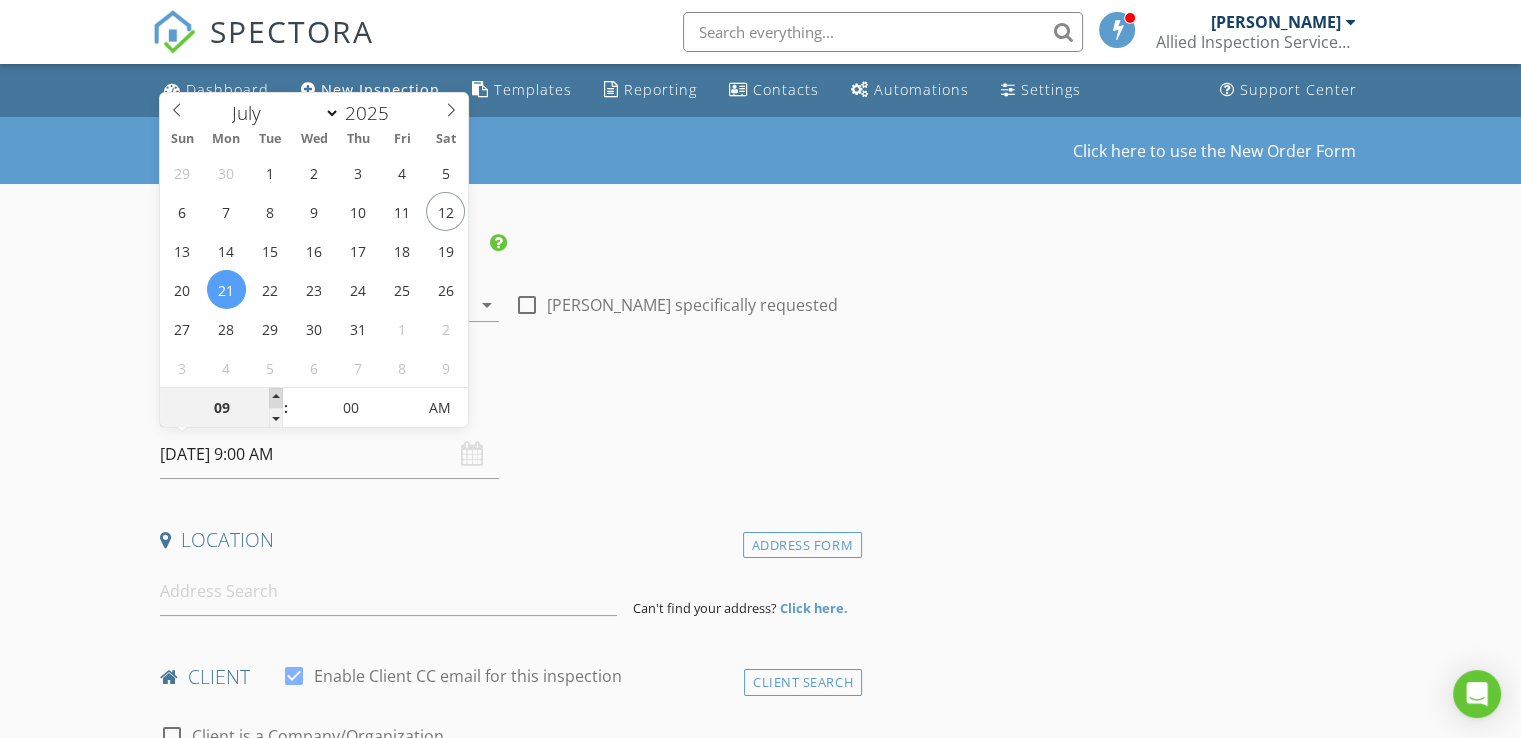 type on "07/21/2025 10:00 AM" 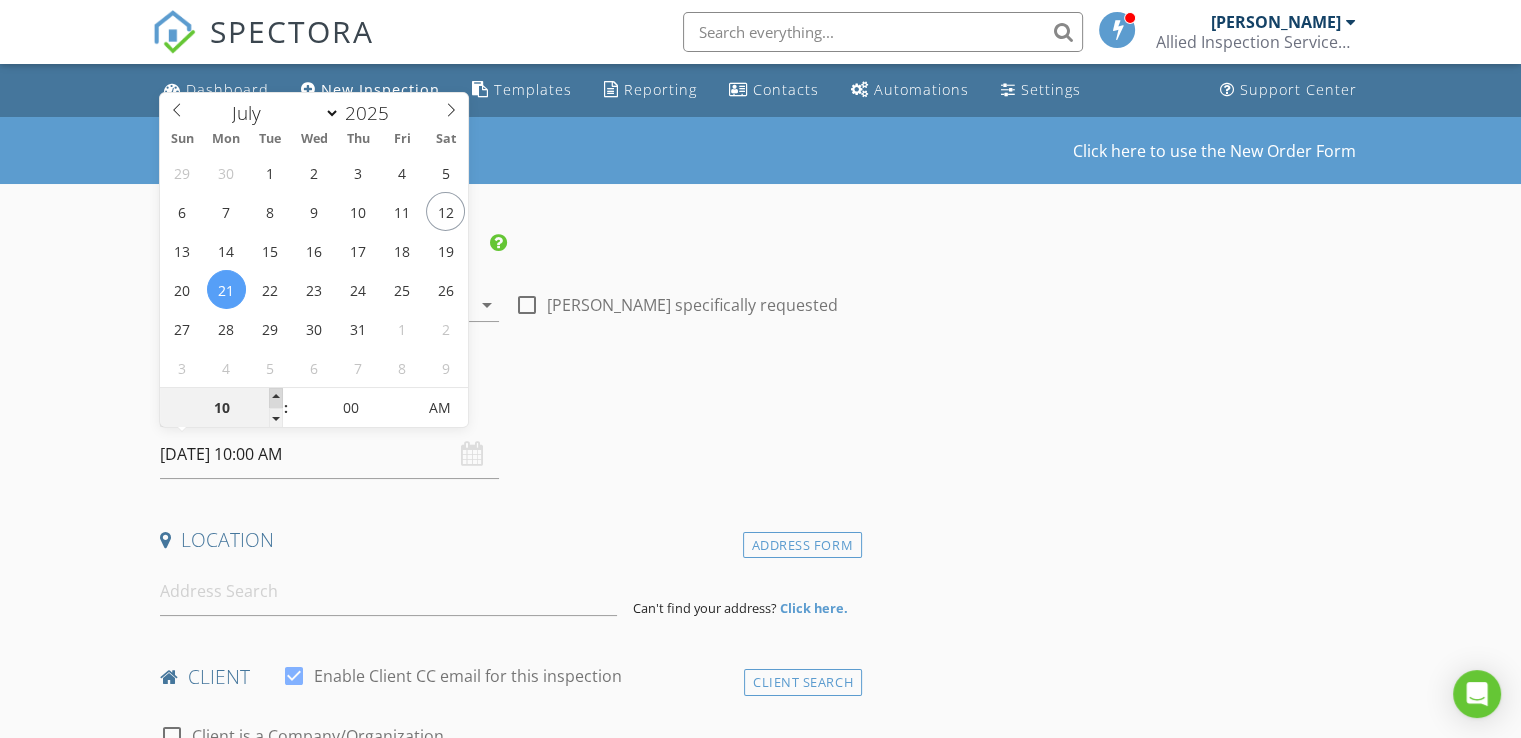 click at bounding box center [276, 398] 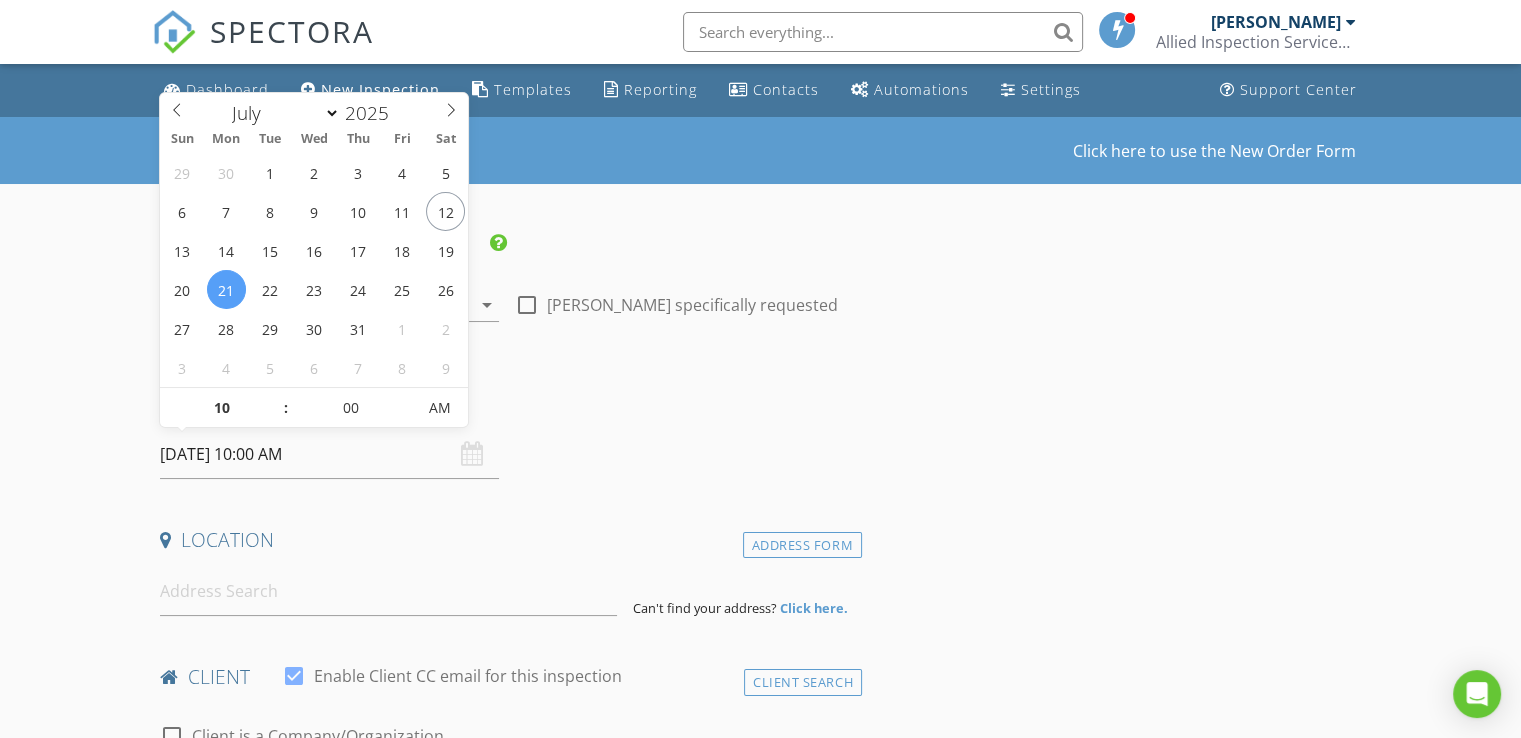 click on "INSPECTOR(S)
check_box   Brian Smith   PRIMARY   check_box_outline_blank   David Peck     Brian Smith arrow_drop_down   check_box_outline_blank Brian Smith specifically requested
Date/Time
07/21/2025 10:00 AM
Location
Address Form       Can't find your address?   Click here.
client
check_box Enable Client CC email for this inspection   Client Search     check_box_outline_blank Client is a Company/Organization     First Name   Last Name   Email   CC Email   Phone           Notes   Private Notes
ADD ADDITIONAL client
SERVICES
check_box_outline_blank   Residential Inspection   Home Inspection up to 1,500 sf check_box_outline_blank   Sewer Scope   Sewer line inspection from house cleanout to city.  Up to 100 feet. arrow_drop_down     Select Discount Code arrow_drop_down    Charges" at bounding box center [507, 1608] 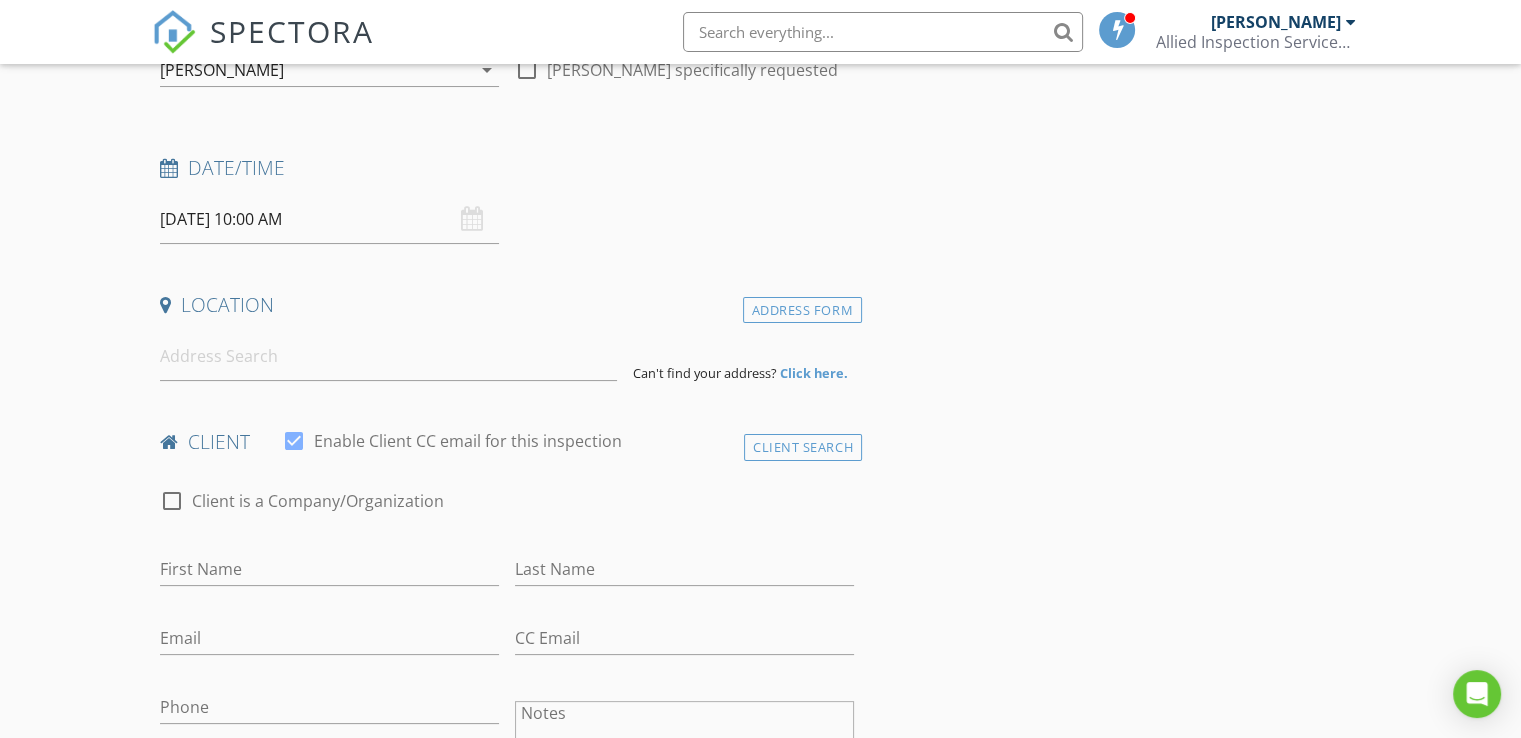 scroll, scrollTop: 236, scrollLeft: 0, axis: vertical 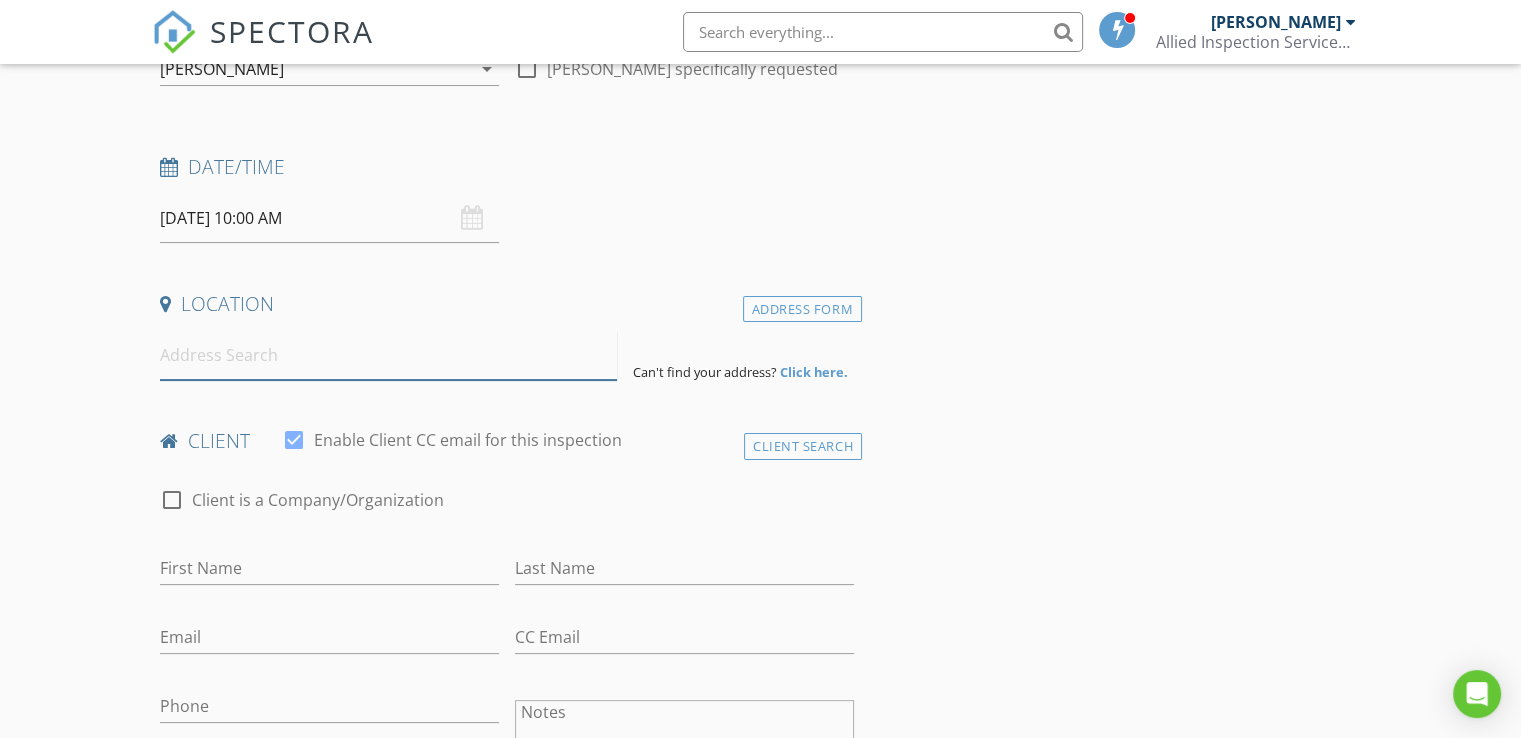 click at bounding box center (388, 355) 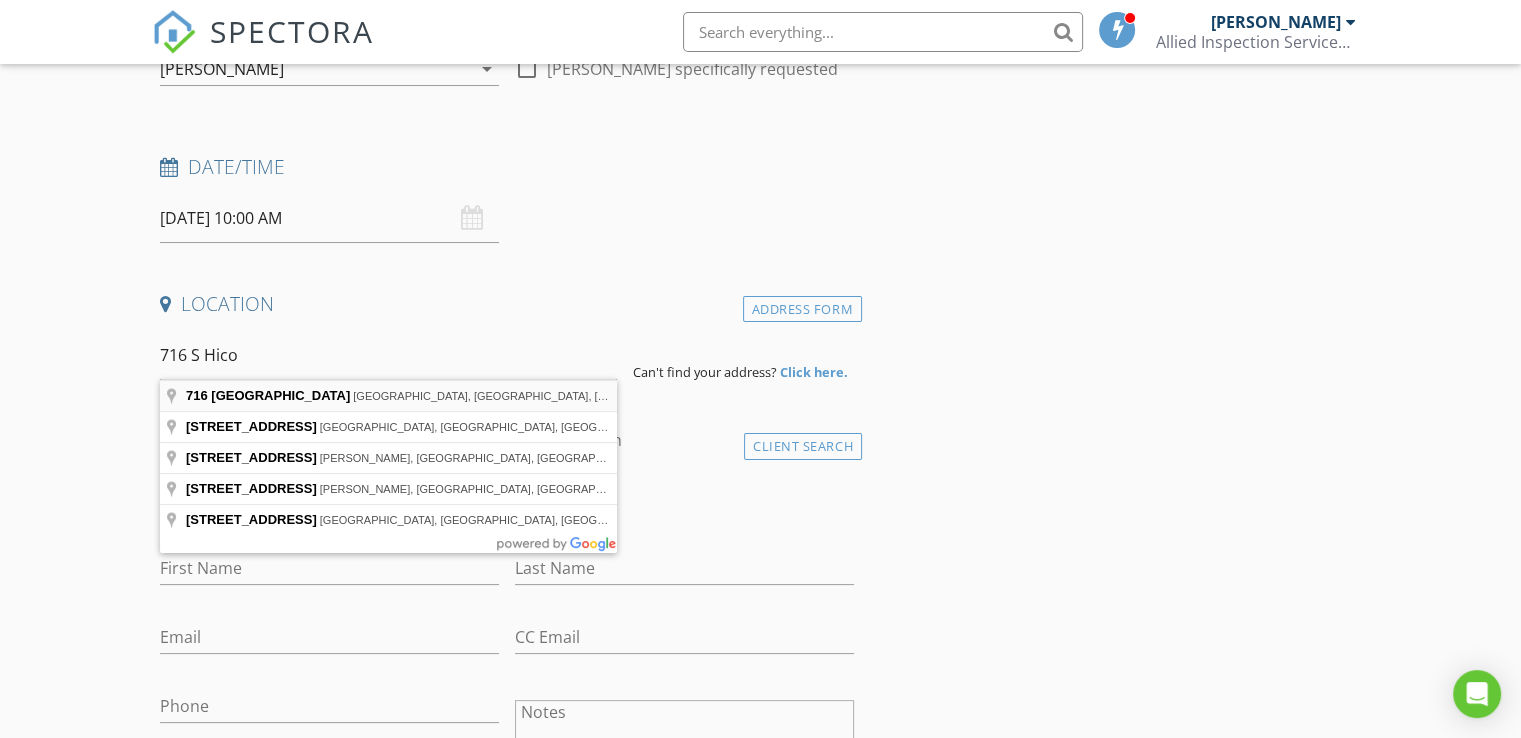 type on "716 South Hico Street, Siloam Springs, AR, USA" 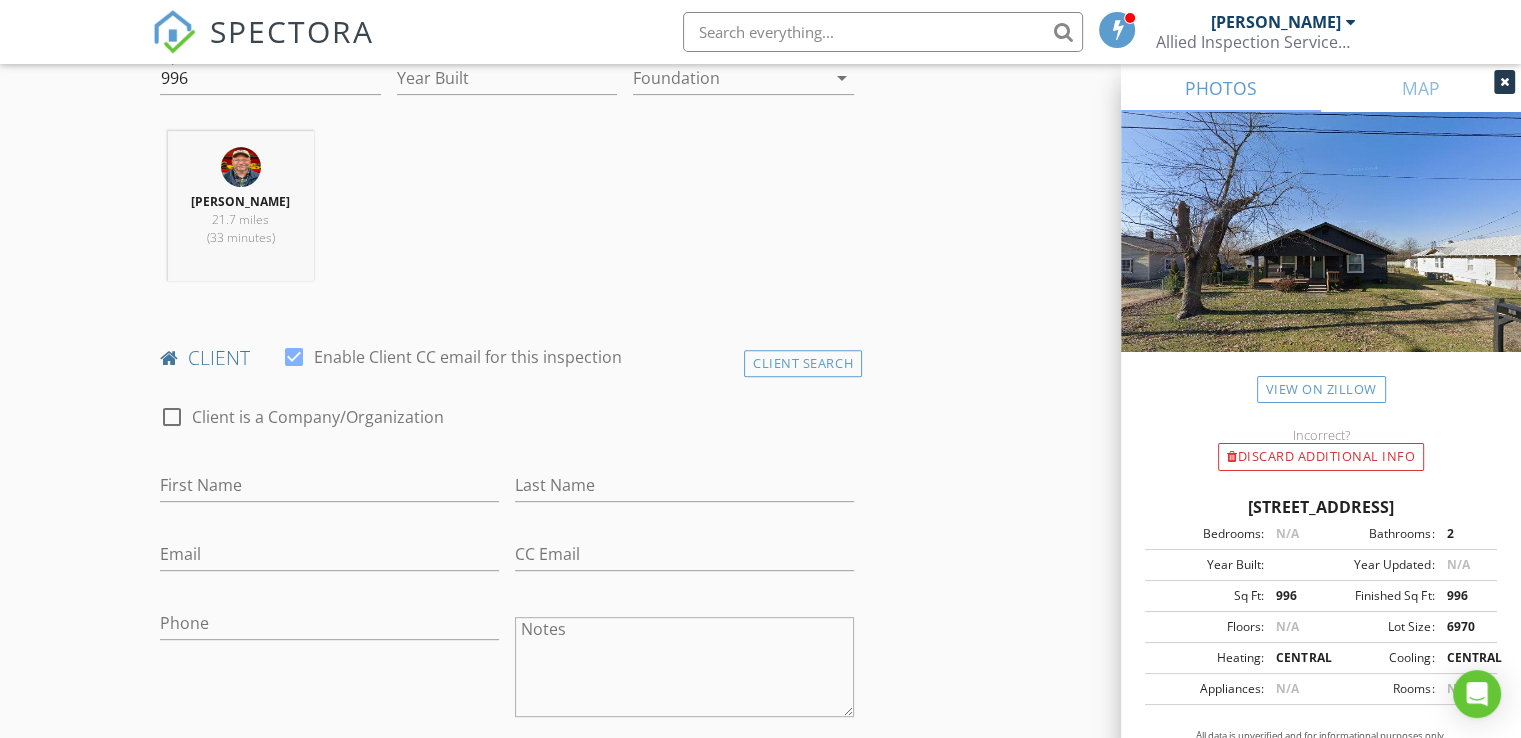 scroll, scrollTop: 750, scrollLeft: 0, axis: vertical 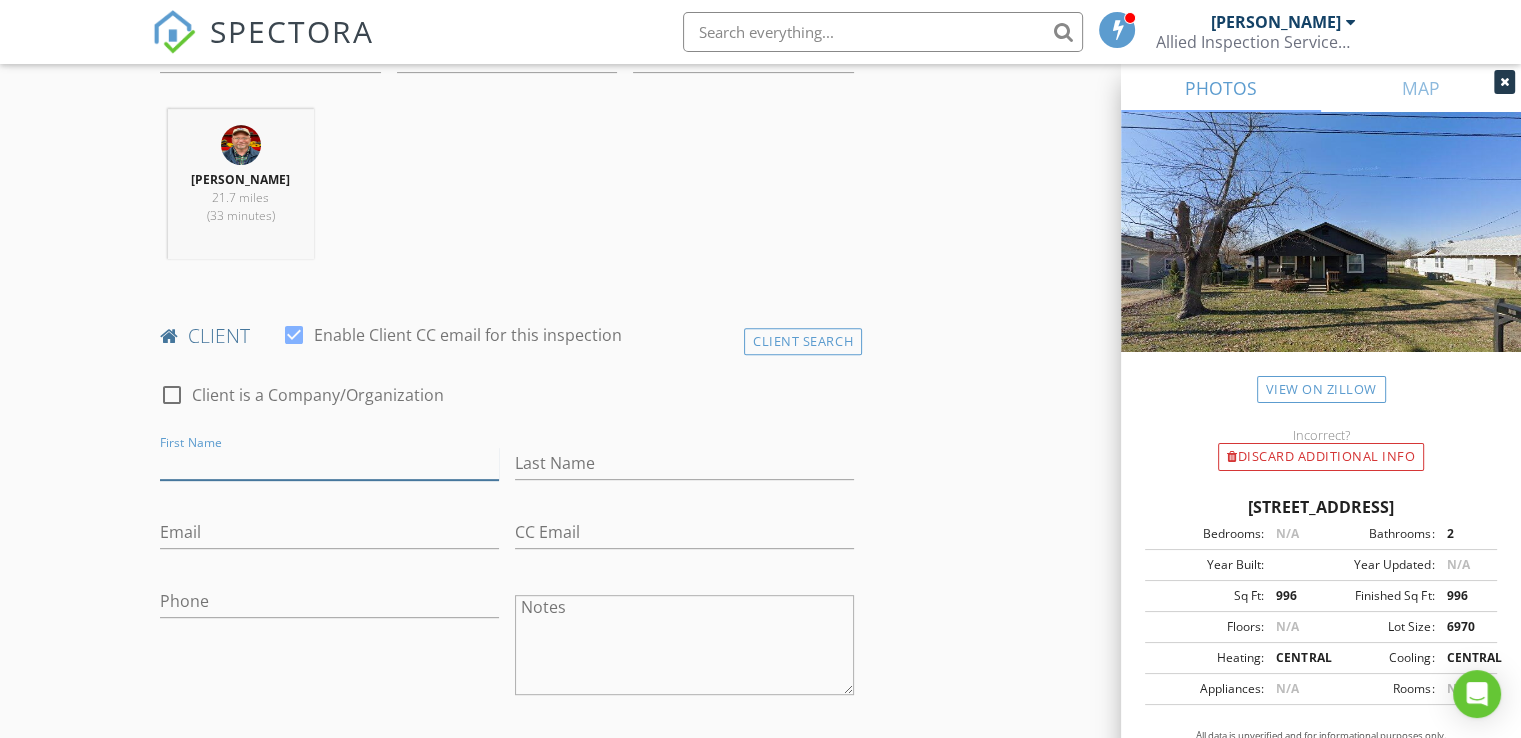 click on "First Name" at bounding box center (329, 463) 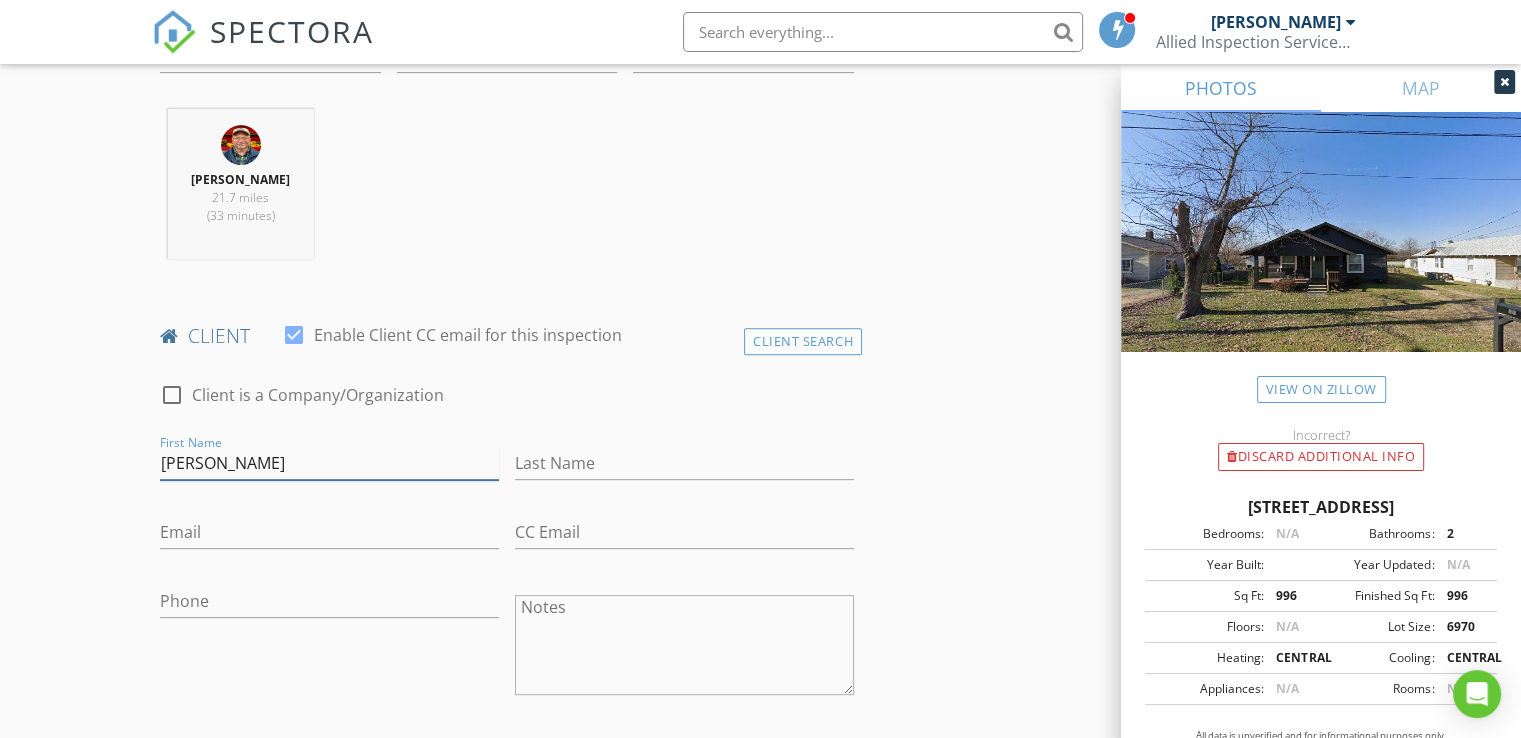 type on "[PERSON_NAME]" 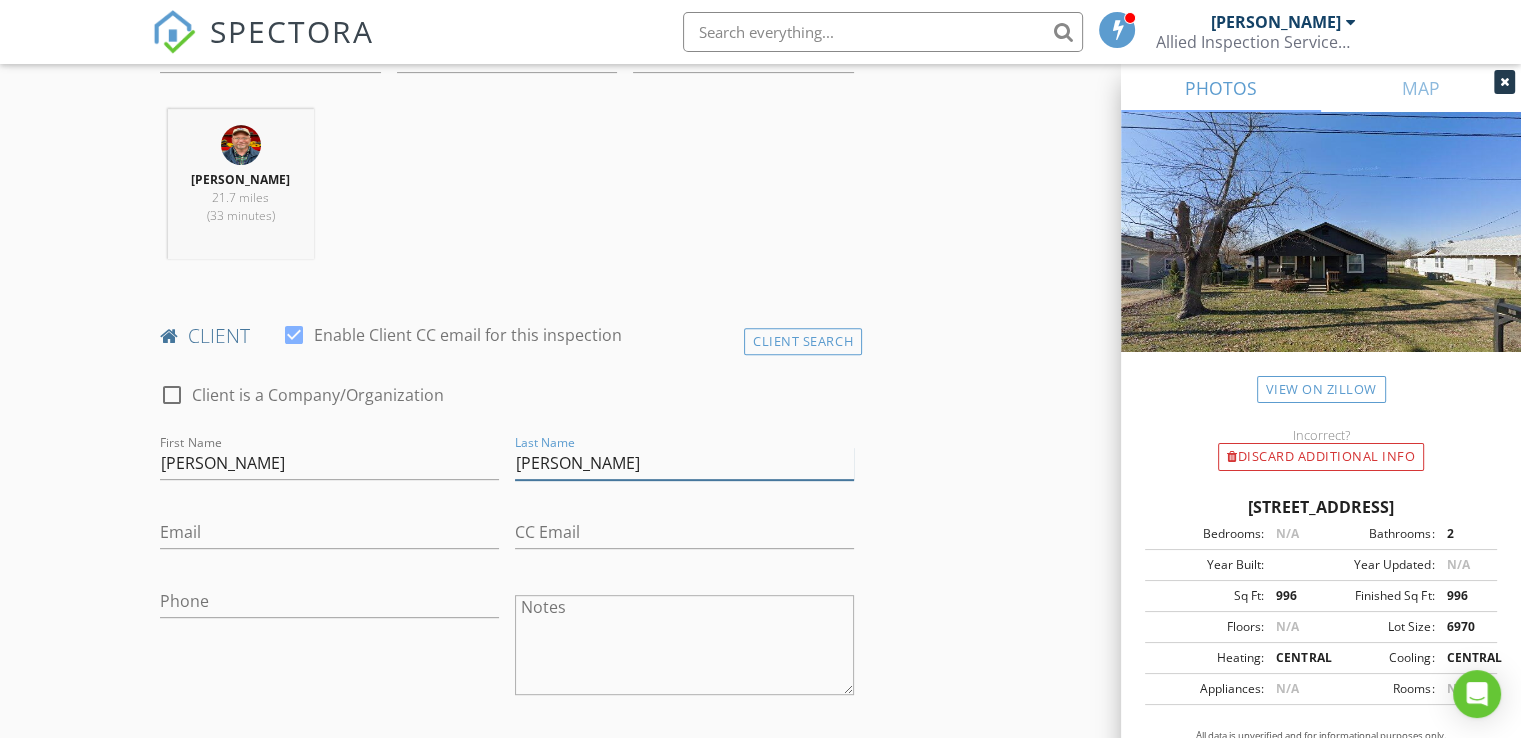 type on "[PERSON_NAME]" 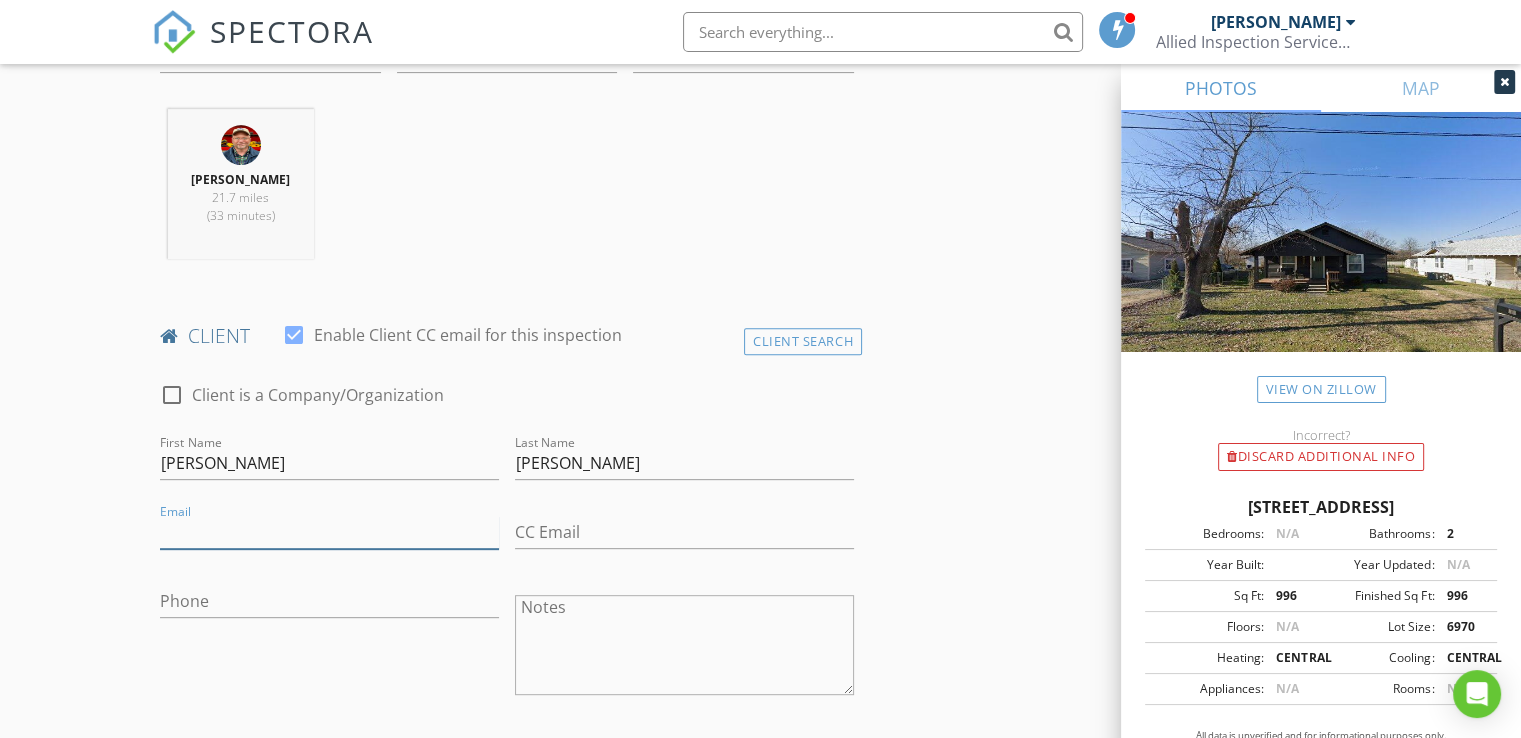 click on "Email" at bounding box center [329, 532] 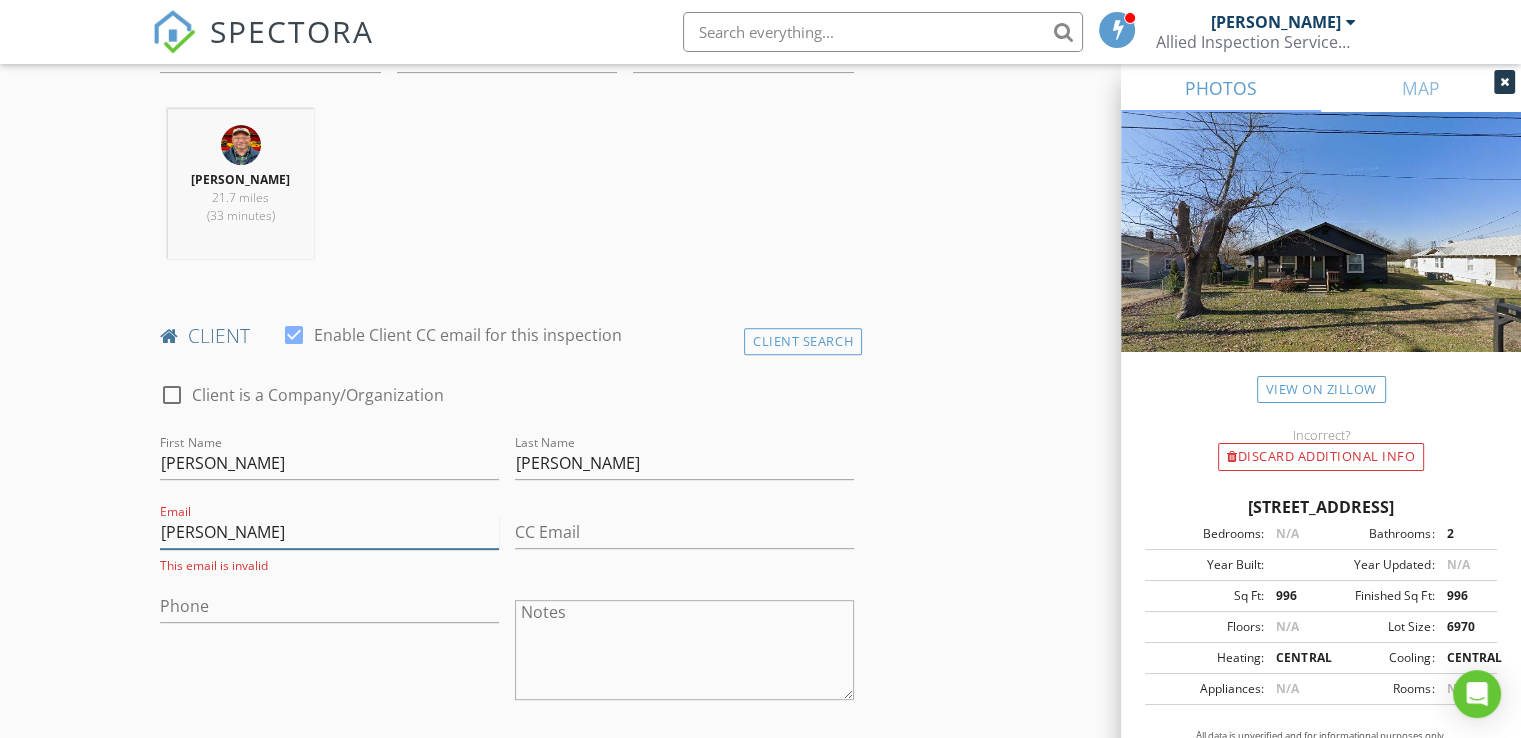 type on "L.Lopez98@yahoo.com" 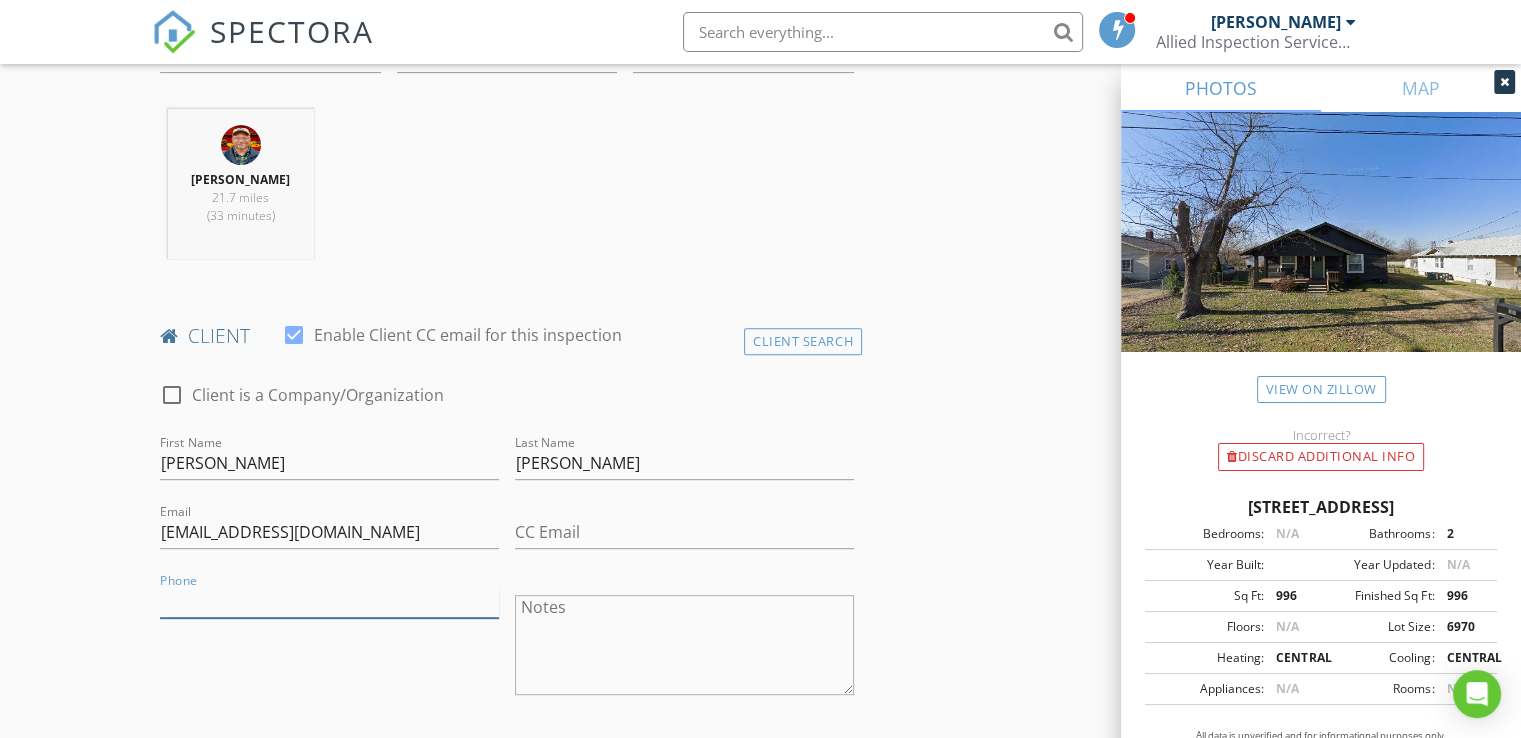 click on "Phone" at bounding box center (329, 601) 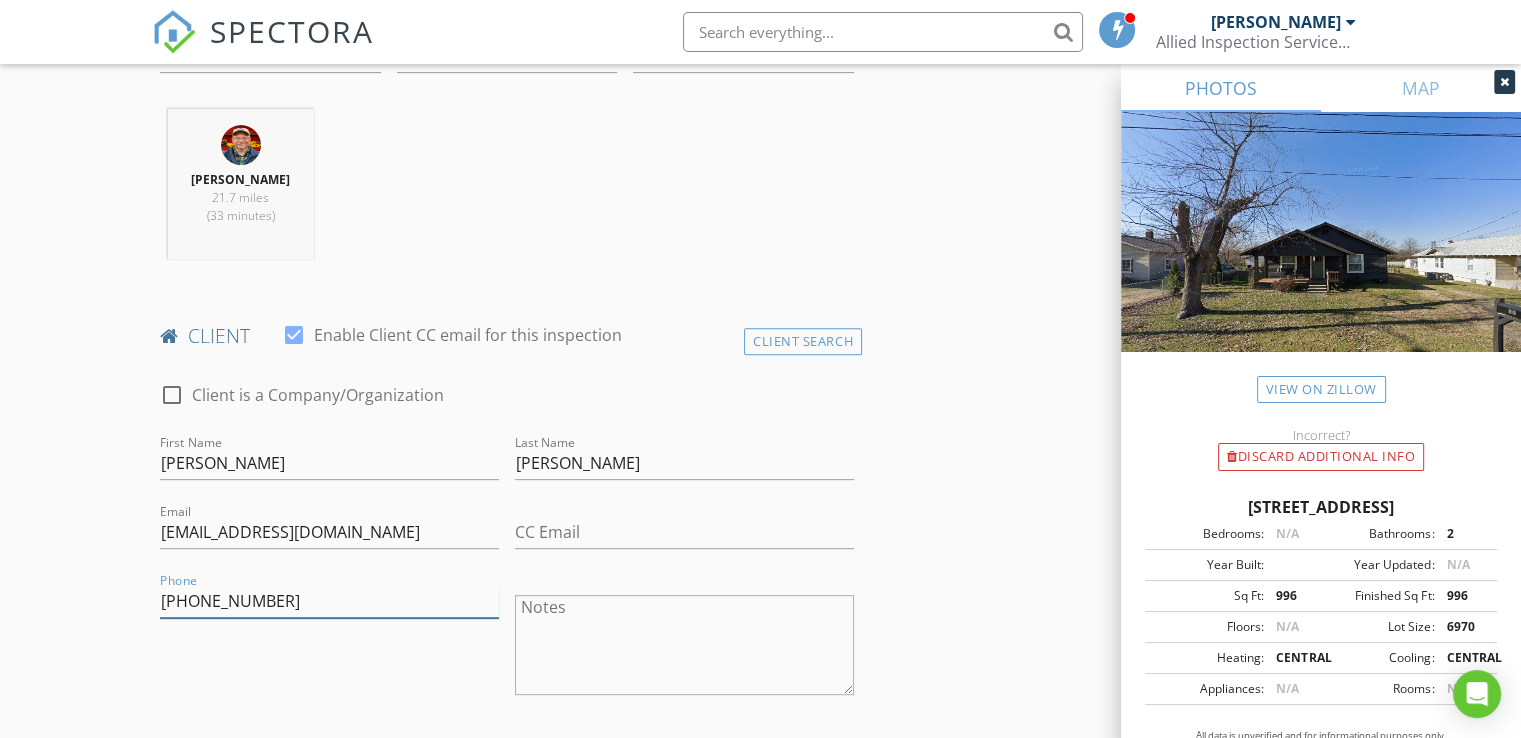 type on "[PHONE_NUMBER]" 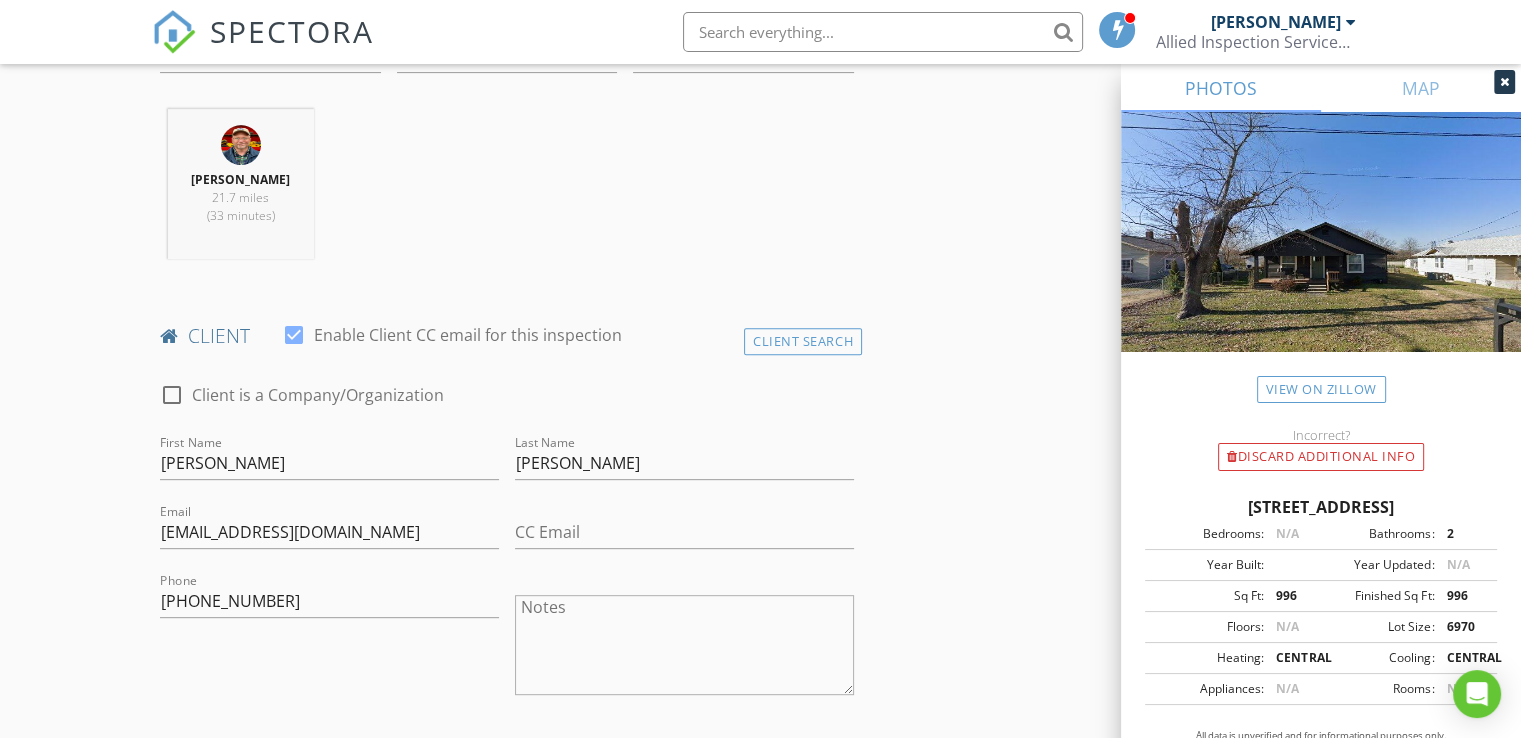 click on "Phone 479-403-8585" at bounding box center [329, 647] 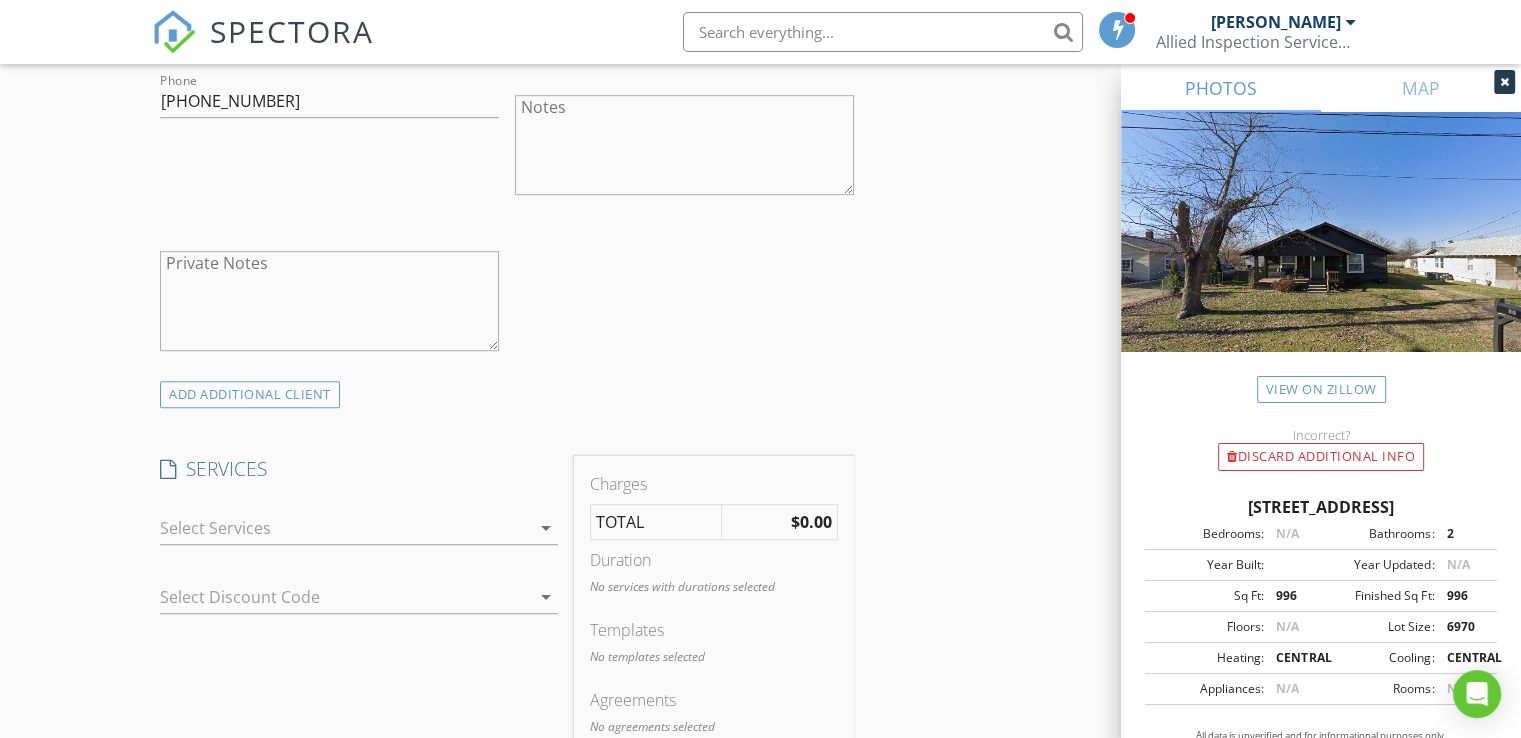 scroll, scrollTop: 1266, scrollLeft: 0, axis: vertical 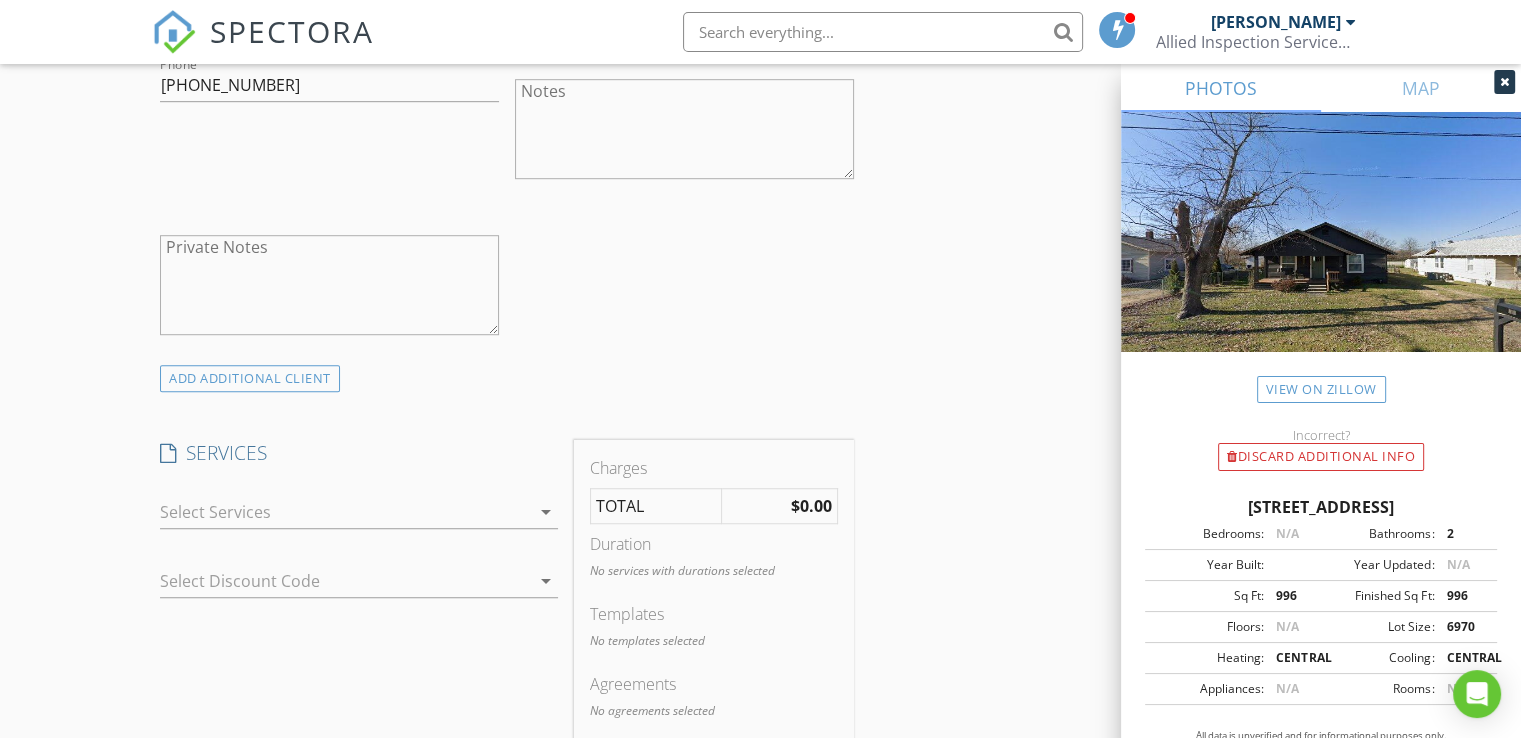 click on "arrow_drop_down" at bounding box center [546, 512] 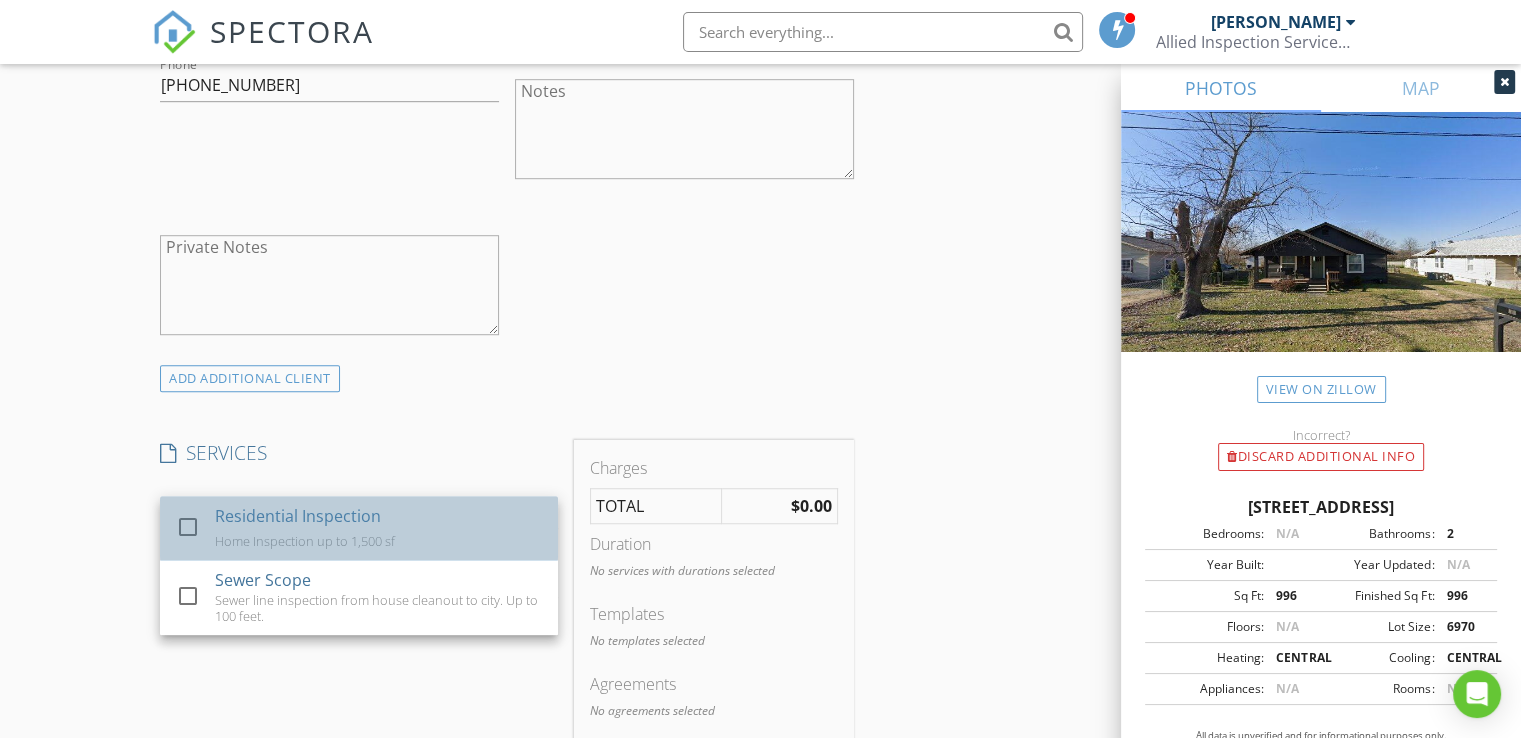 click on "Residential Inspection   Home Inspection up to 1,500 sf" at bounding box center [379, 528] 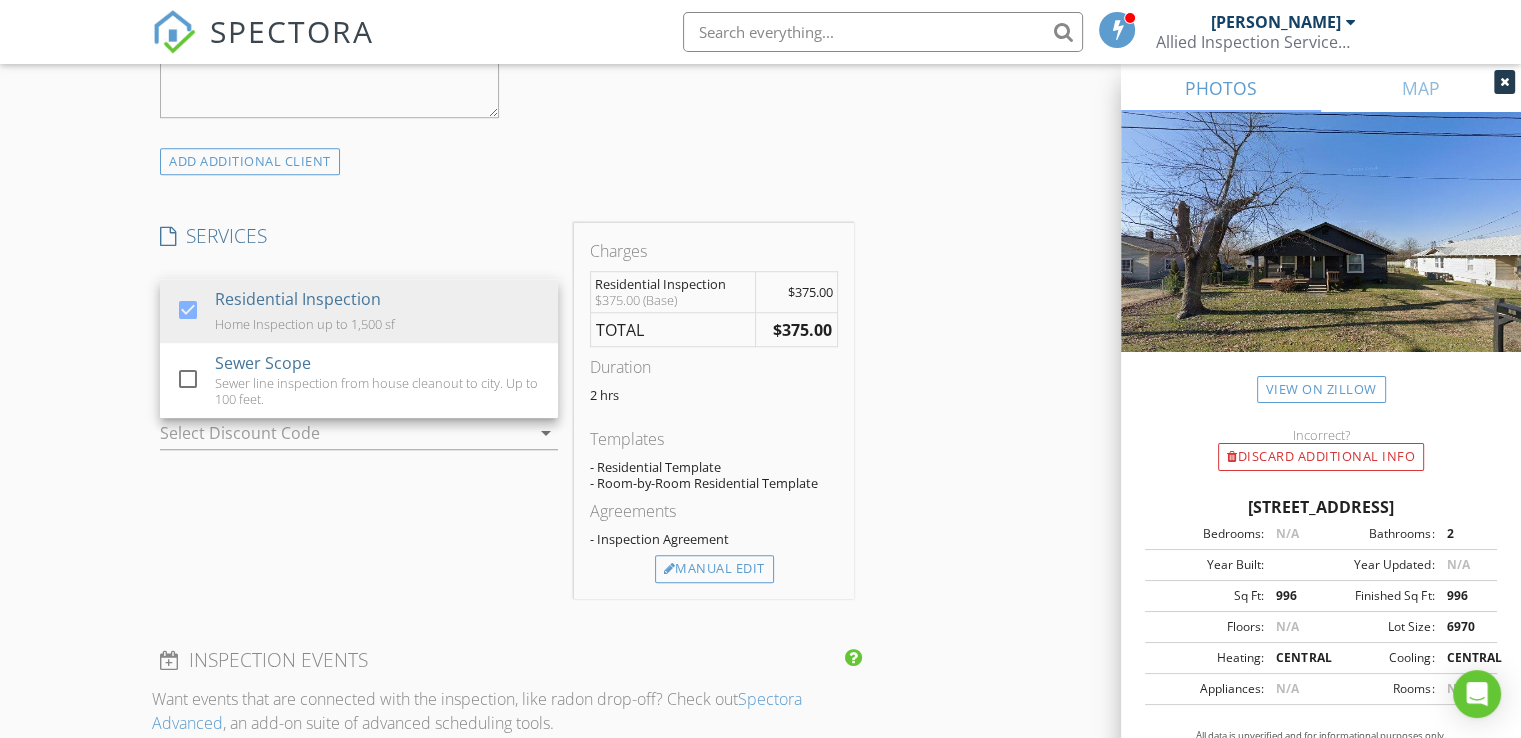 scroll, scrollTop: 1490, scrollLeft: 0, axis: vertical 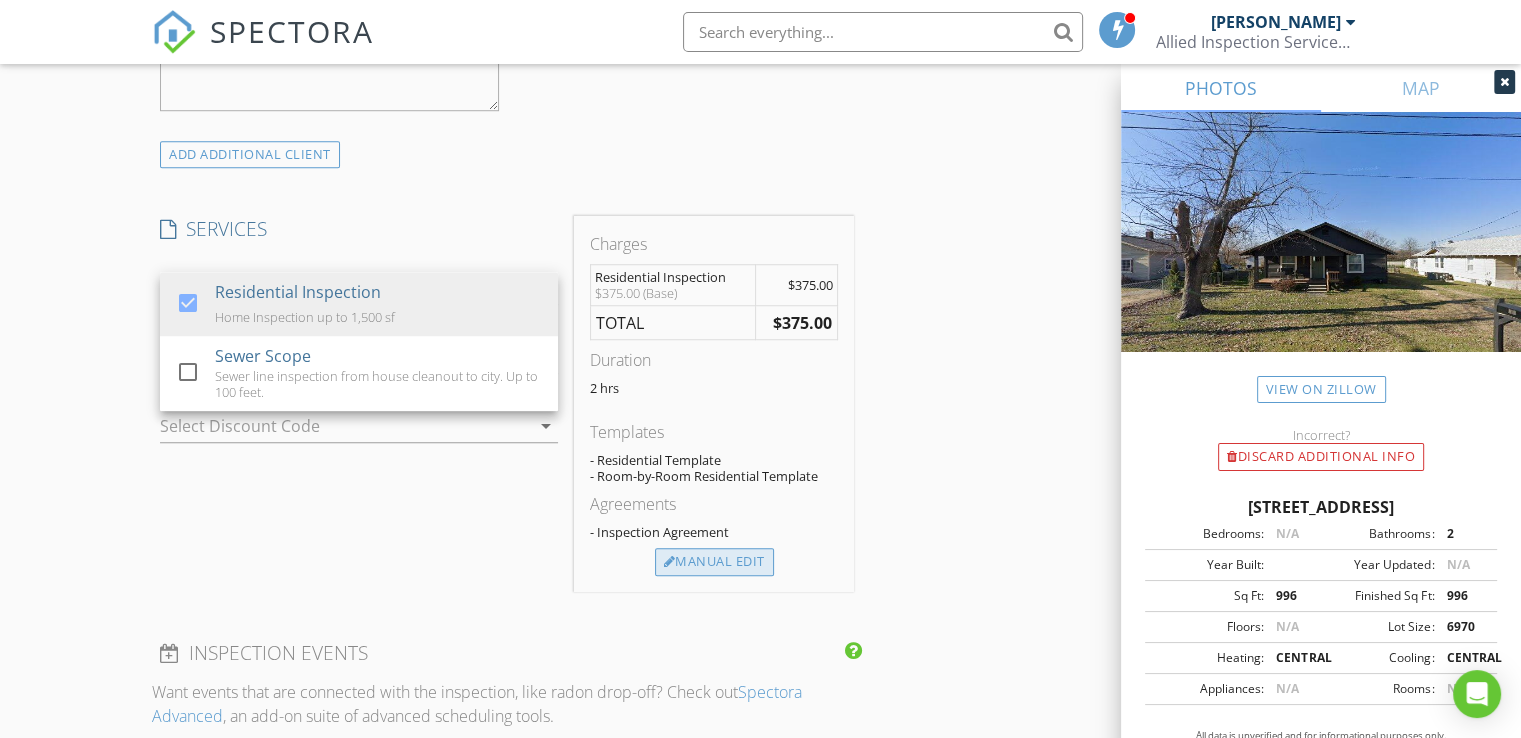 click on "Manual Edit" at bounding box center (714, 562) 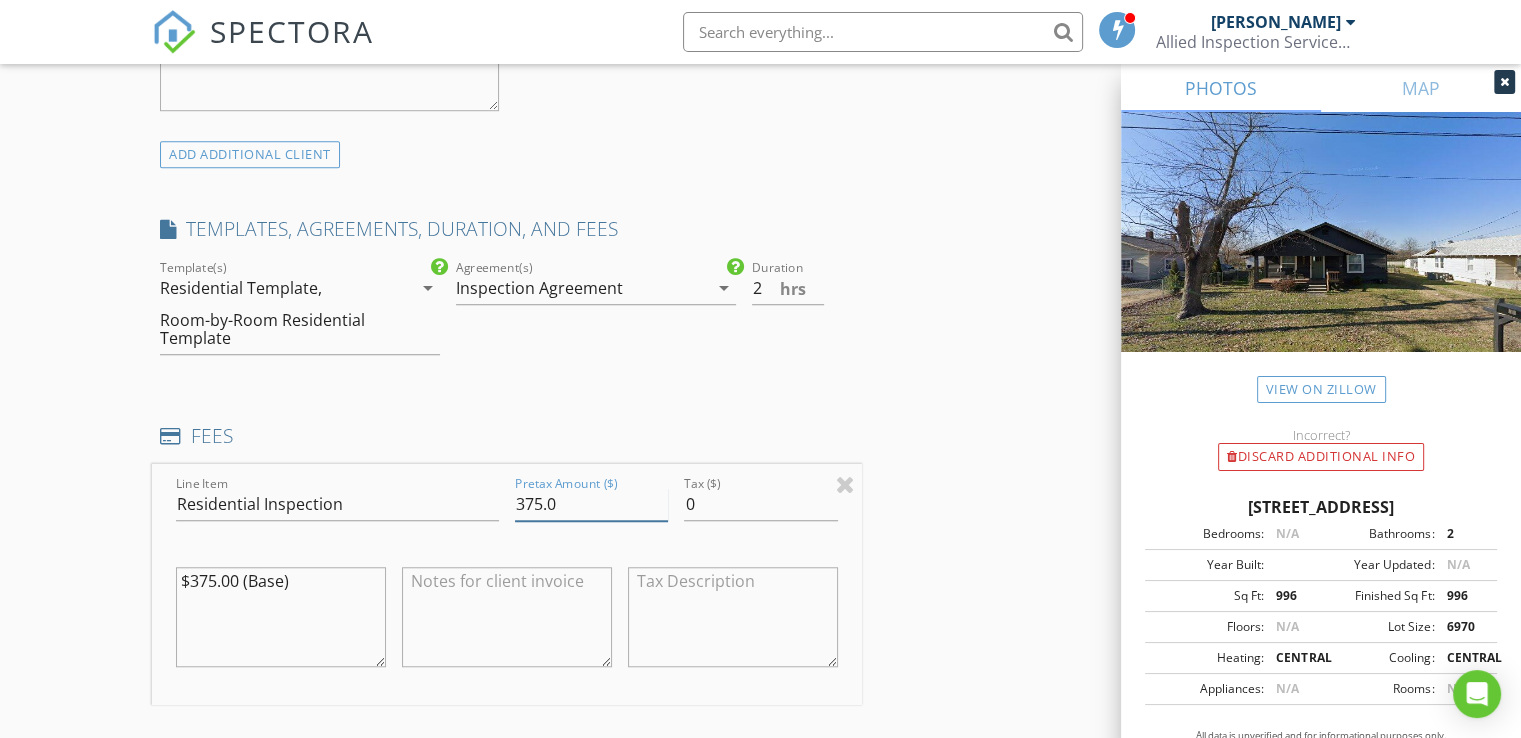 click on "375.0" at bounding box center [591, 504] 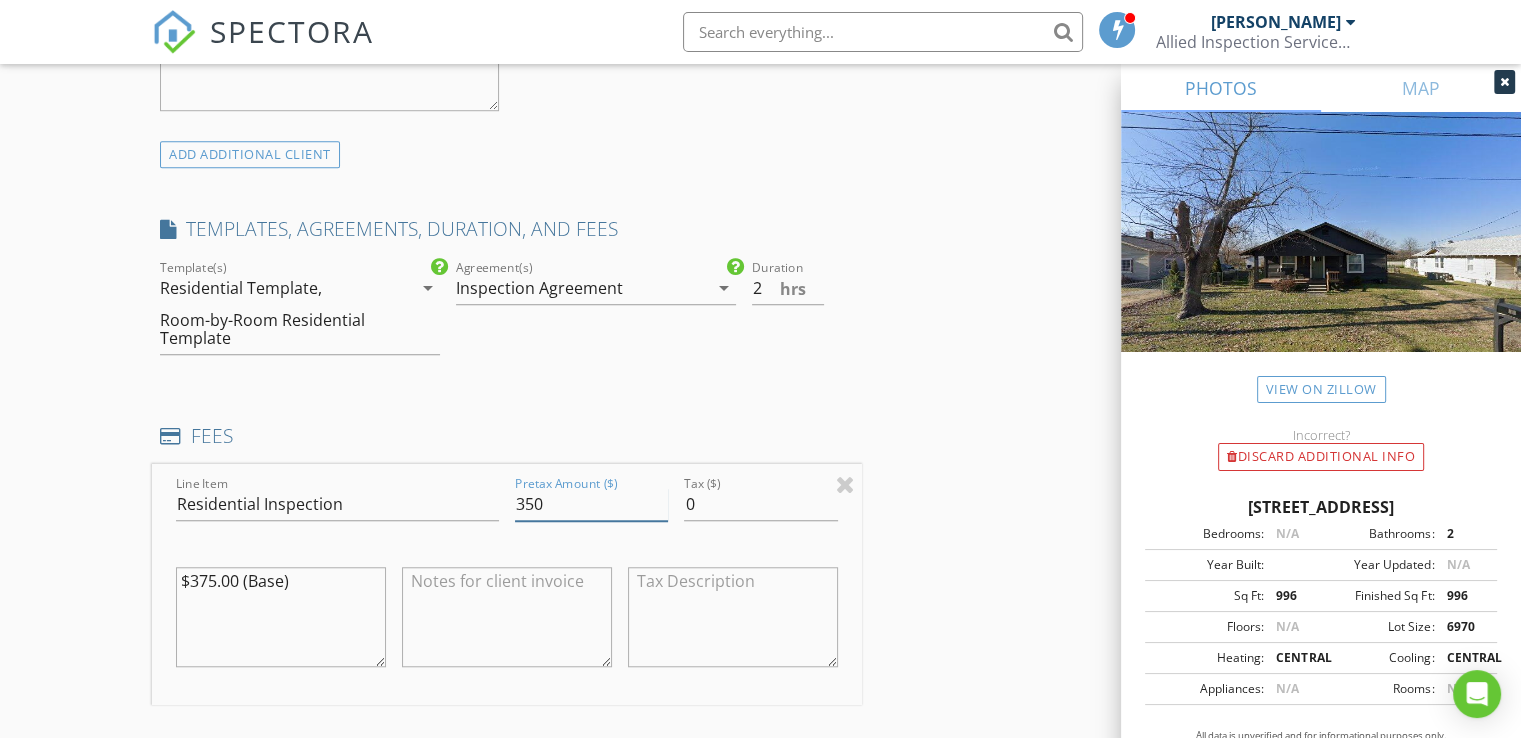 type on "350" 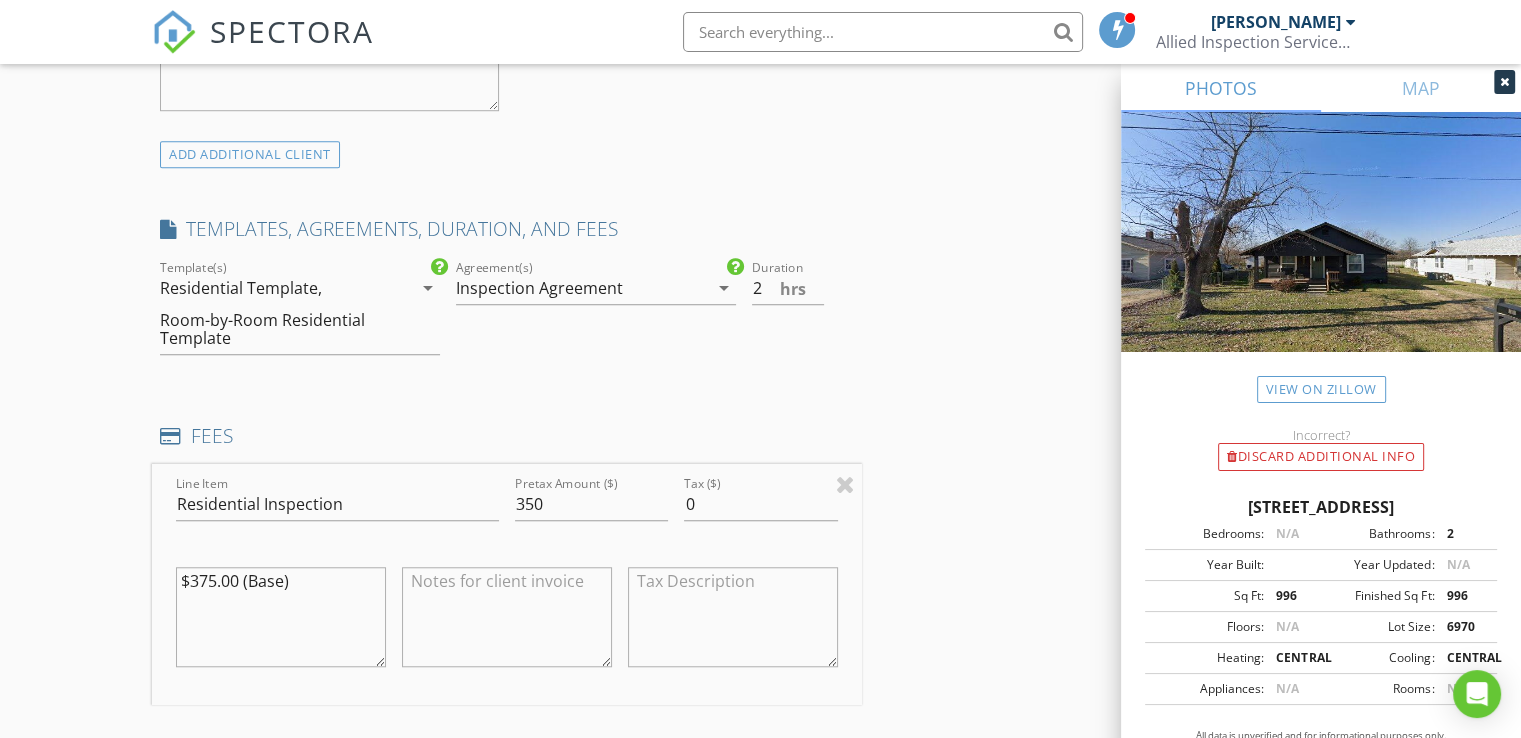 click on "check_box   Inspection Agreement Agreement(s) Inspection Agreement arrow_drop_down" at bounding box center [596, 315] 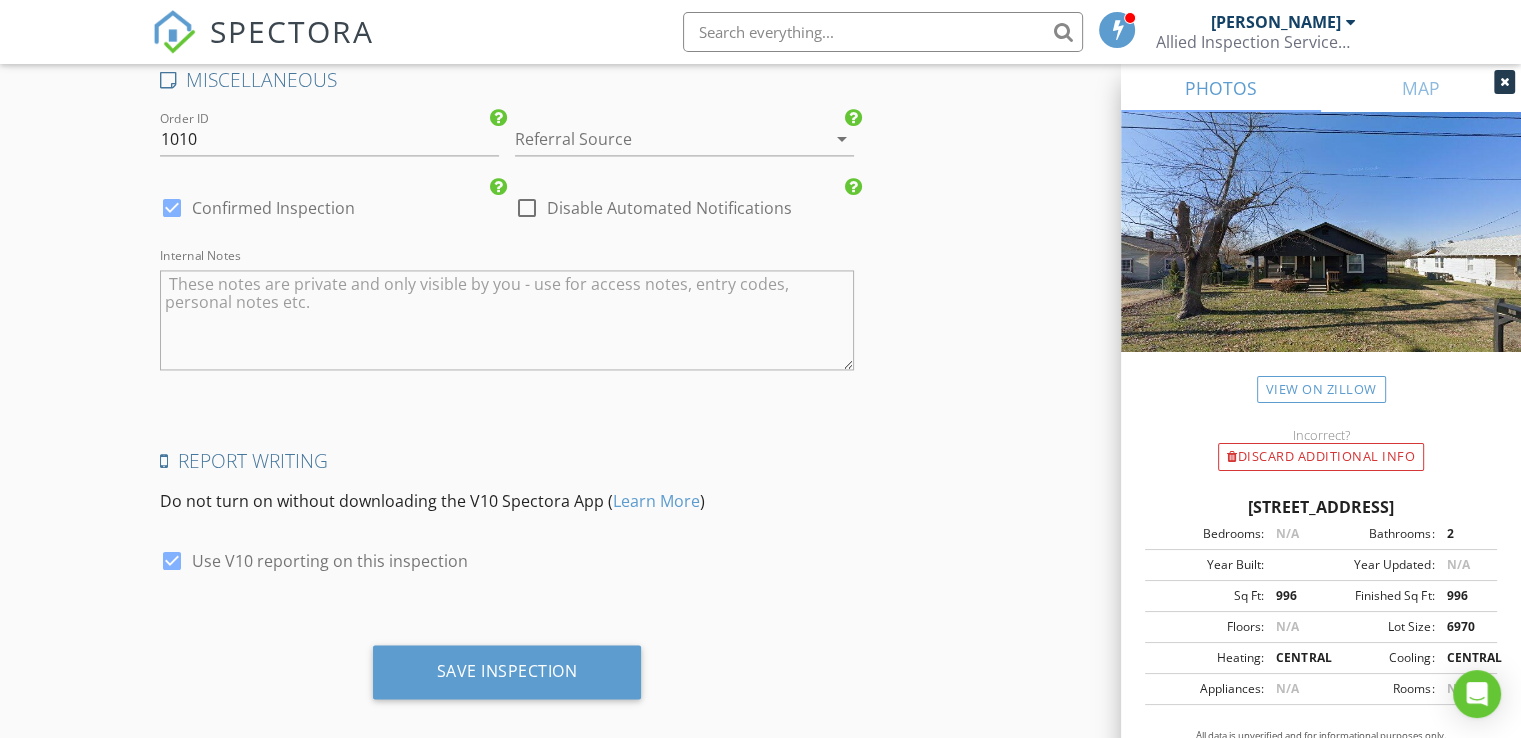 scroll, scrollTop: 3084, scrollLeft: 0, axis: vertical 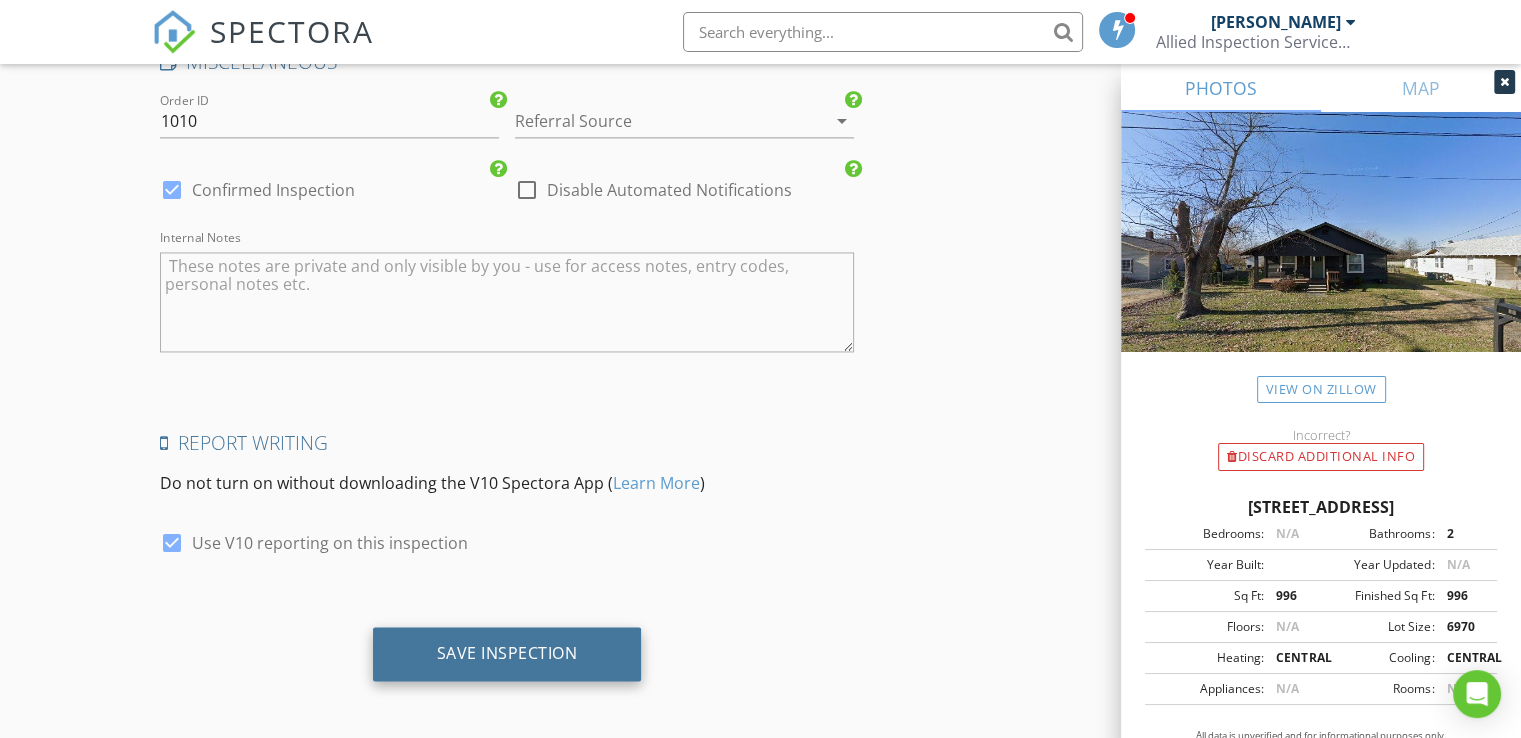 click on "Save Inspection" at bounding box center (507, 653) 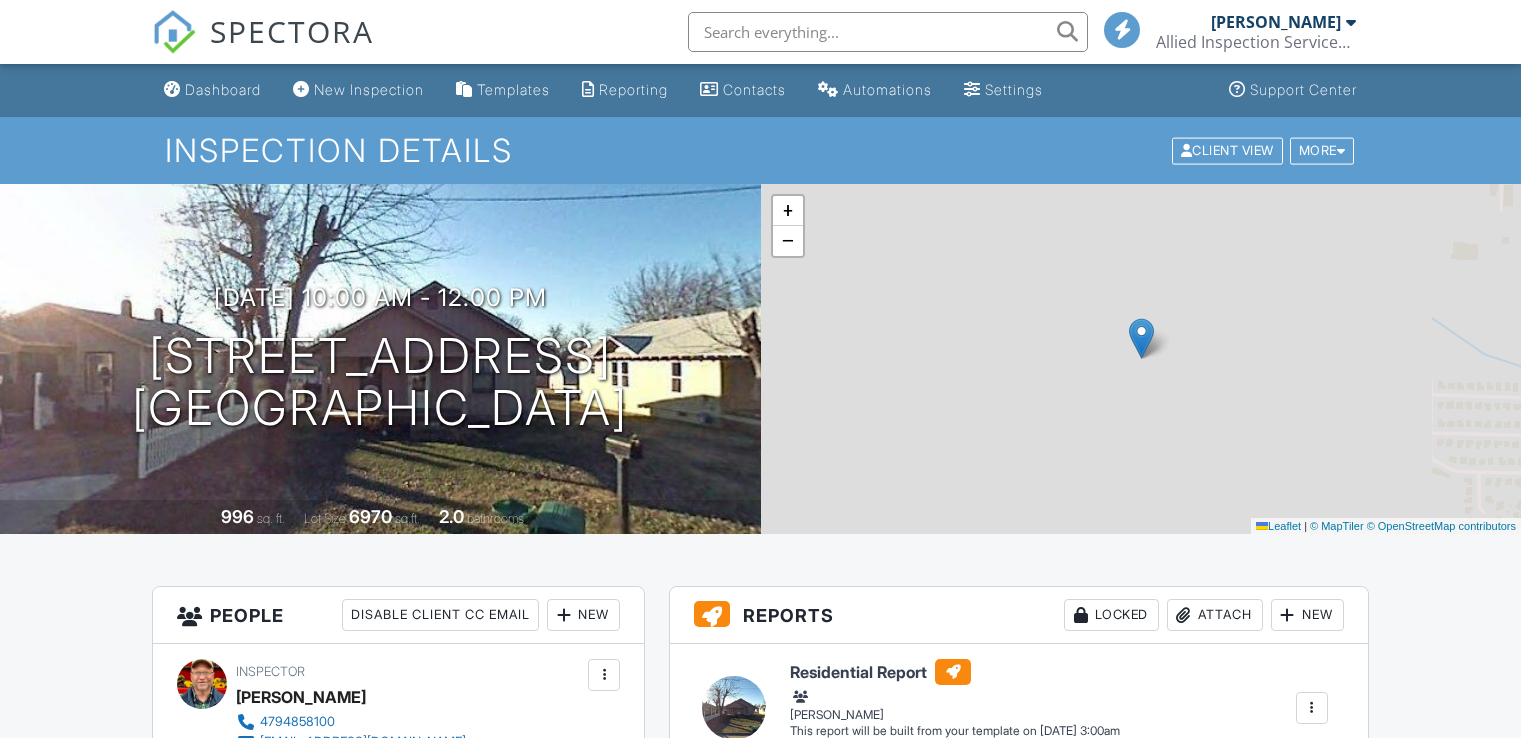 scroll, scrollTop: 0, scrollLeft: 0, axis: both 